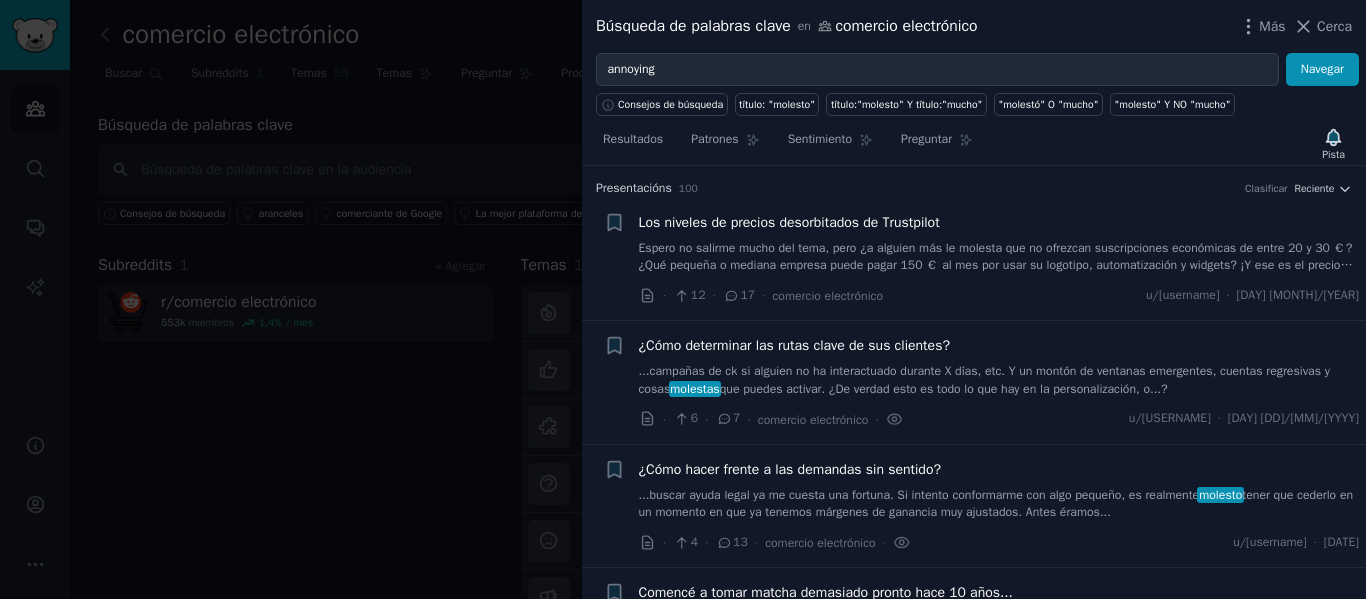 scroll, scrollTop: 0, scrollLeft: 0, axis: both 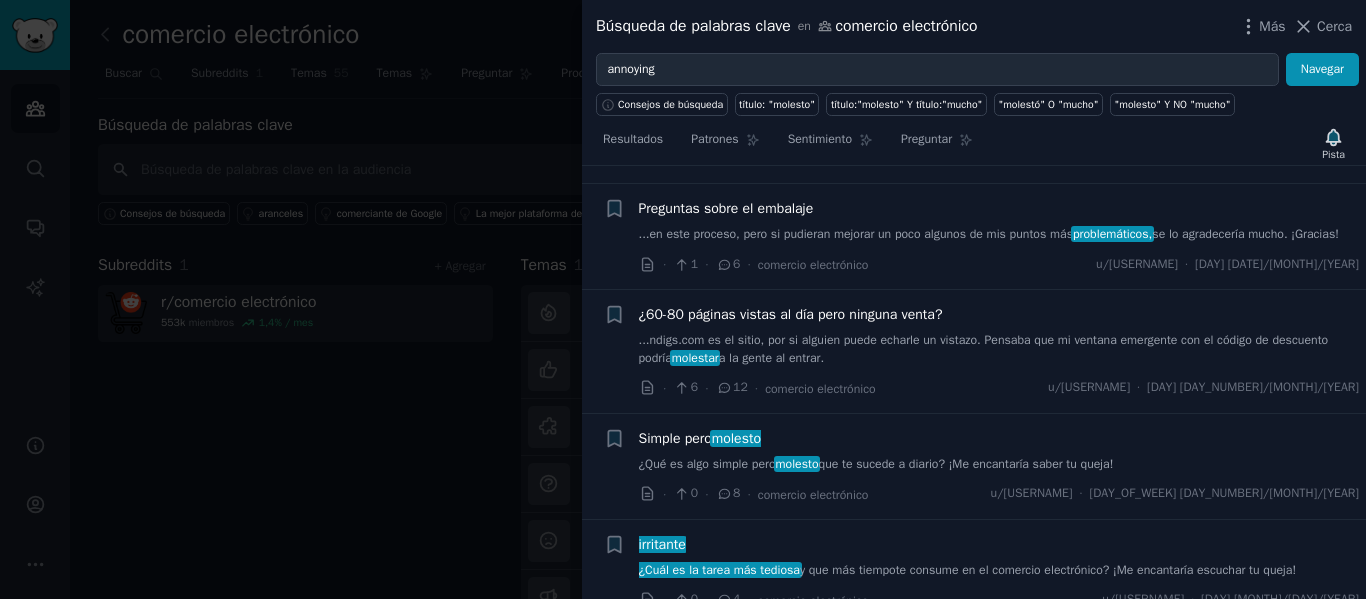 click on "que te sucede a diario? ¡Me encantaría saber tu queja!" at bounding box center [966, 464] 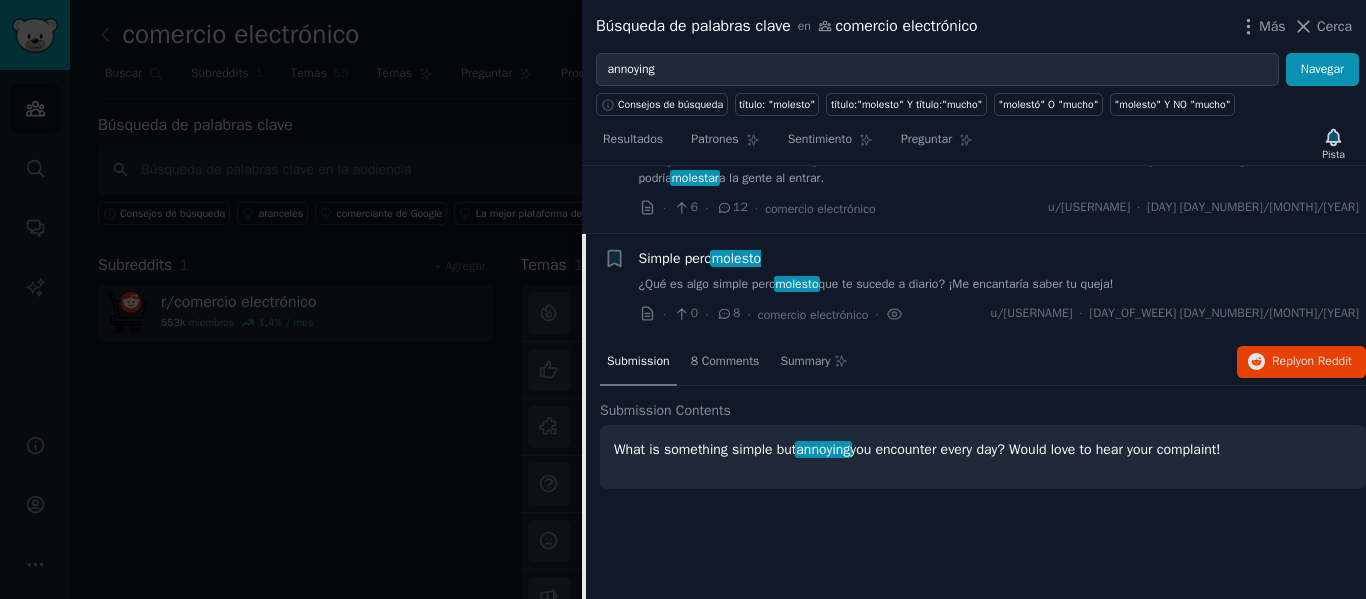 scroll, scrollTop: 5438, scrollLeft: 0, axis: vertical 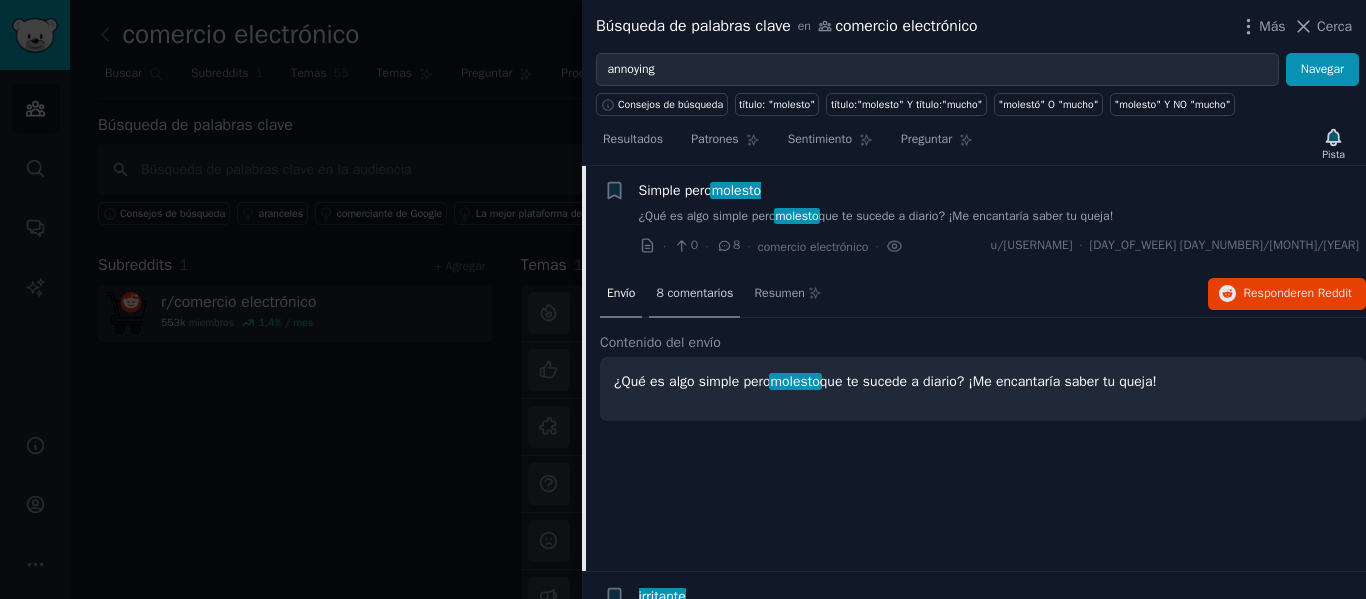 click on "8 comentarios" at bounding box center [694, 293] 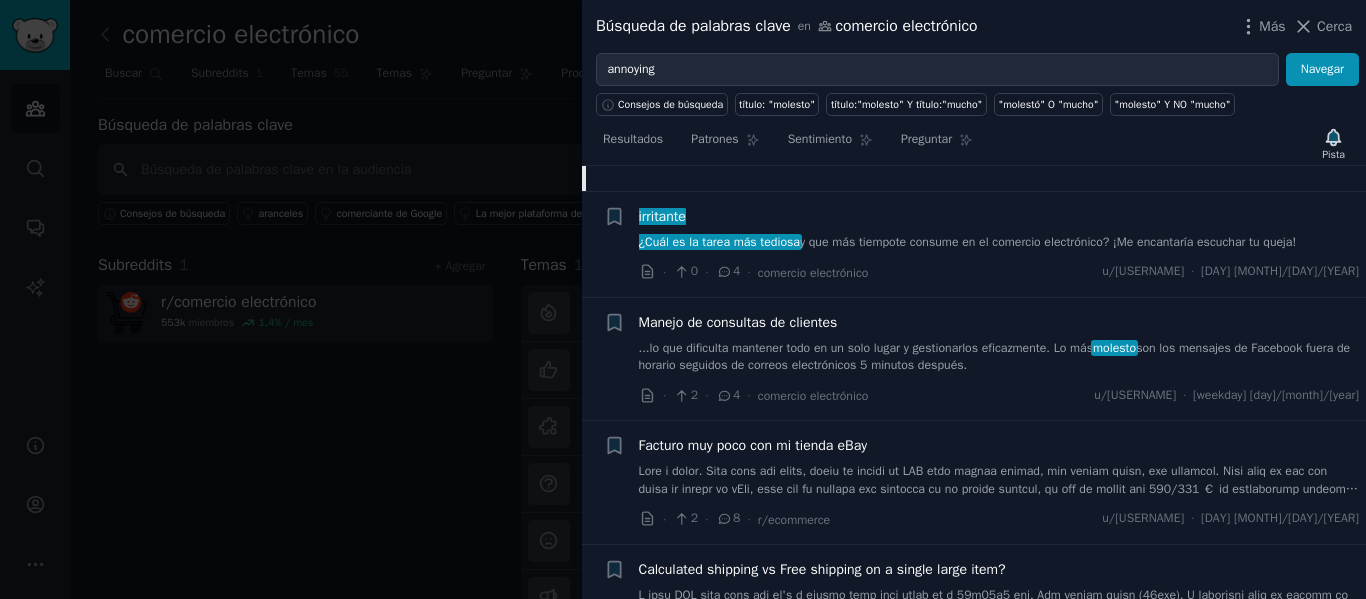 scroll, scrollTop: 5938, scrollLeft: 0, axis: vertical 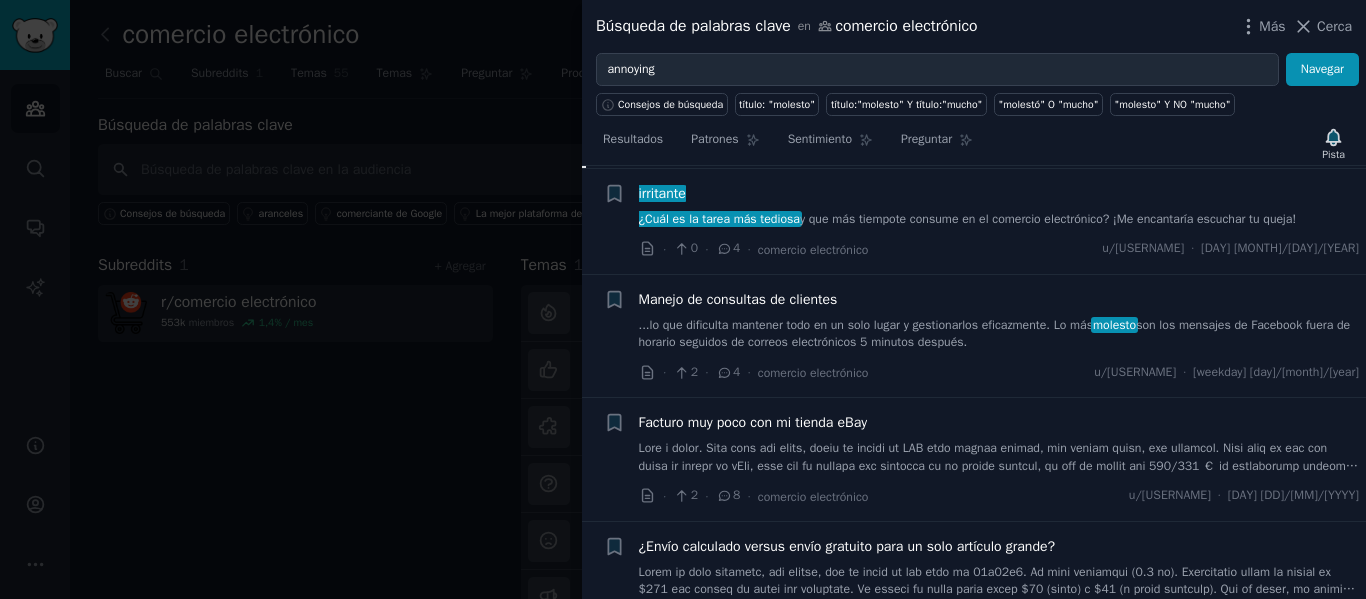 click on "te consume en el comercio electrónico? ¡Me encantaría escuchar tu queja!" at bounding box center (1096, 219) 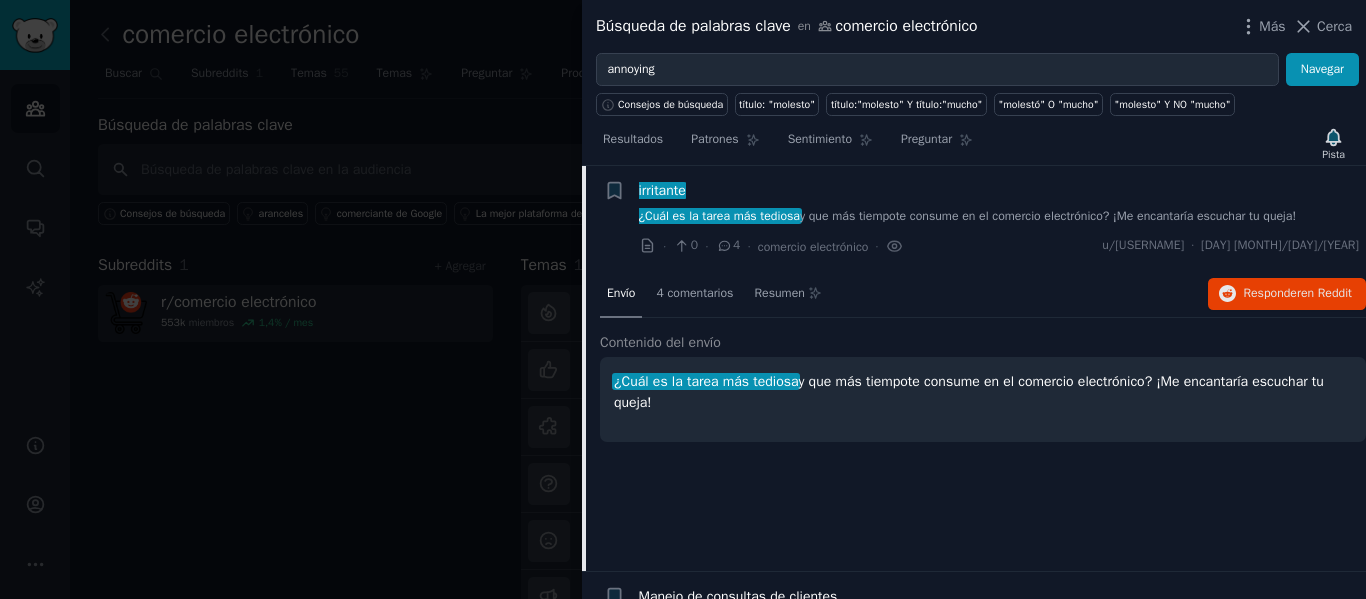 scroll, scrollTop: 5444, scrollLeft: 0, axis: vertical 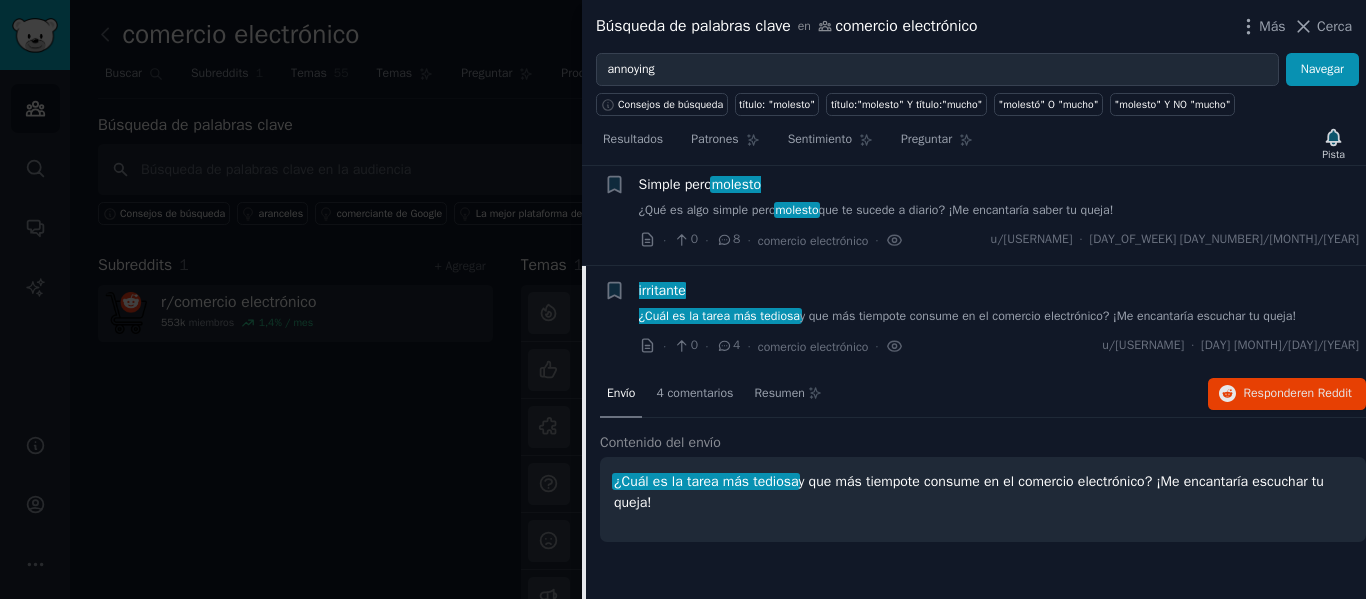 click on "irritante" at bounding box center (662, 290) 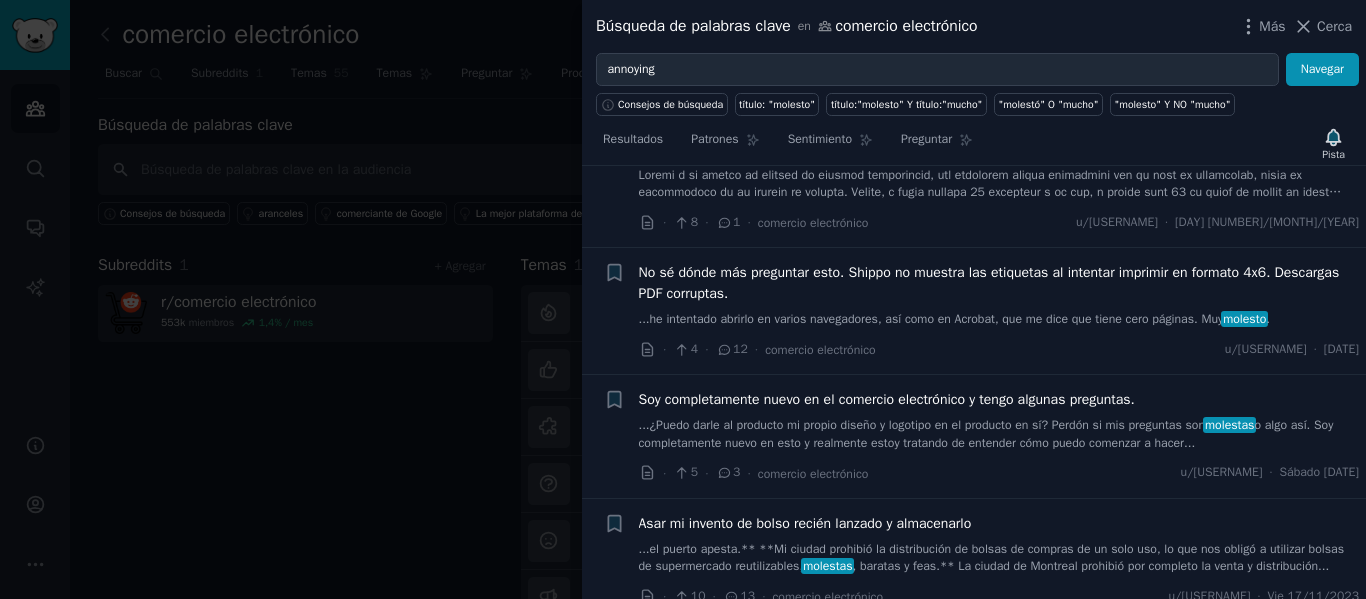 scroll, scrollTop: 6744, scrollLeft: 0, axis: vertical 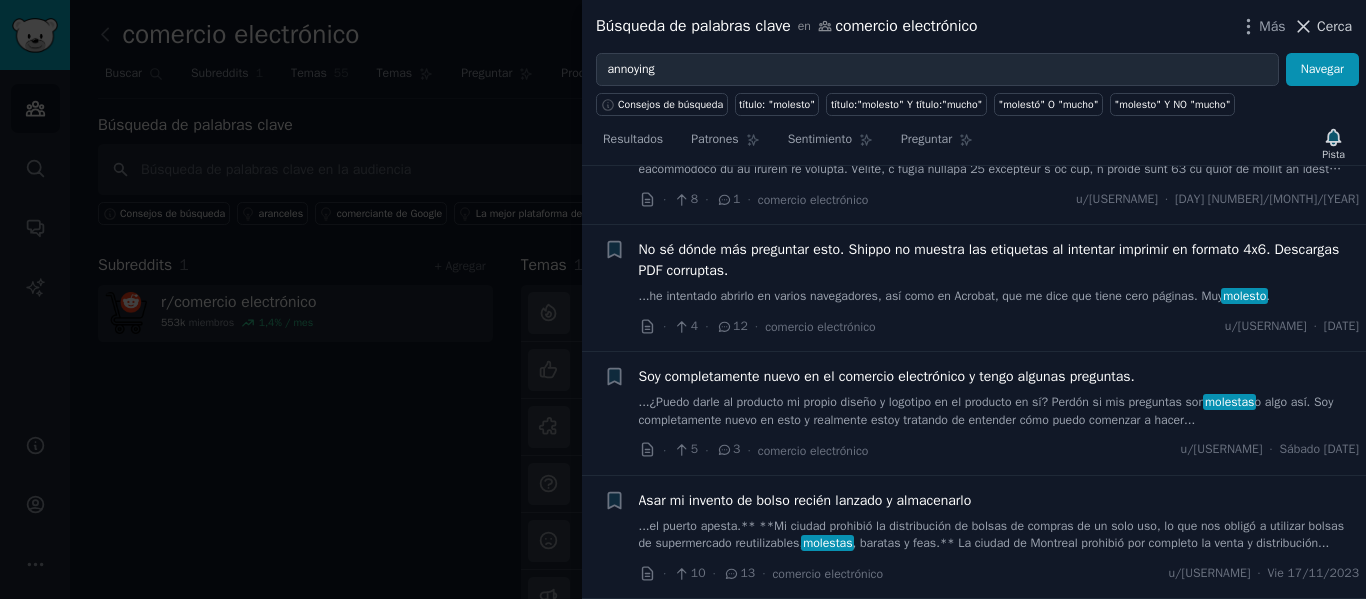 click 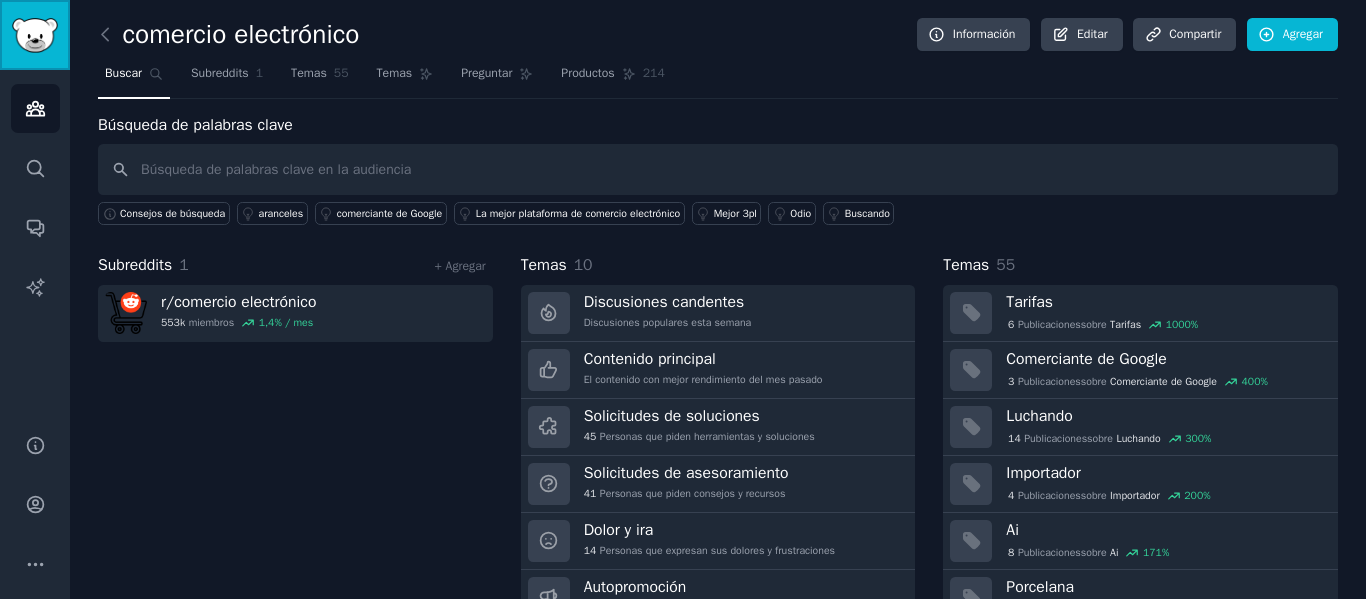 click at bounding box center (35, 35) 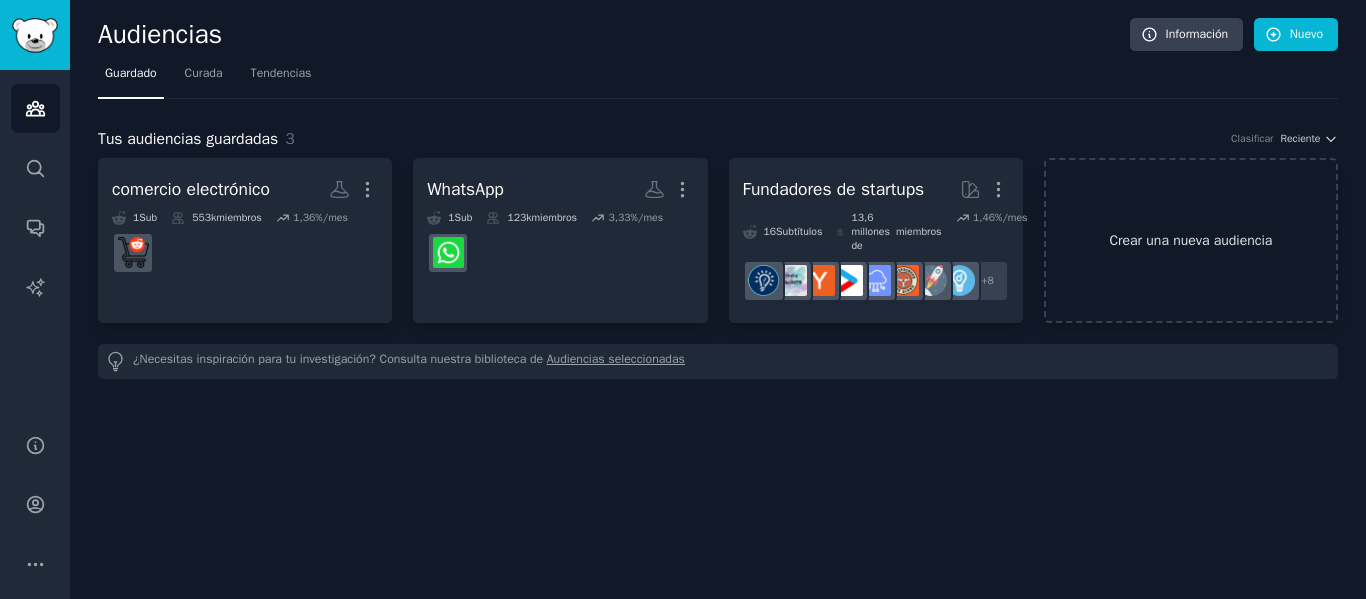 click on "Crear una nueva audiencia" at bounding box center (1191, 240) 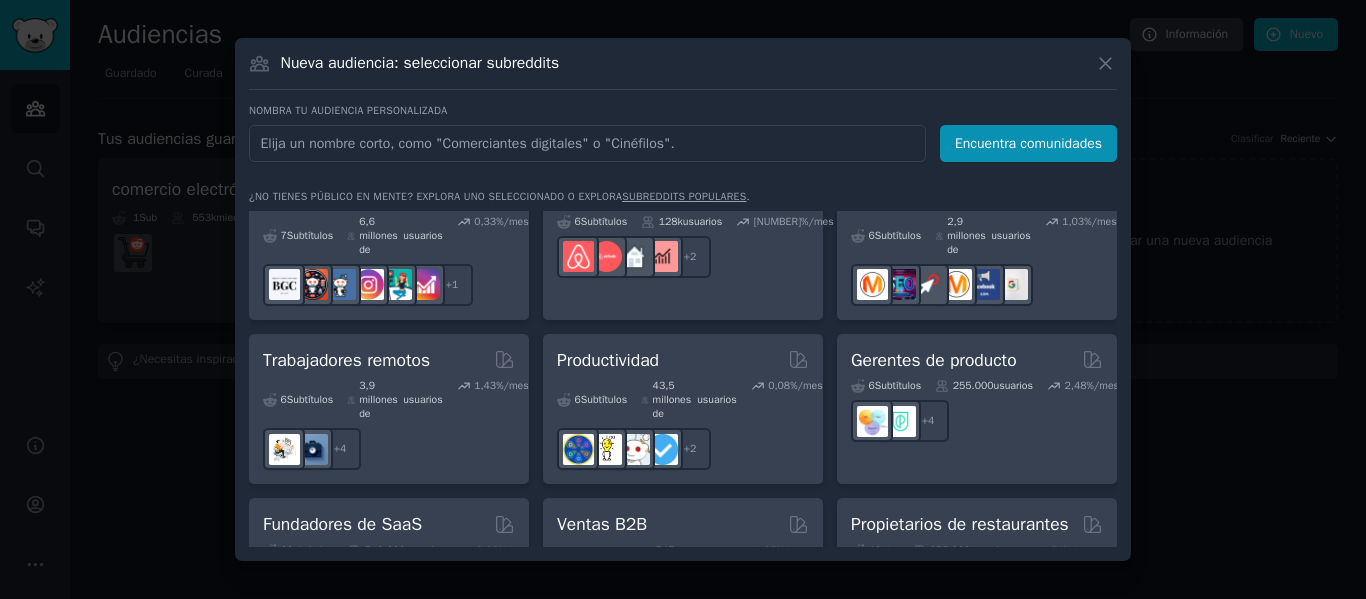 scroll, scrollTop: 1700, scrollLeft: 0, axis: vertical 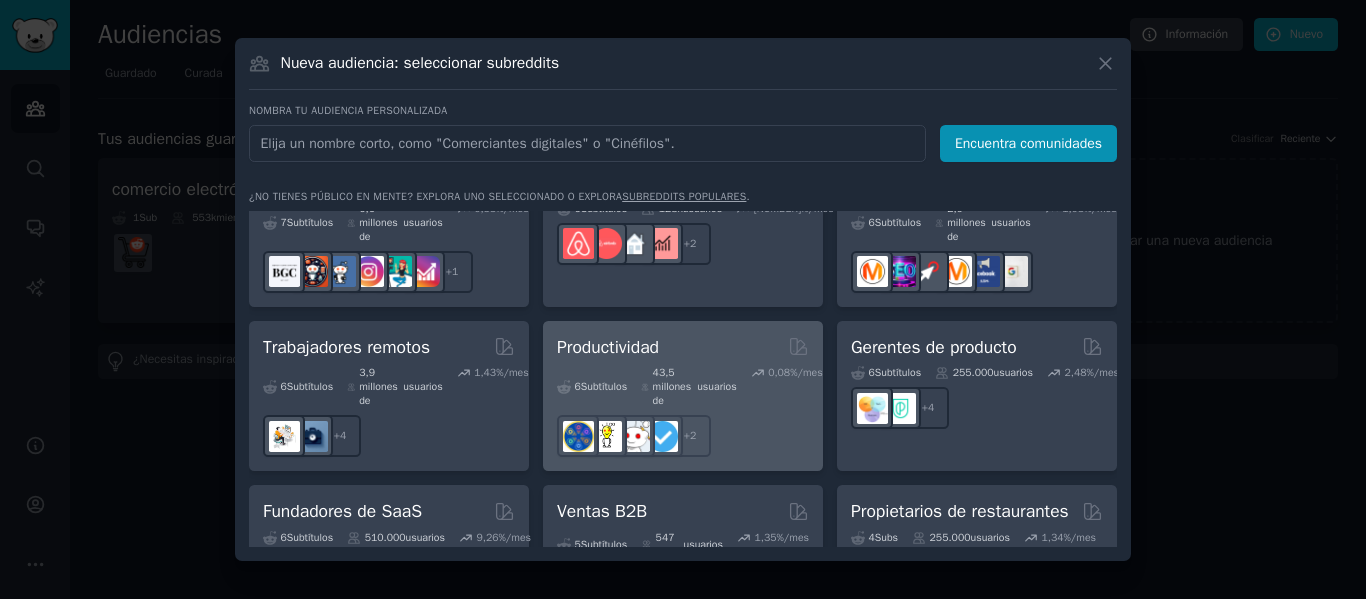 click on "Productividad" at bounding box center (683, 347) 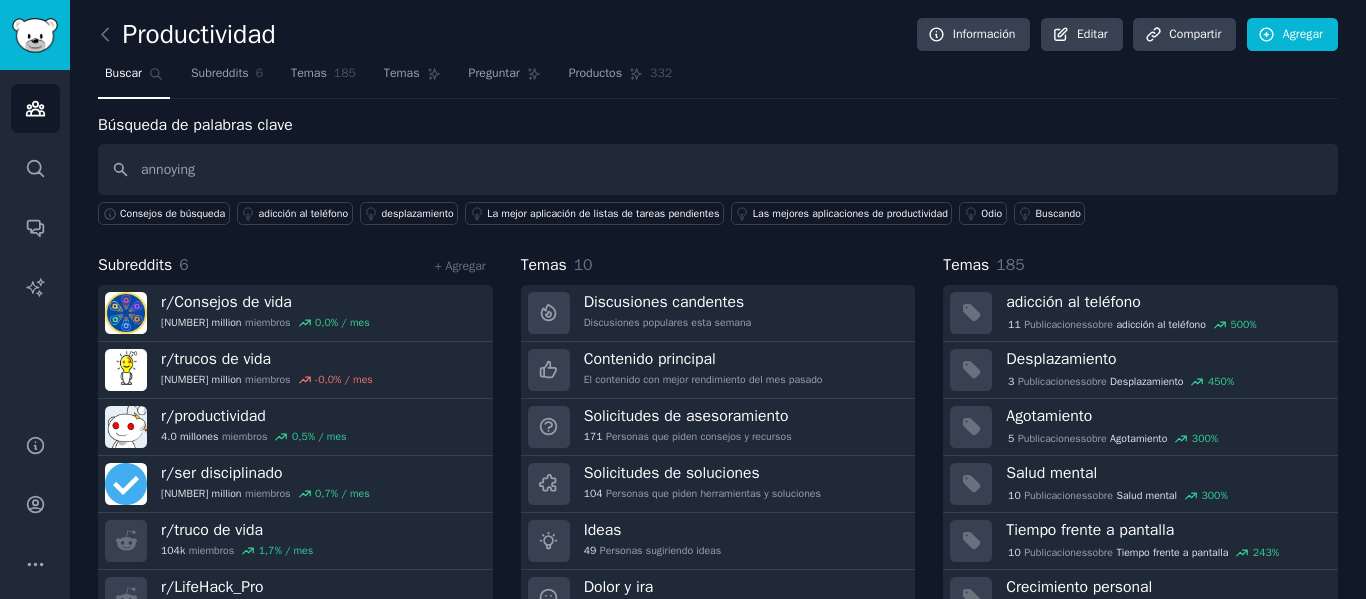 type on "annoying" 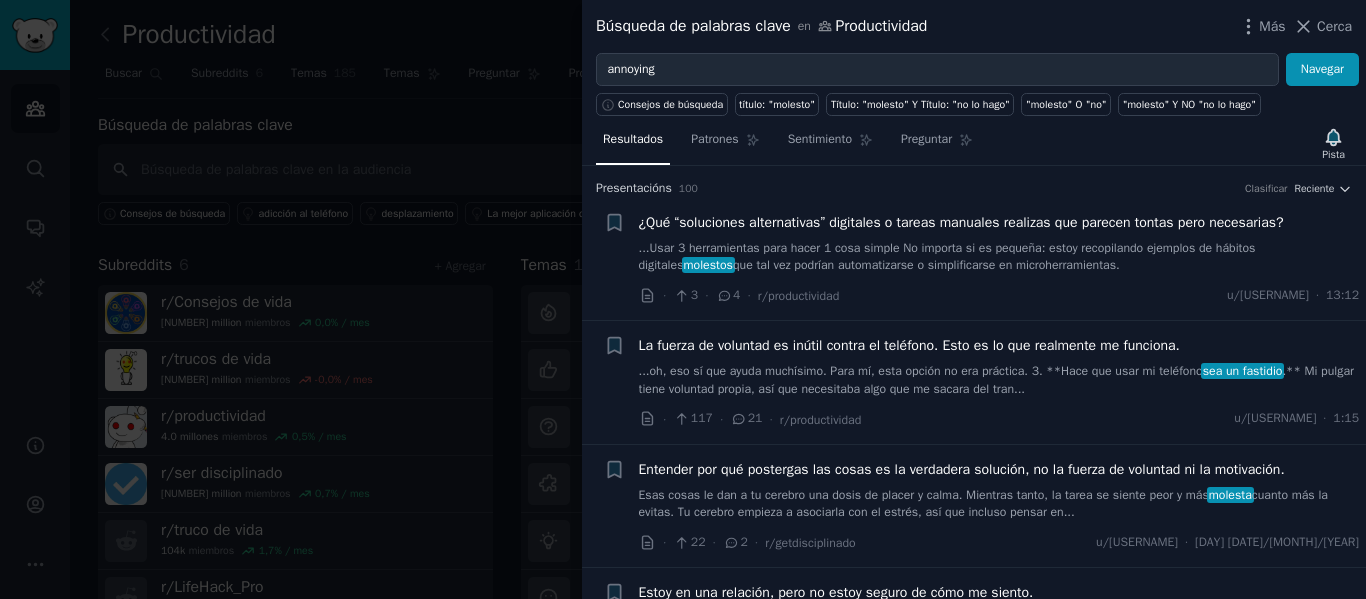 click on "¿Qué “soluciones alternativas” digitales o tareas manuales realizas que parecen tontas pero necesarias?" at bounding box center [961, 222] 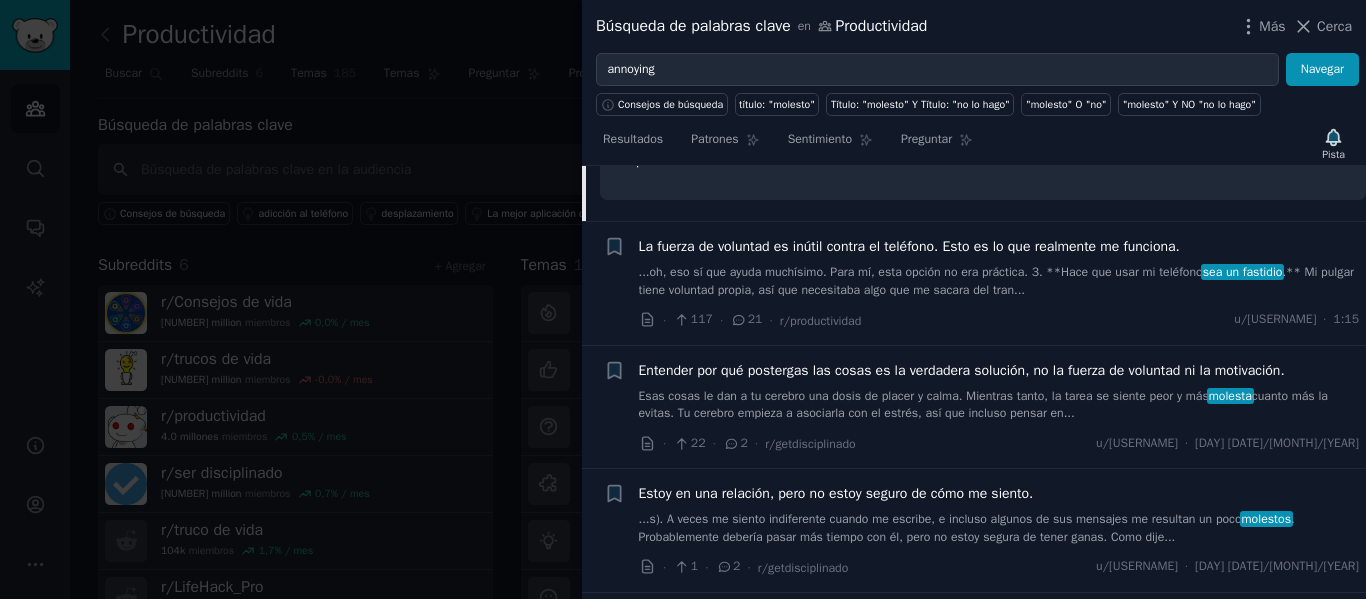 scroll, scrollTop: 532, scrollLeft: 0, axis: vertical 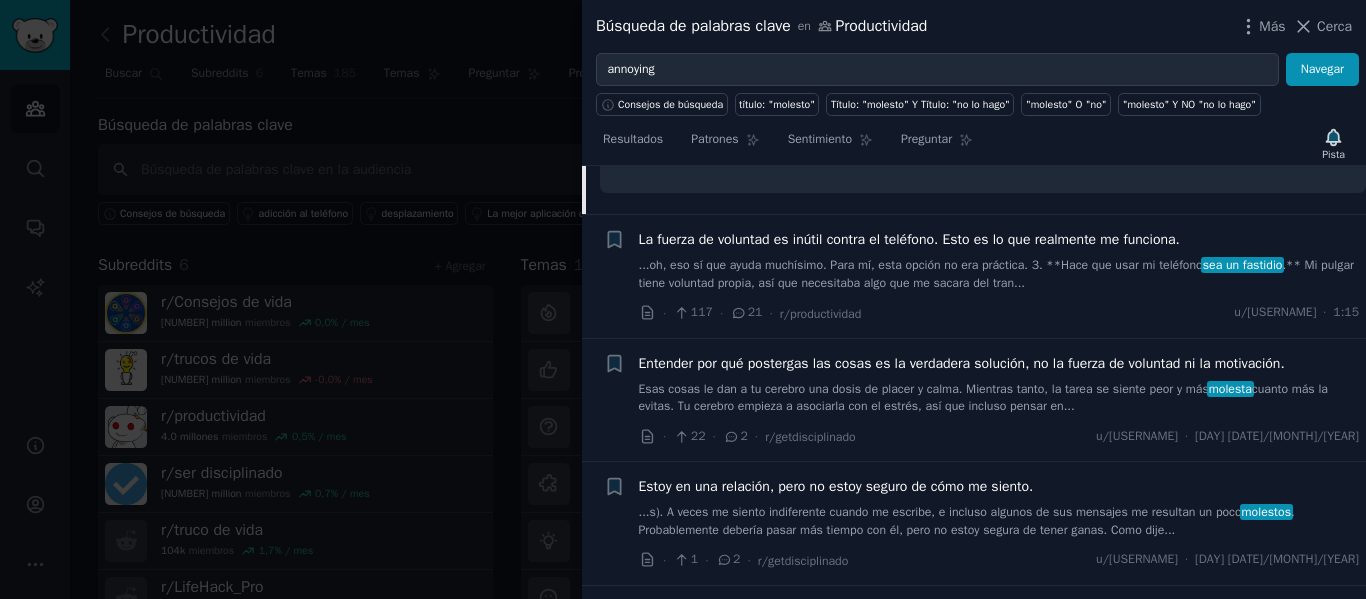 click on ".** Mi pulgar tiene voluntad propia, así que necesitaba algo que me sacara del tran..." at bounding box center (996, 274) 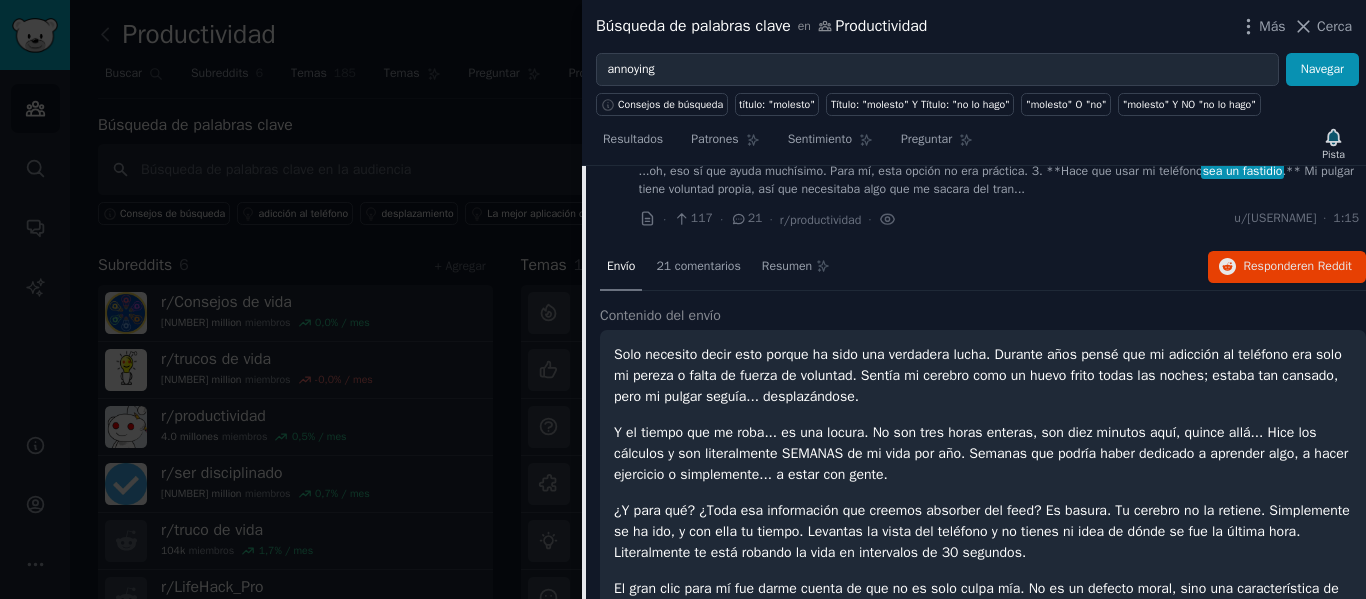 scroll, scrollTop: 0, scrollLeft: 0, axis: both 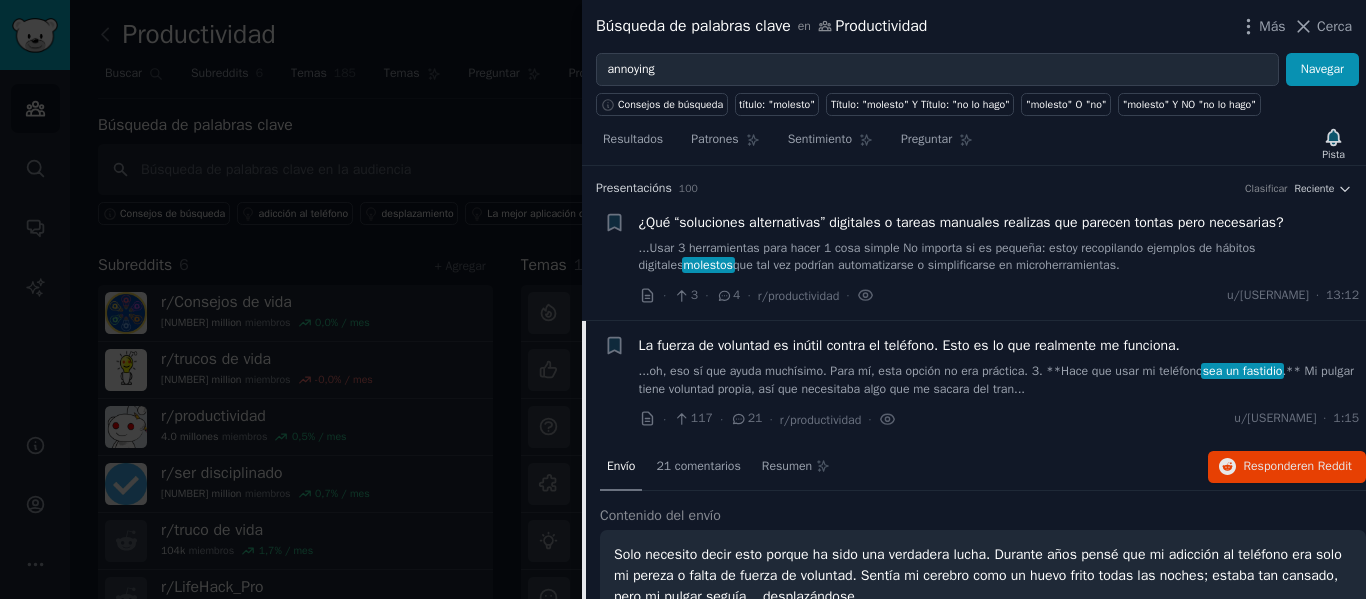 click on "La fuerza de voluntad es inútil contra el teléfono. Esto es lo que realmente me funciona." at bounding box center (909, 345) 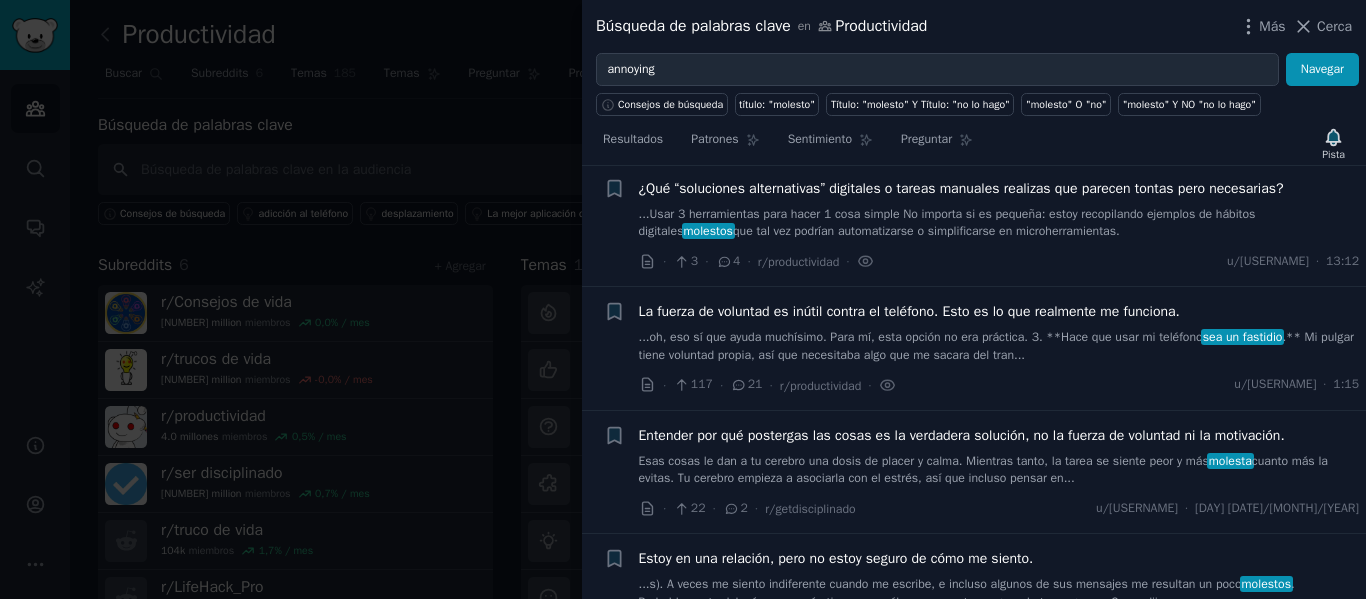 scroll, scrollTop: 0, scrollLeft: 0, axis: both 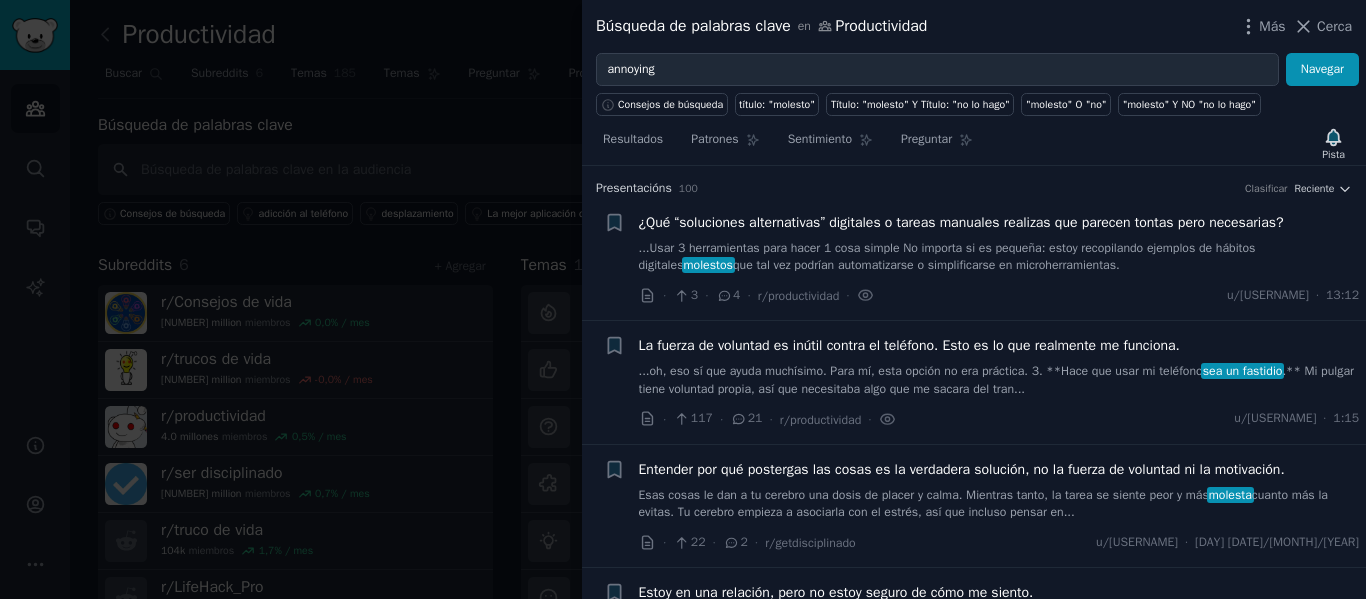click on "· 3 · 4 · r/productividad · u/[USERNAME] · 13:12" at bounding box center (999, 295) 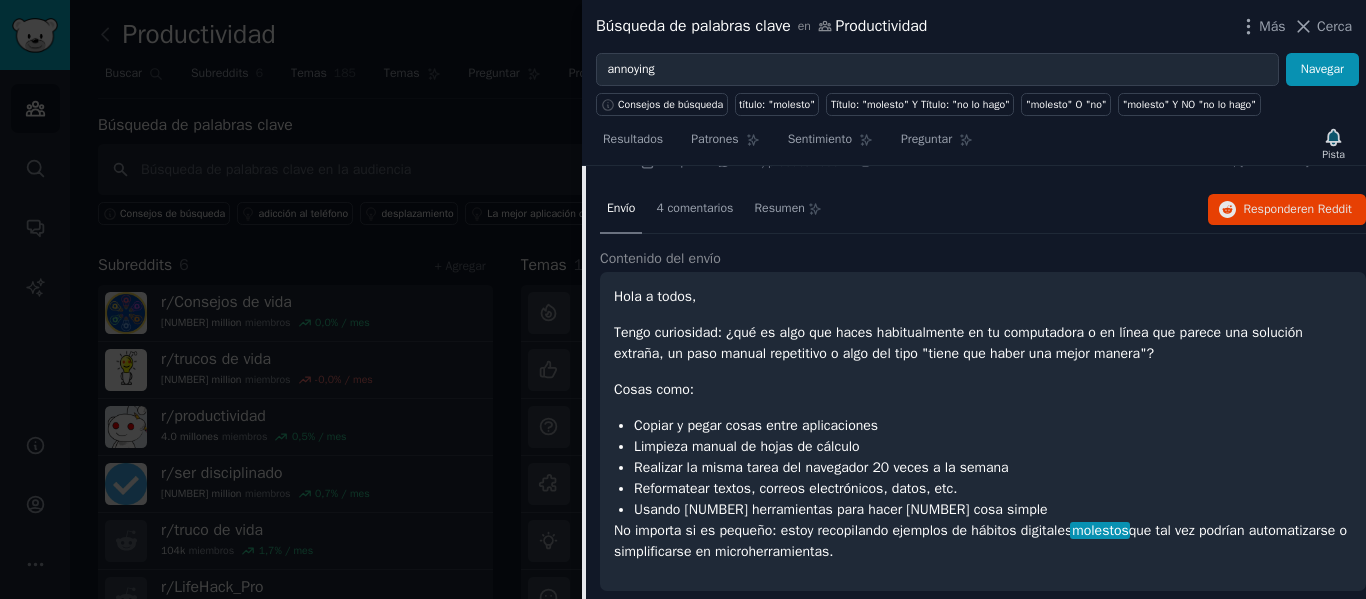 scroll, scrollTop: 132, scrollLeft: 0, axis: vertical 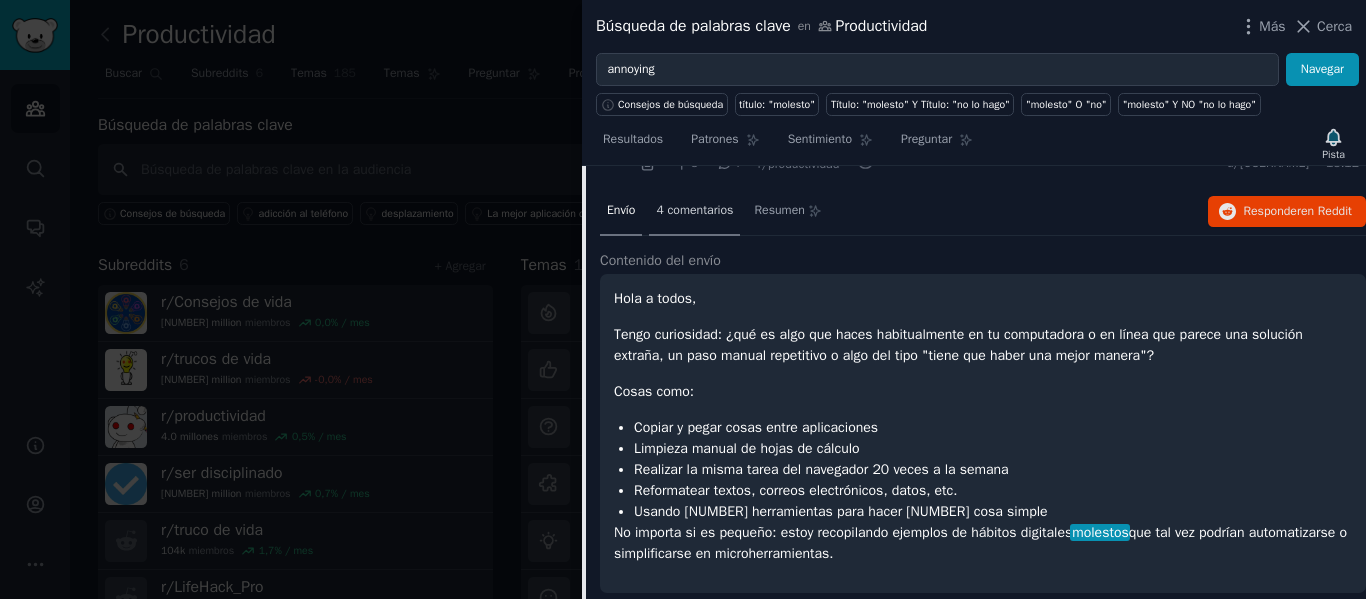 click on "4 comentarios" at bounding box center [694, 212] 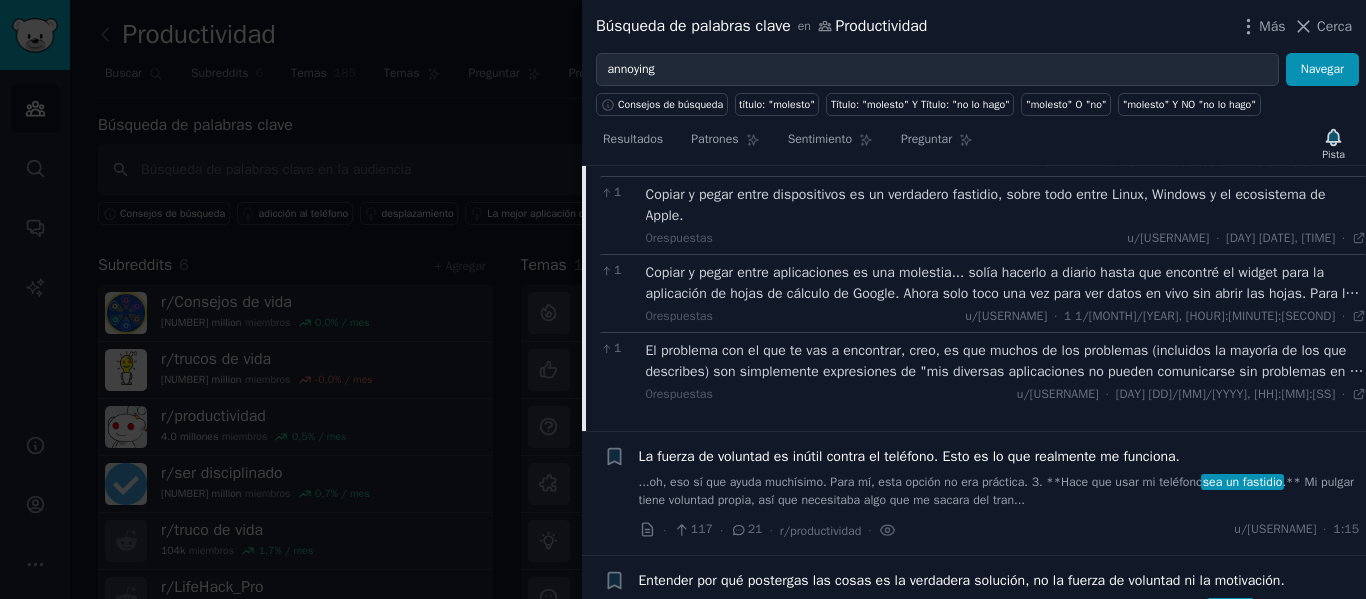 scroll, scrollTop: 332, scrollLeft: 0, axis: vertical 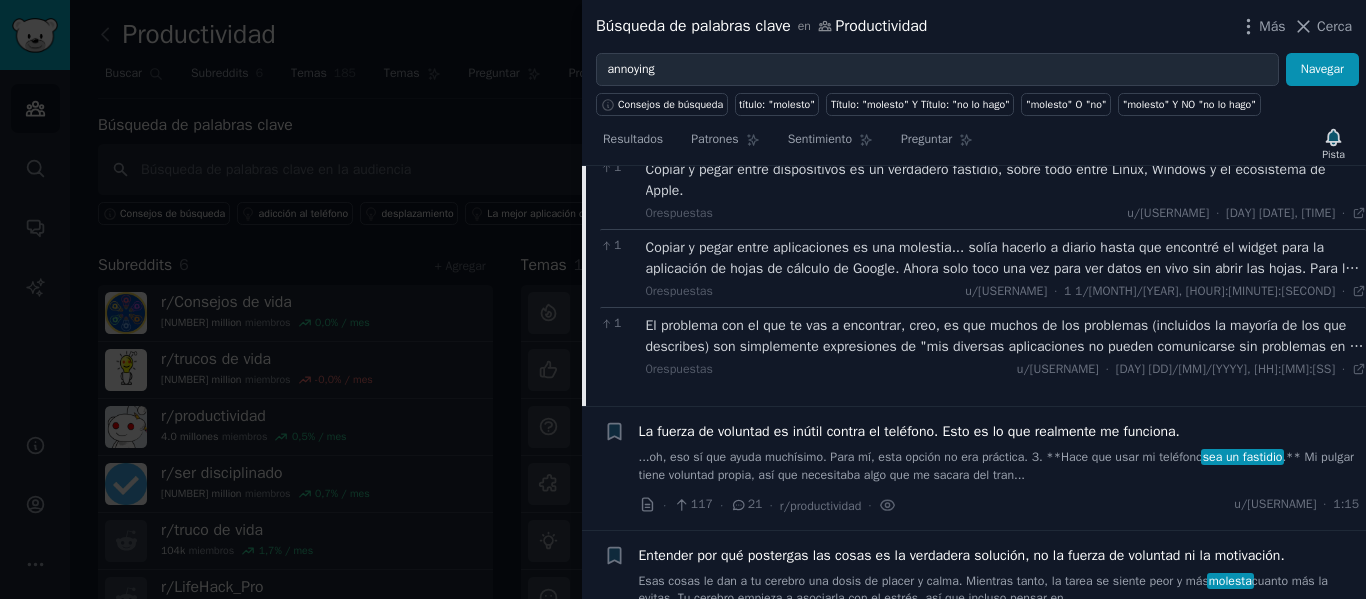 click on "El problema con el que te vas a encontrar, creo, es que muchos de los problemas (incluidos la mayoría de los que describes) son simplemente expresiones de "mis diversas aplicaciones no pueden comunicarse sin problemas en un lenguaje estandarizado" y eso es difícil de resolver con herramientas adicionales. 0 respuestas u/[USERNAME] · [DAY] [DD]/[MM]/[YYYY], [HH]:[MM]:[SS] [HH]:[MM] ·" at bounding box center [1006, 346] 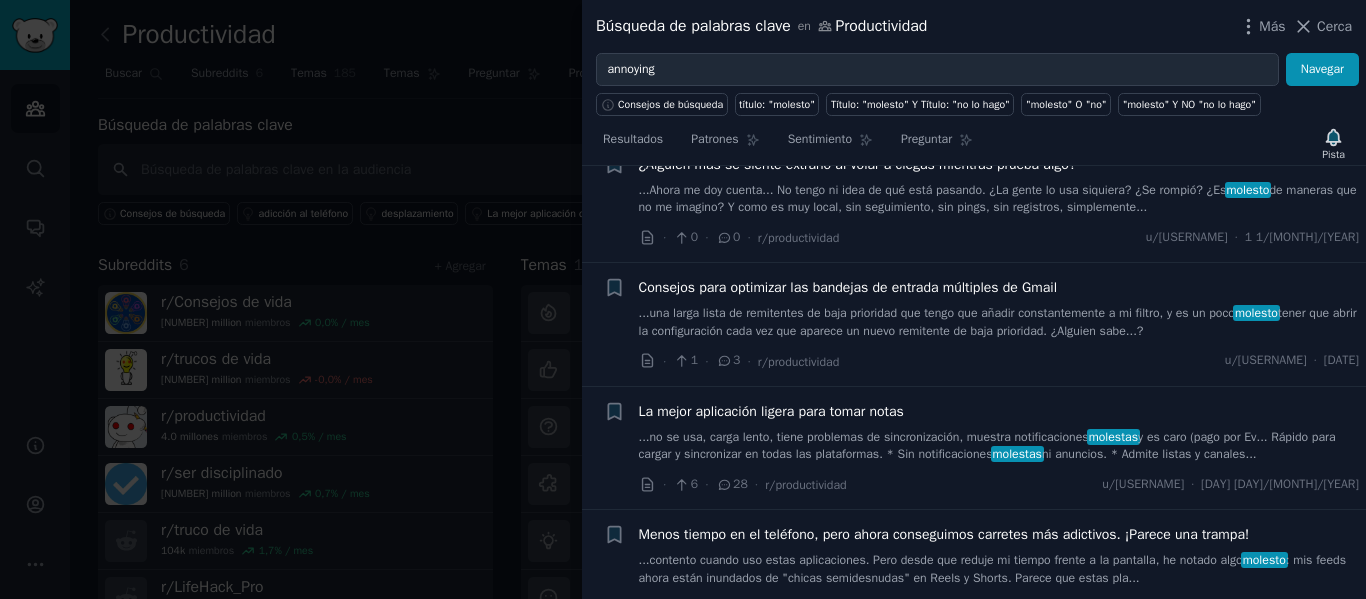 scroll, scrollTop: 1832, scrollLeft: 0, axis: vertical 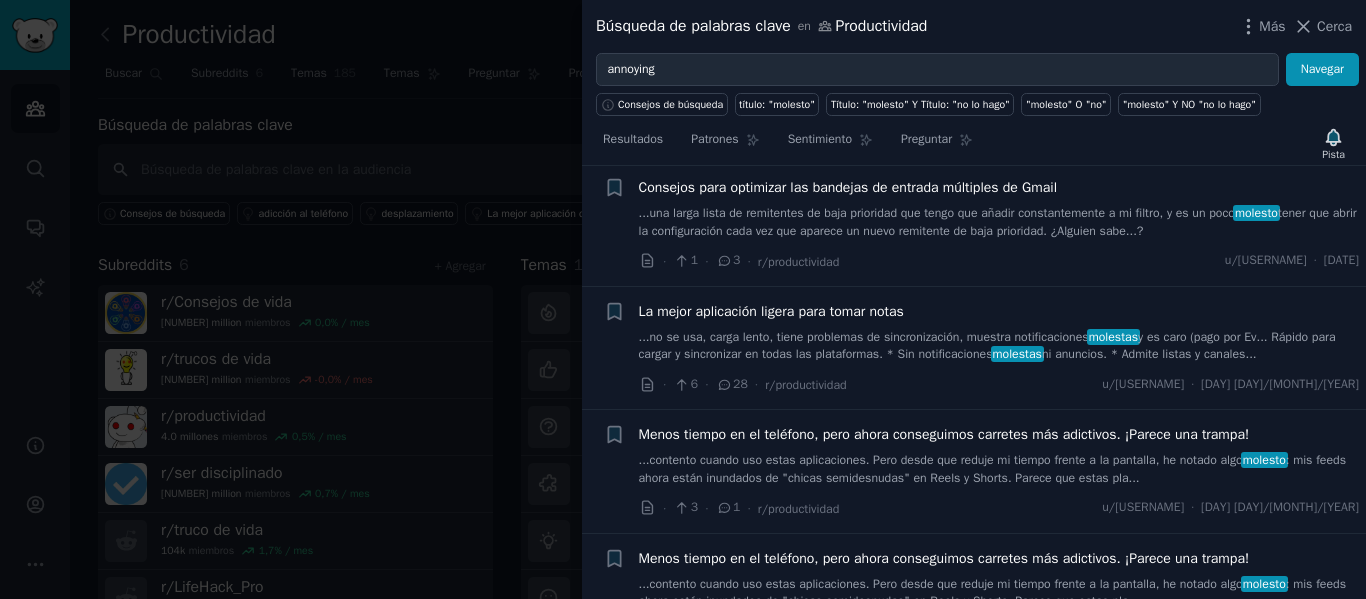 click at bounding box center (683, 299) 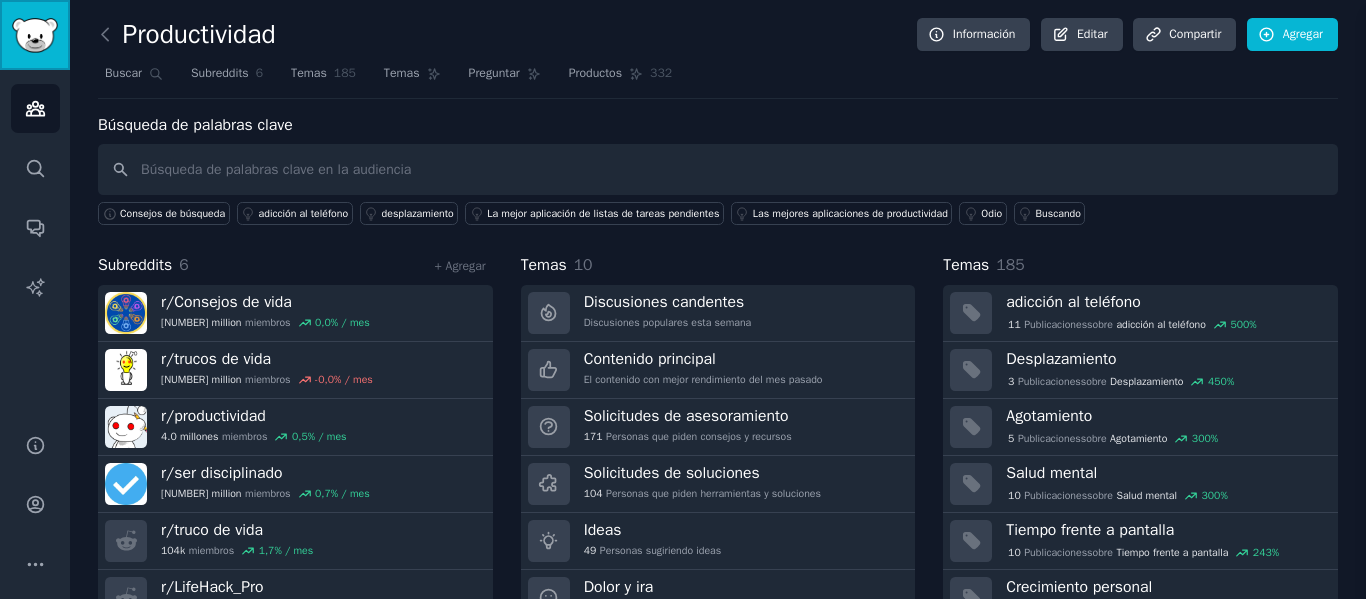 click at bounding box center (35, 35) 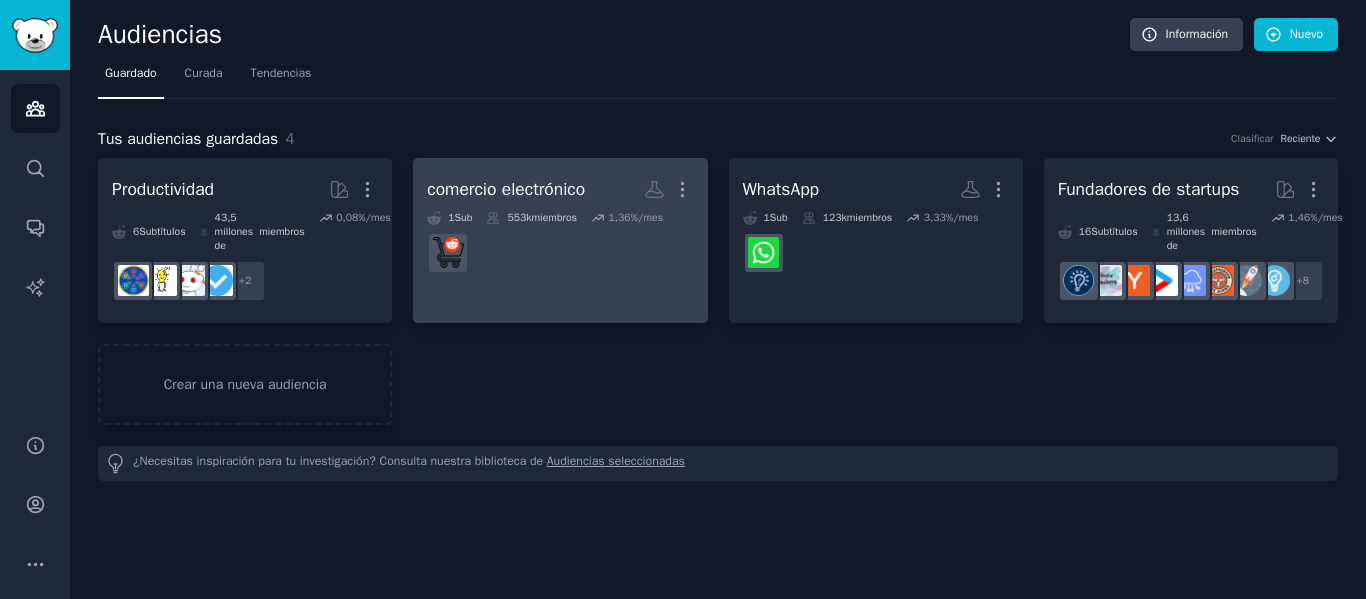 click on "comercio electrónico Más [NUMBER] Sub [NUMBER]k miembros [NUMBER] %/mes" at bounding box center [560, 240] 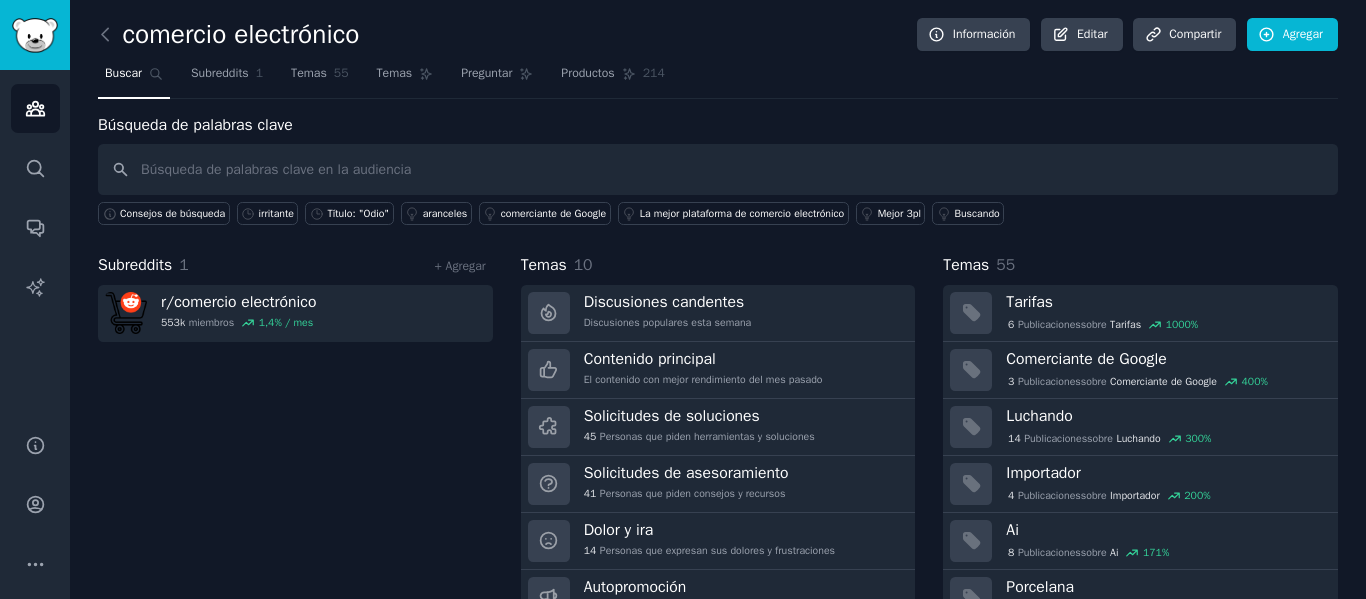 click at bounding box center [718, 169] 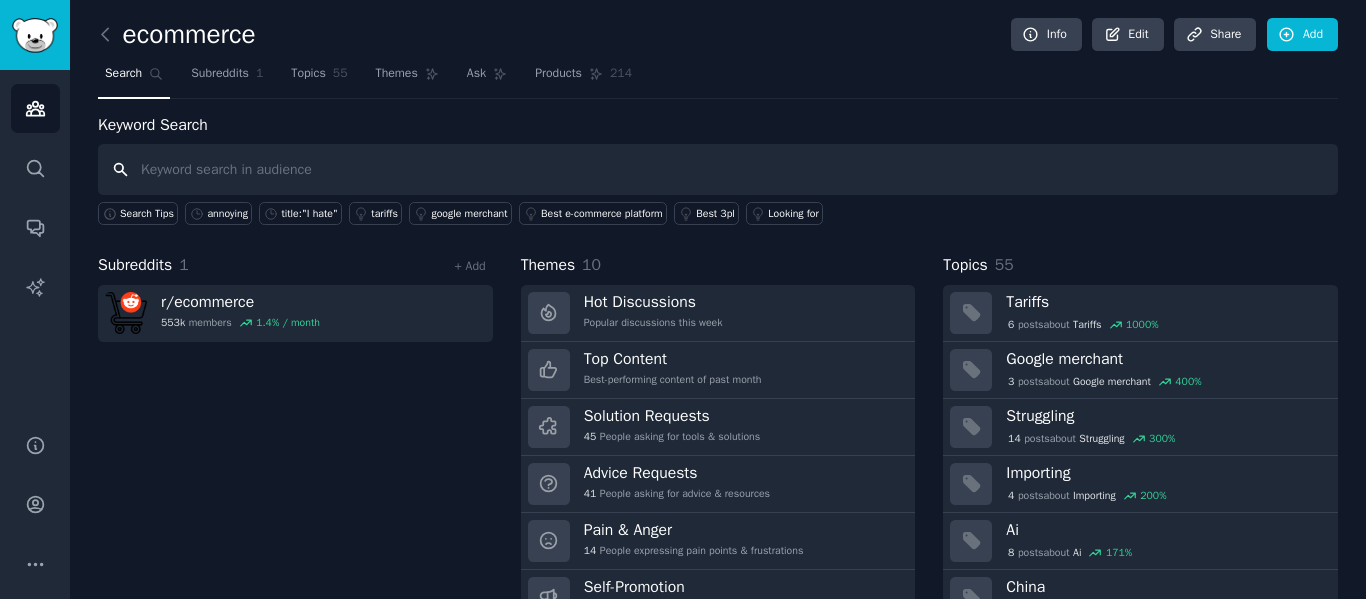 click at bounding box center [718, 169] 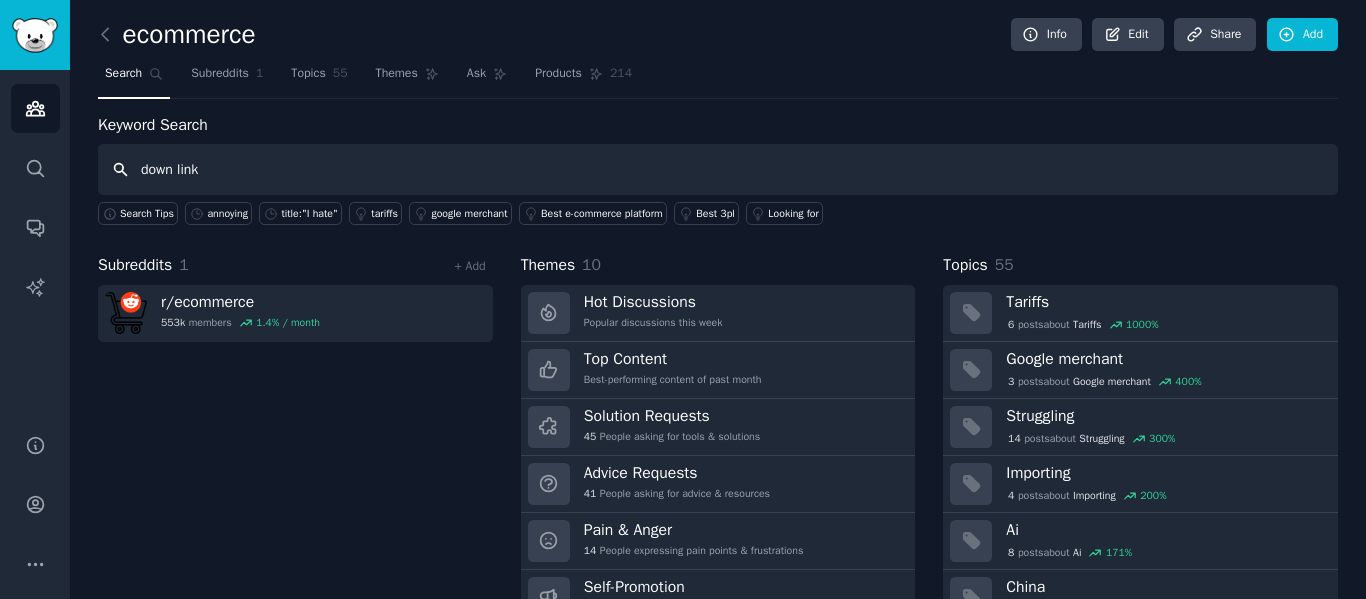 type on "down link" 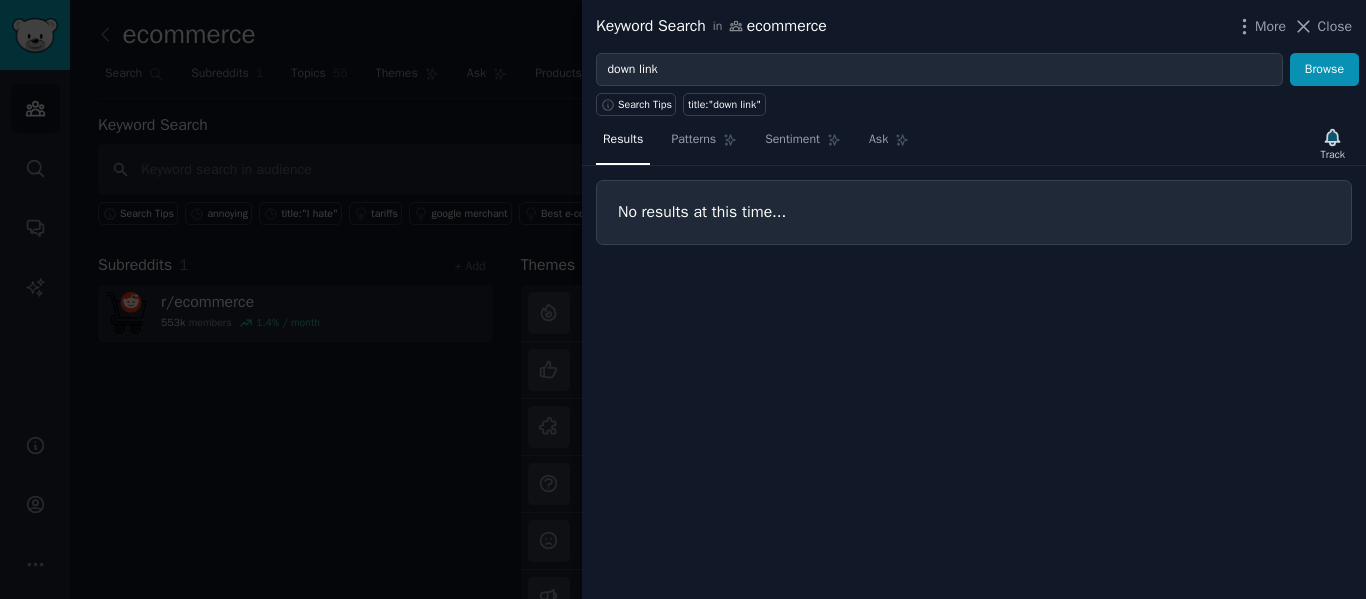 click at bounding box center [683, 299] 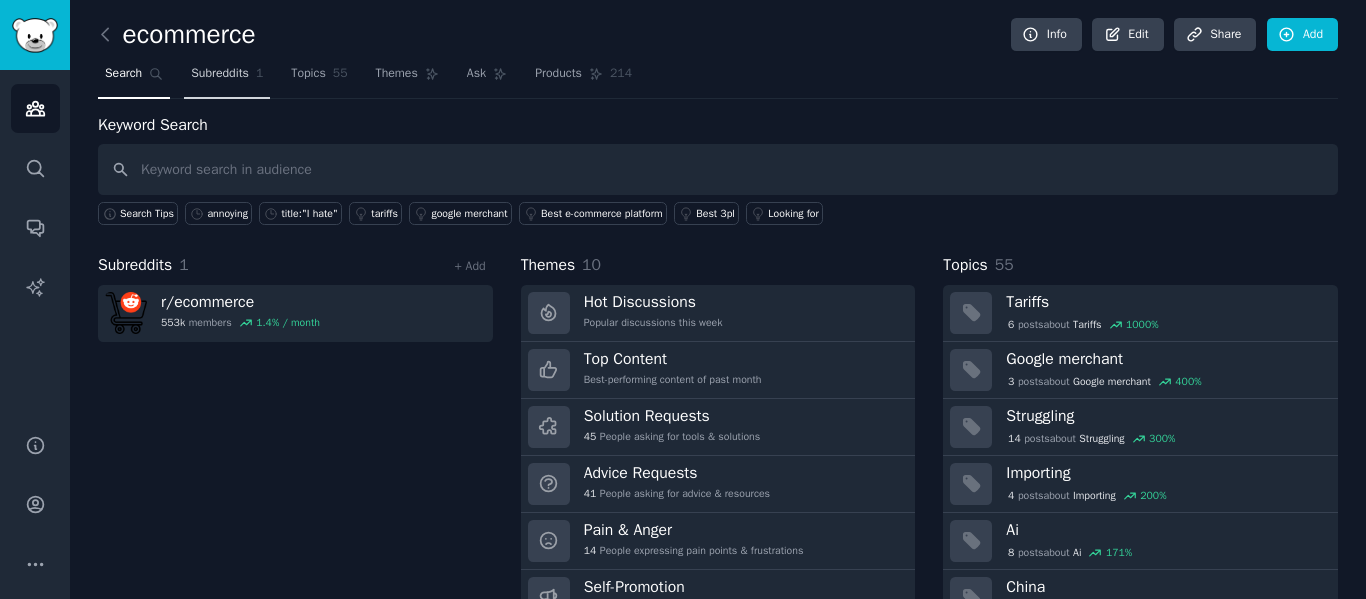 click on "Subreddits" at bounding box center (220, 74) 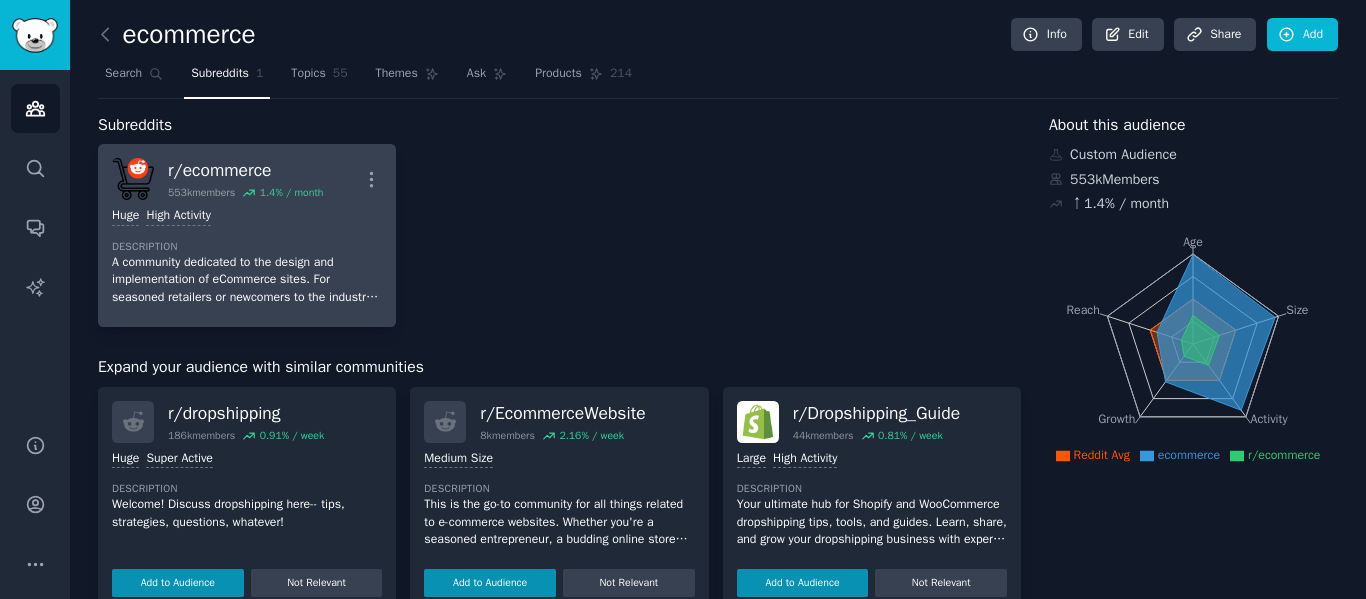 click on "r/ ecommerce" at bounding box center (245, 170) 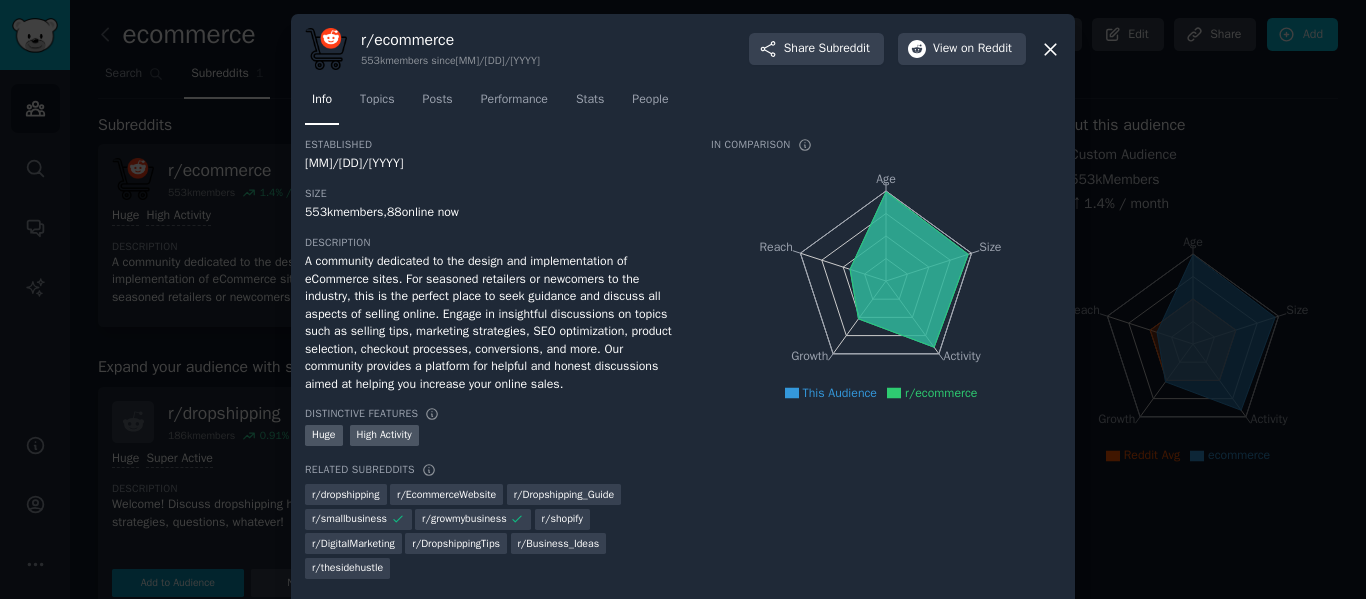 click at bounding box center (683, 299) 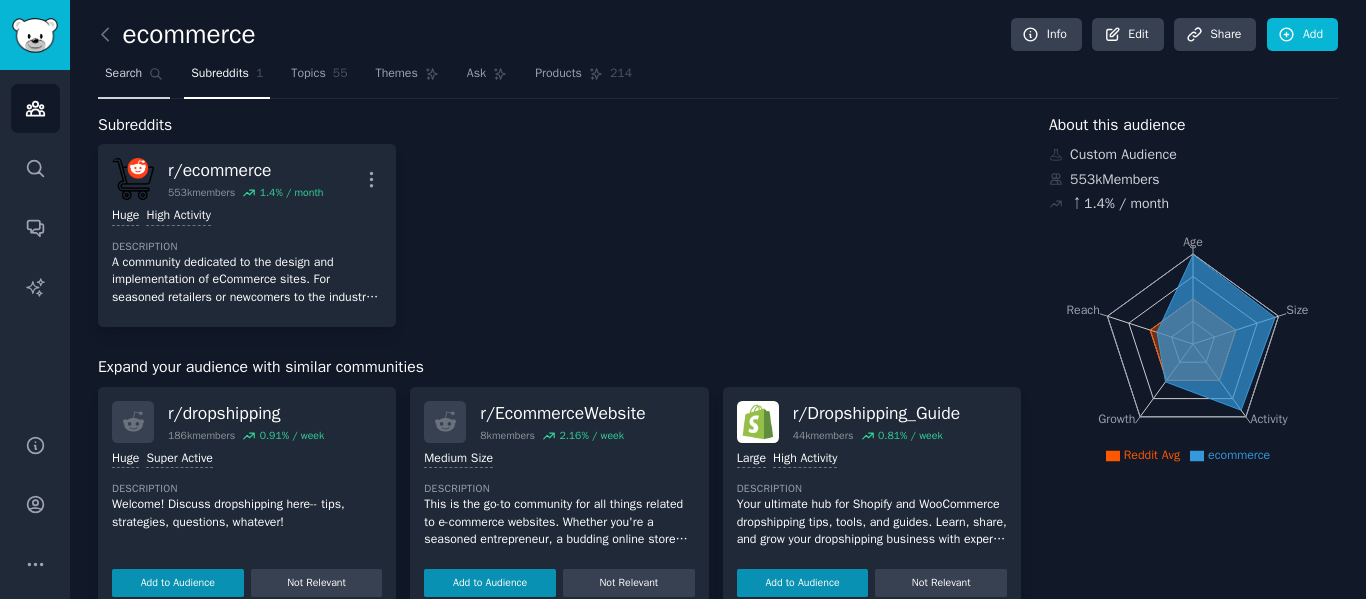 click 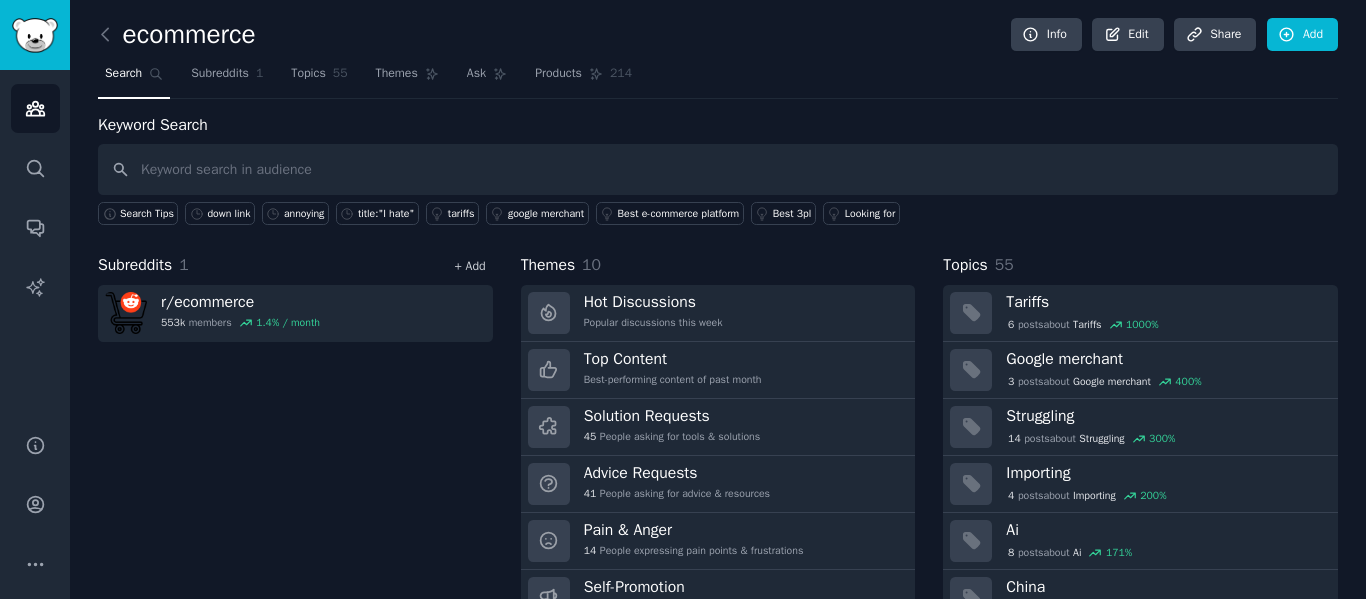 click on "+ Add" at bounding box center [470, 266] 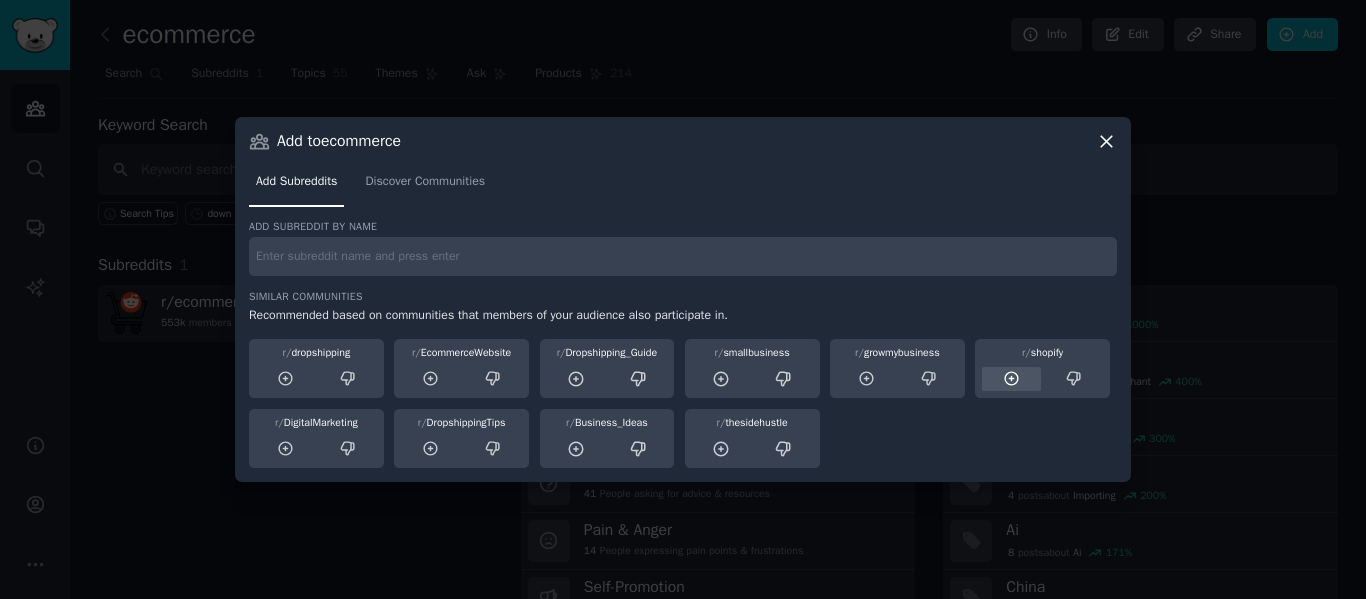 click 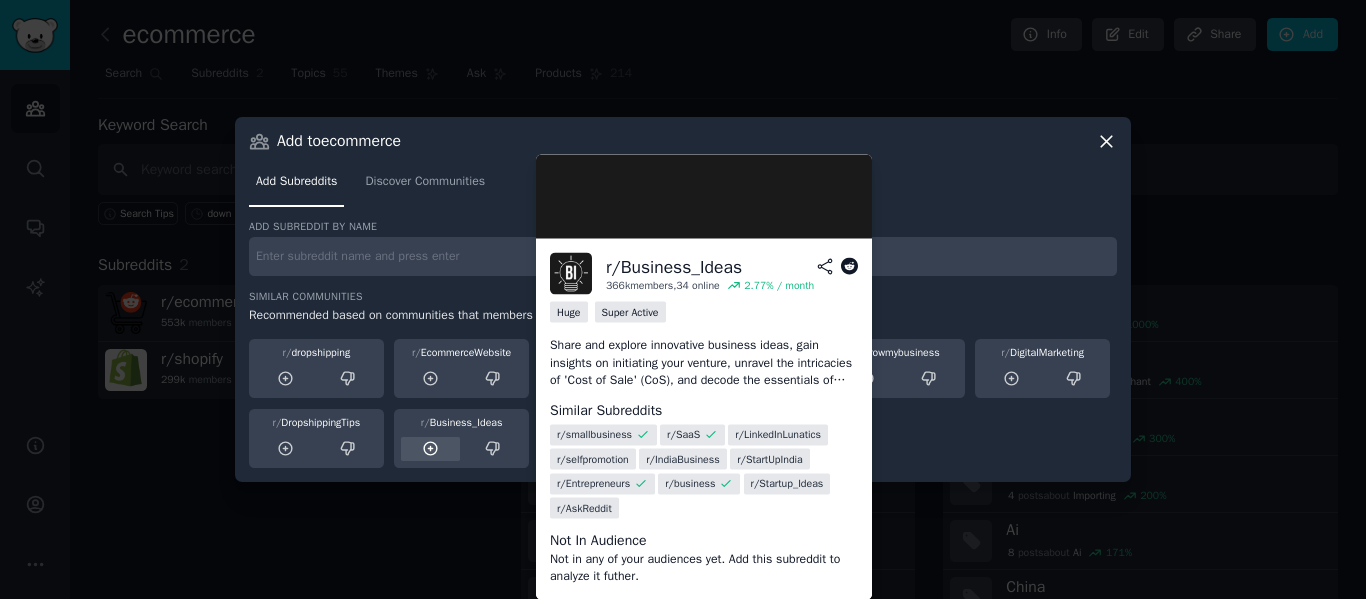 click at bounding box center [430, 449] 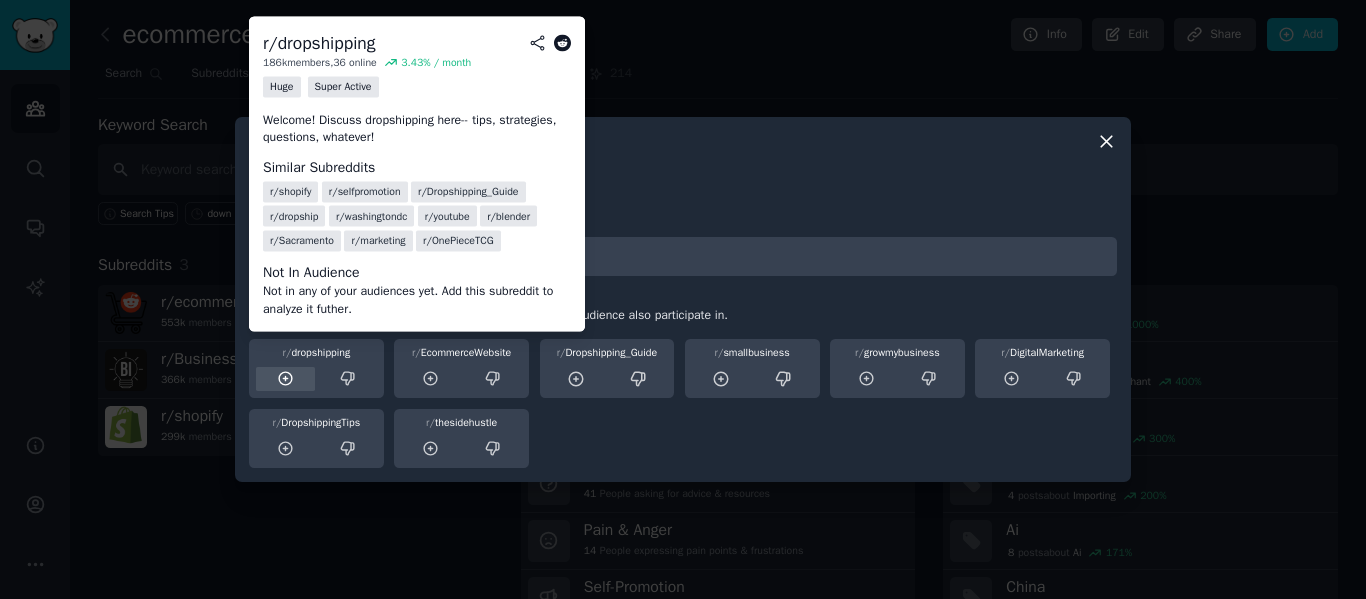 click at bounding box center (285, 379) 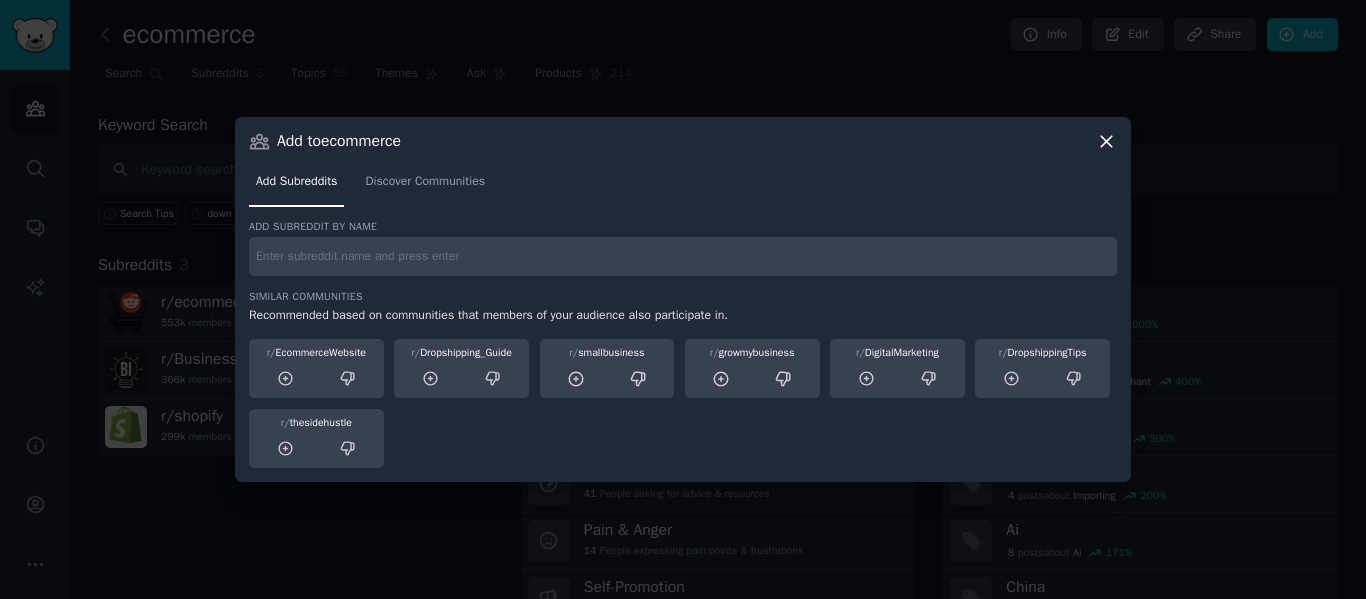 click at bounding box center [683, 299] 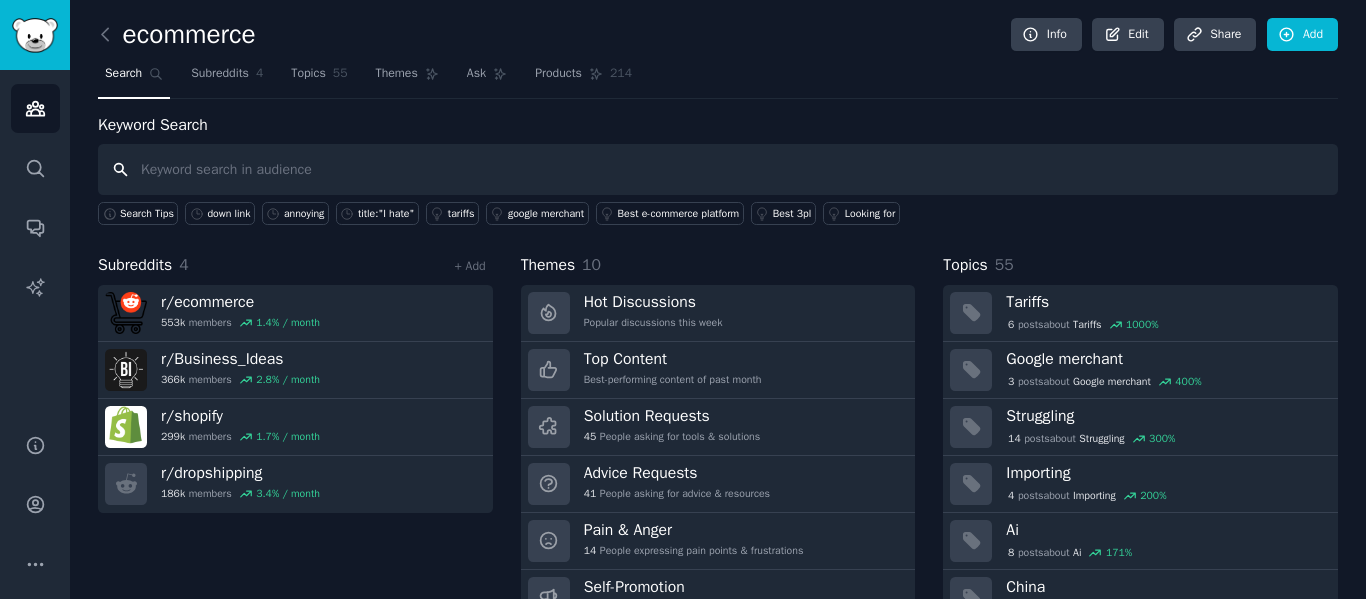 click at bounding box center [718, 169] 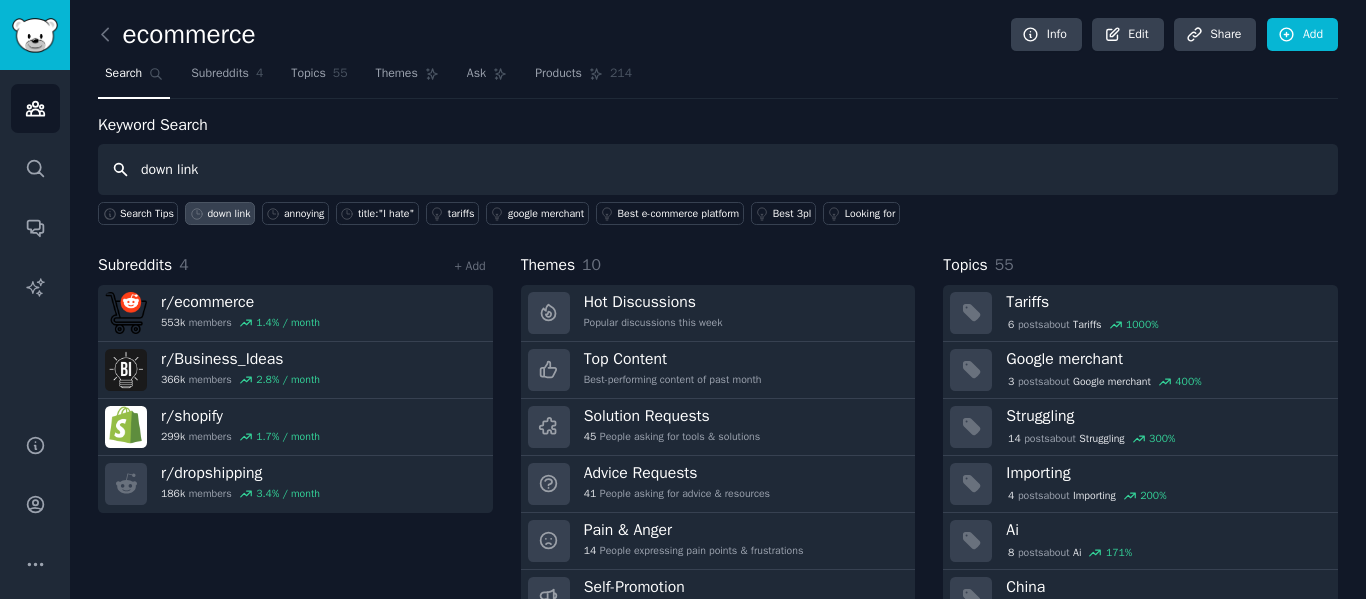 type on "down link" 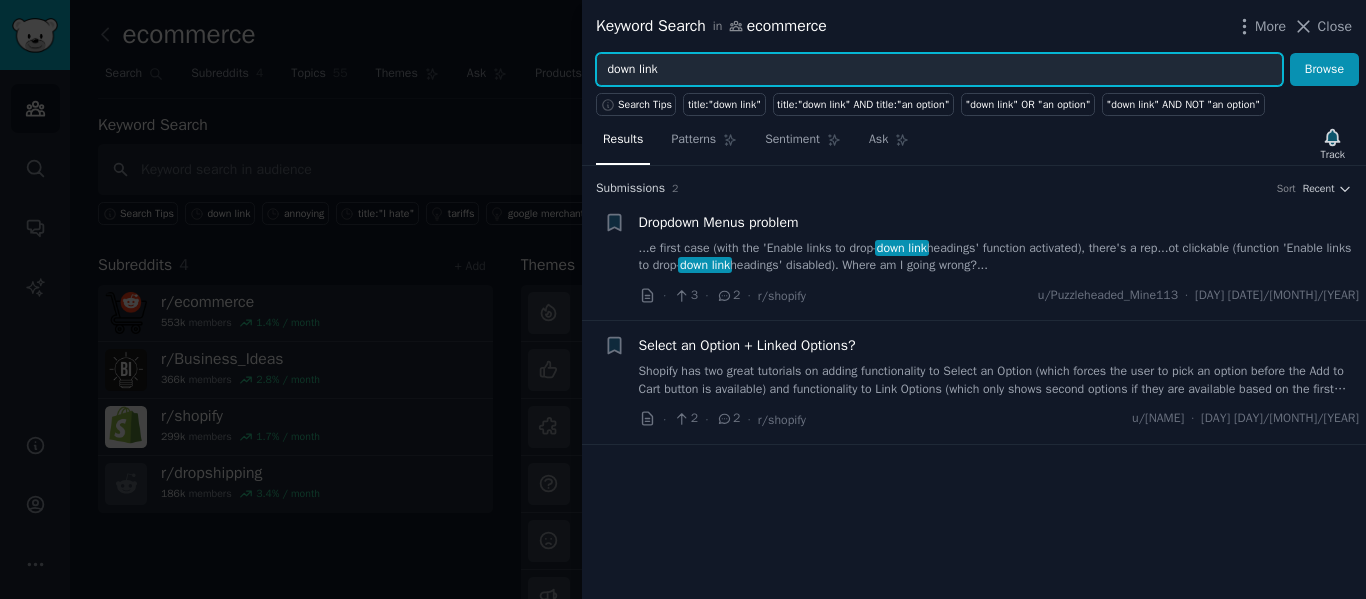 drag, startPoint x: 681, startPoint y: 73, endPoint x: 532, endPoint y: 76, distance: 149.0302 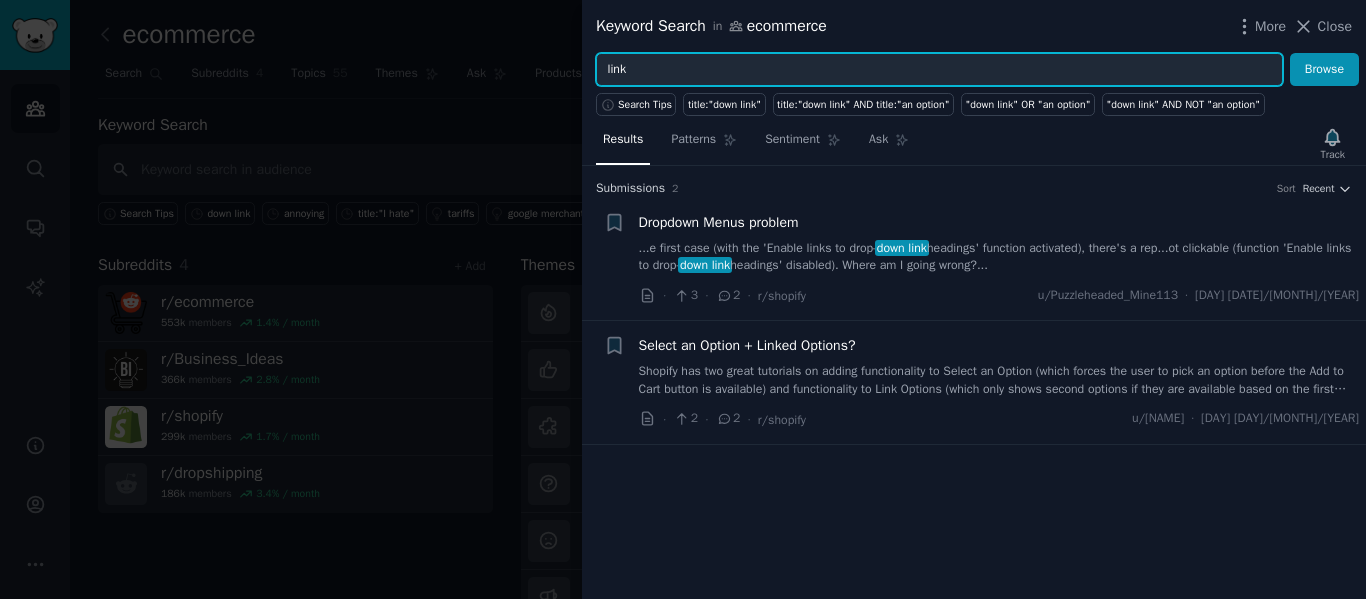 click on "Browse" at bounding box center (1324, 70) 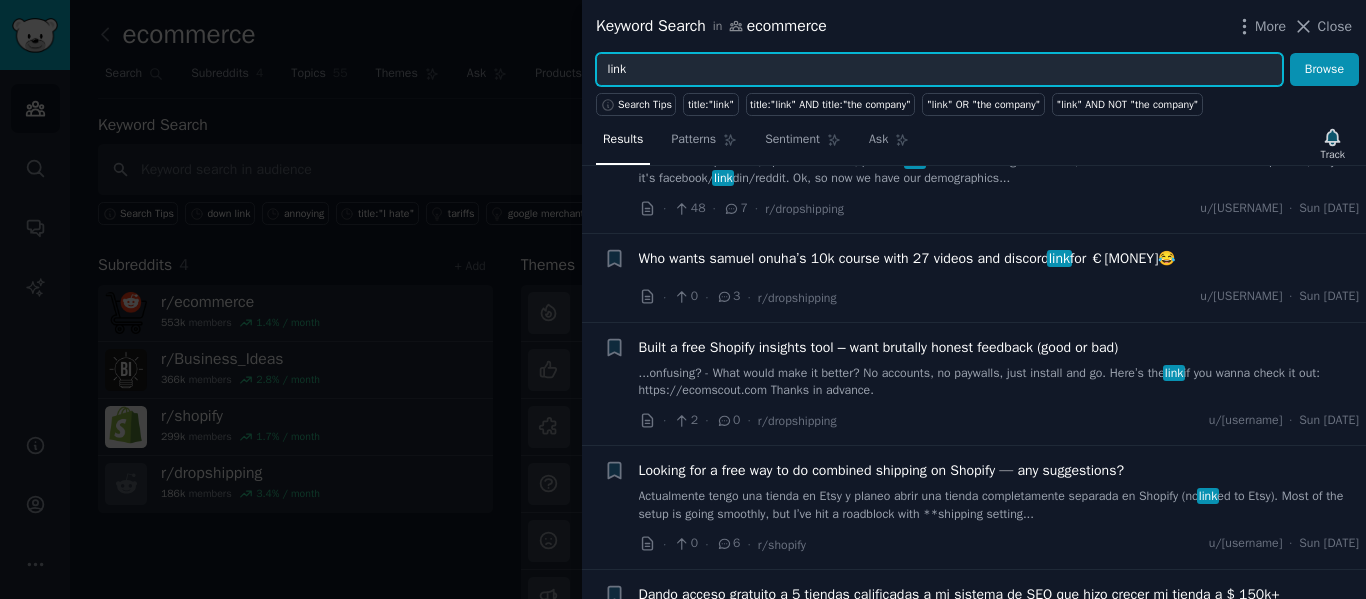 scroll, scrollTop: 1000, scrollLeft: 0, axis: vertical 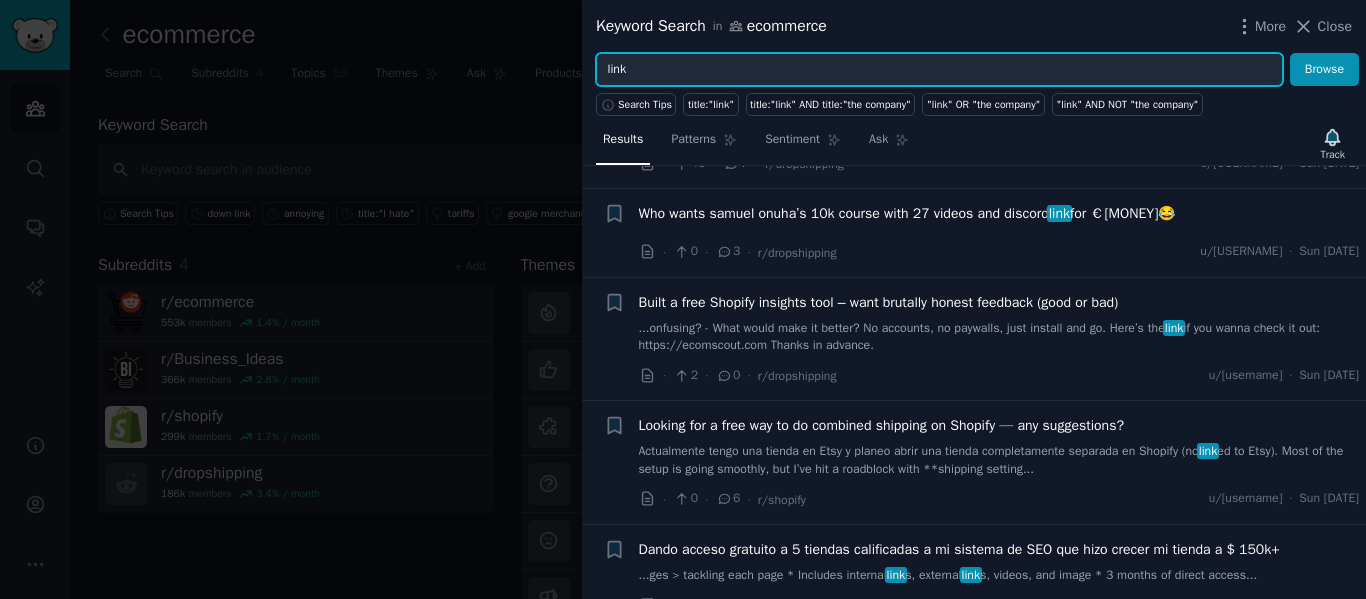 drag, startPoint x: 664, startPoint y: 65, endPoint x: 590, endPoint y: 75, distance: 74.672615 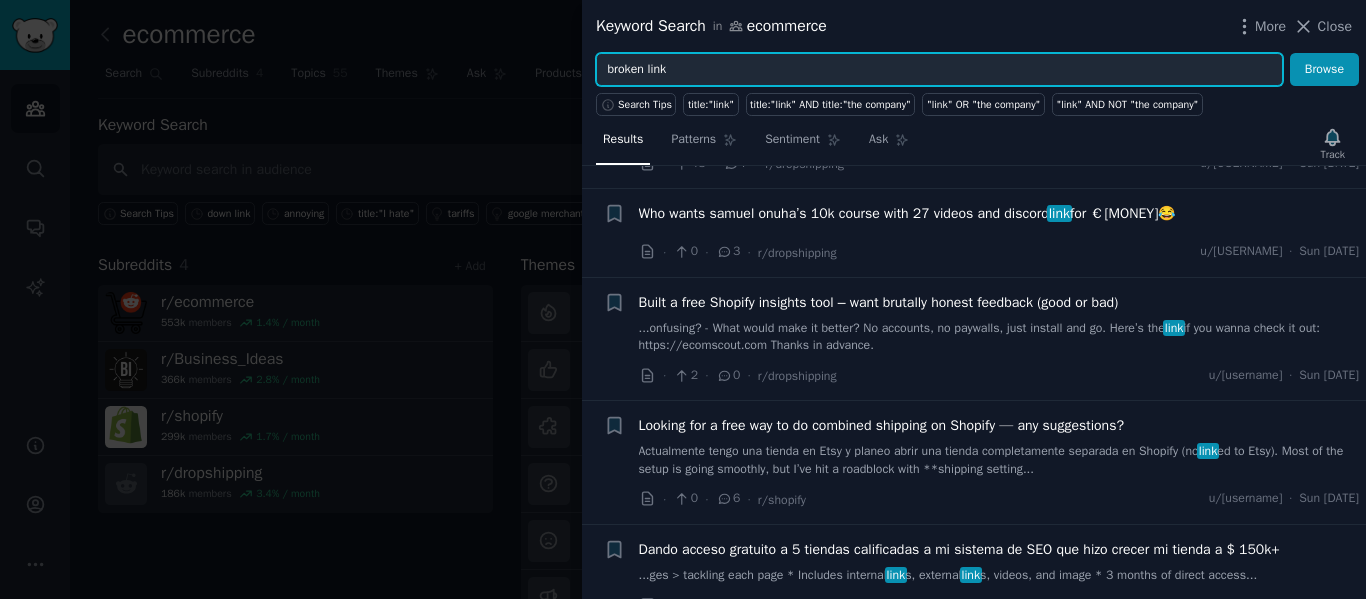 click on "Browse" at bounding box center (1324, 70) 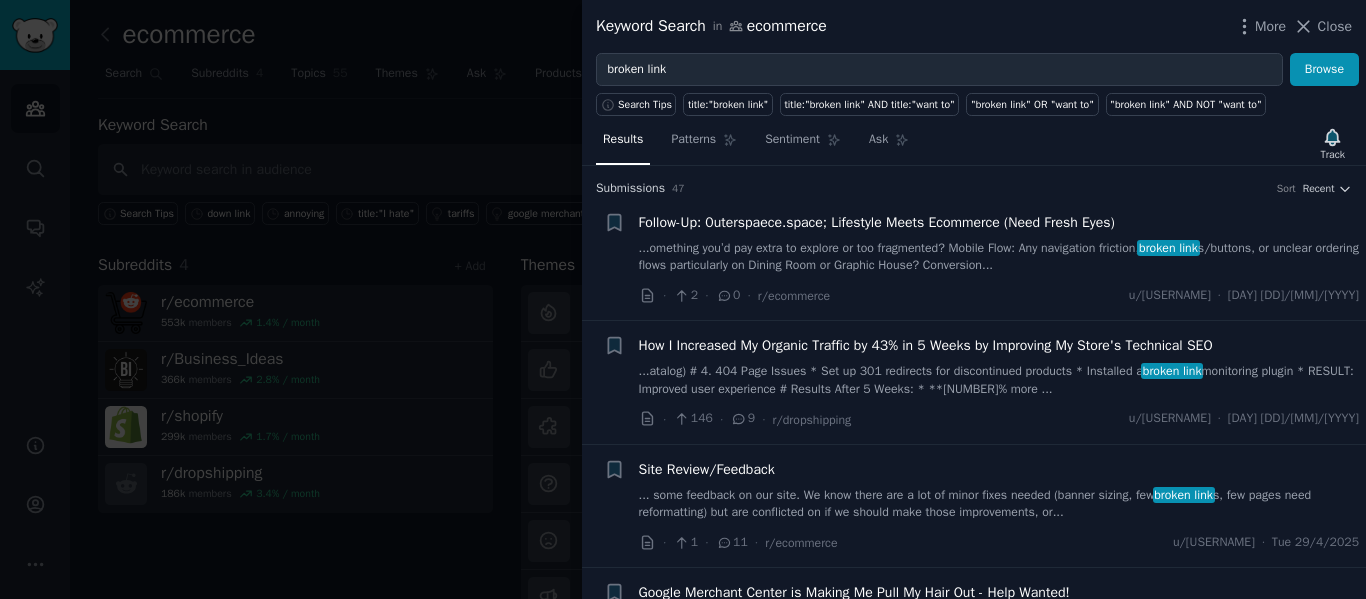 click on "...omething you’d pay extra to explore or too fragmented?
Mobile Flow: Any navigation friction,  broken link s/buttons, or unclear ordering flows particularly on Dining Room or Graphic House?
Conversion..." at bounding box center (999, 257) 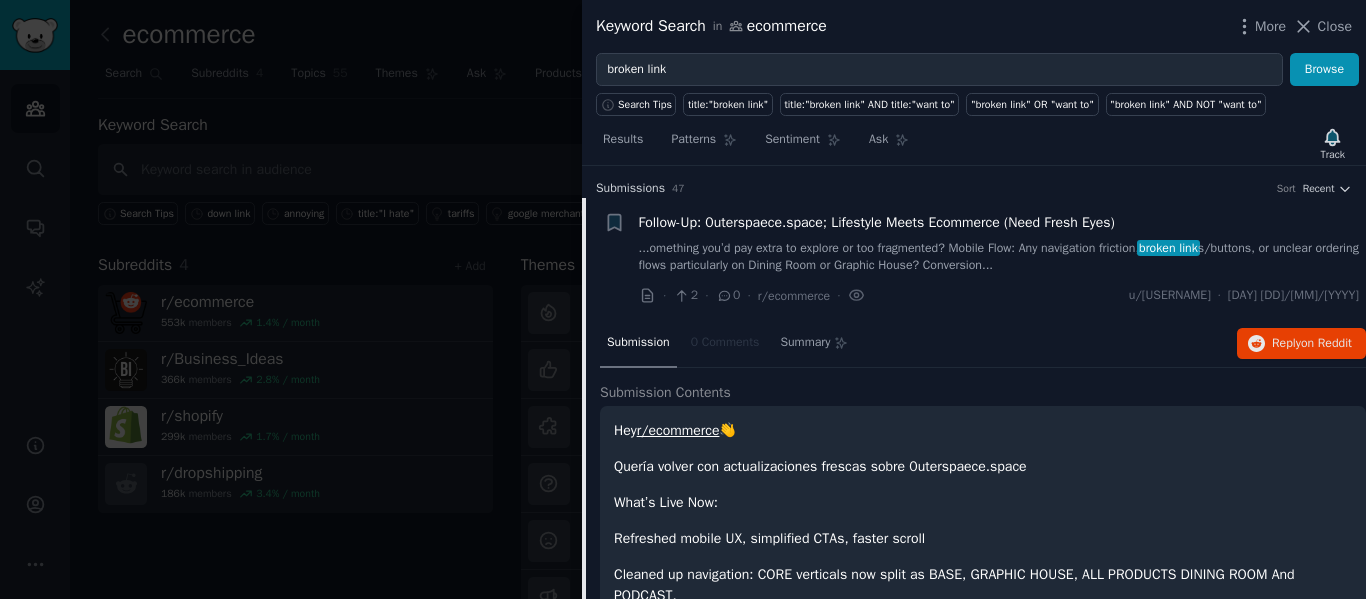 scroll, scrollTop: 32, scrollLeft: 0, axis: vertical 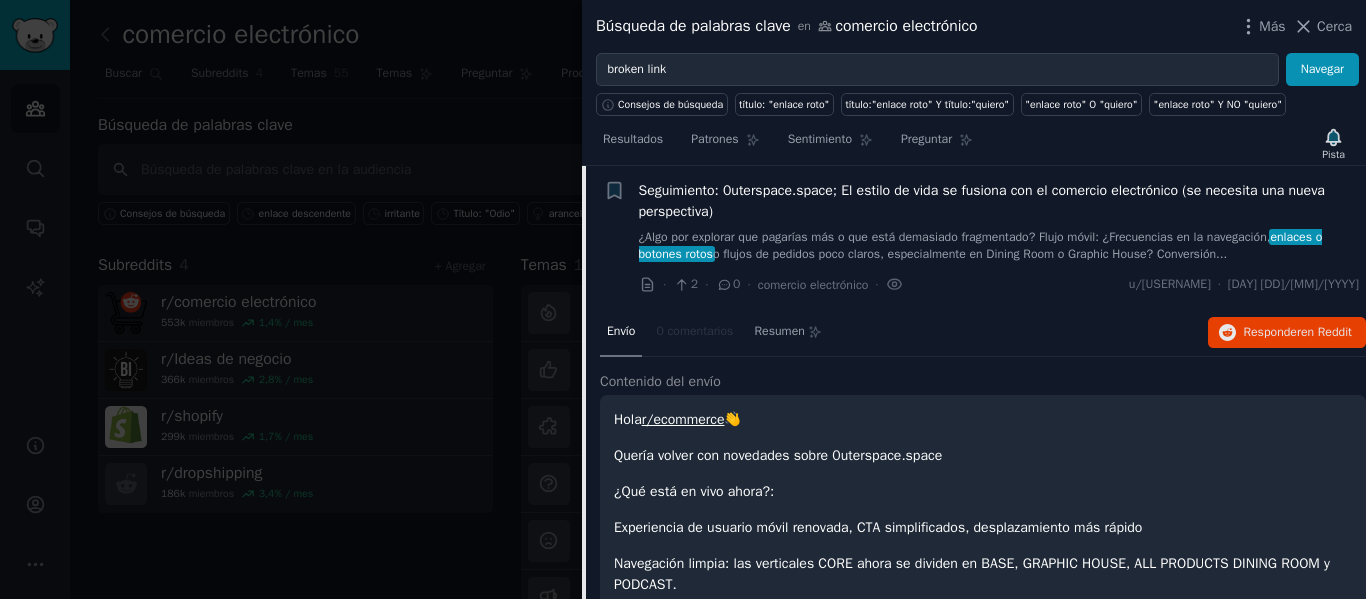 click on "¿Algo por explorar que pagarías más o que está demasiado fragmentado? Flujo móvil: ¿Frecuencias en la navegación," at bounding box center (955, 237) 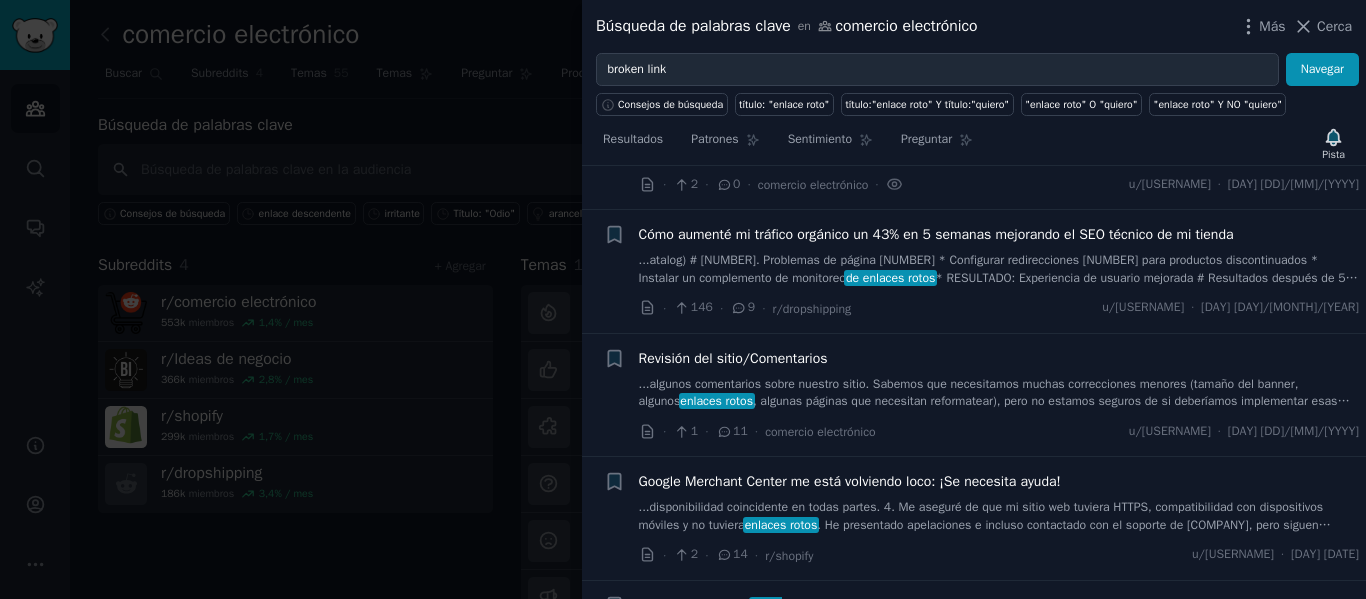 click on "...atalog) # [NUMBER]. Problemas de página [NUMBER] * Configurar redirecciones [NUMBER] para productos discontinuados * Instalar un complemento de monitoreo" at bounding box center [979, 269] 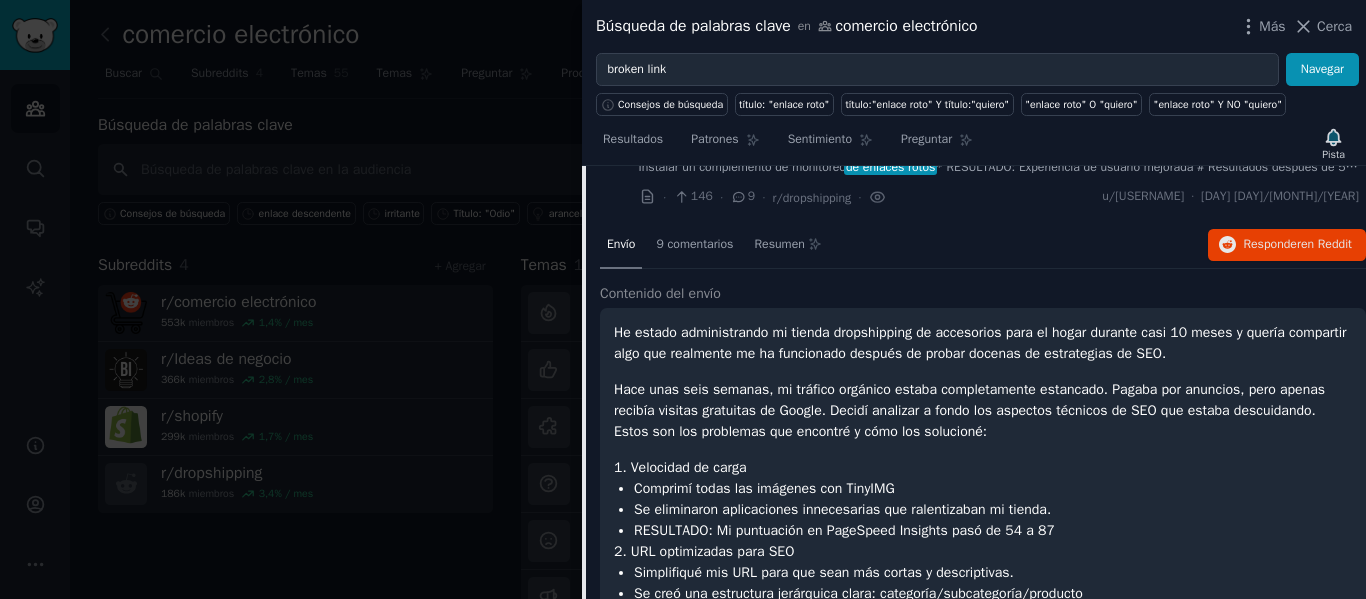 scroll, scrollTop: 276, scrollLeft: 0, axis: vertical 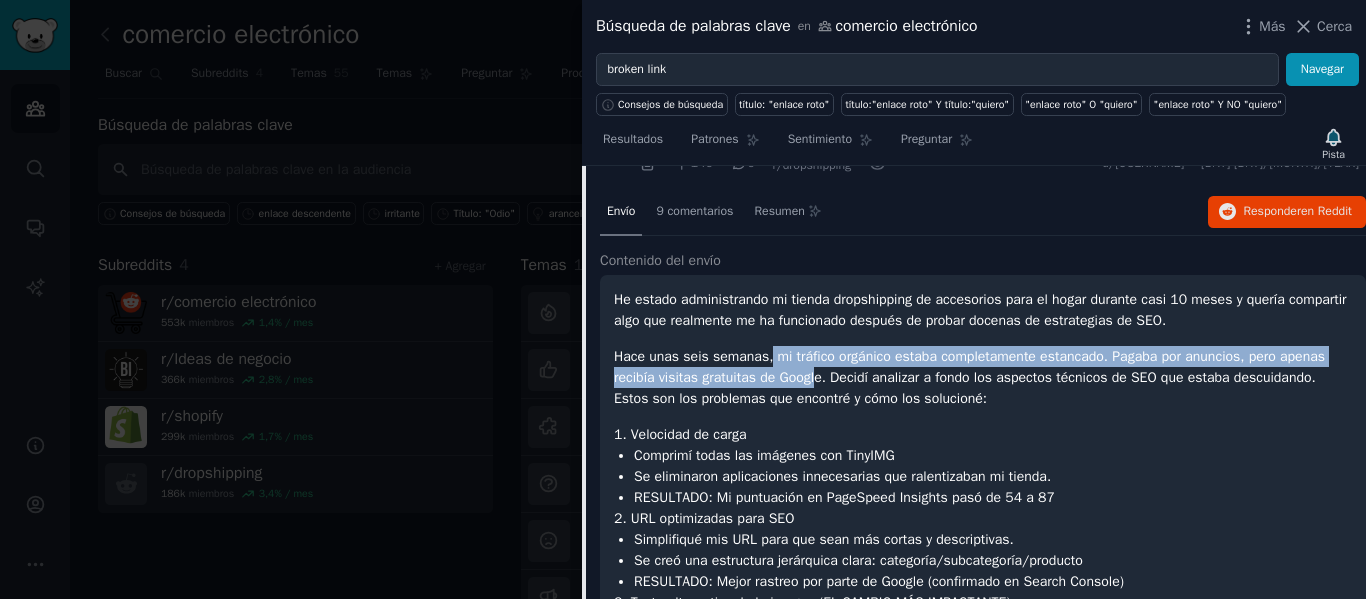 drag, startPoint x: 794, startPoint y: 360, endPoint x: 813, endPoint y: 384, distance: 30.610456 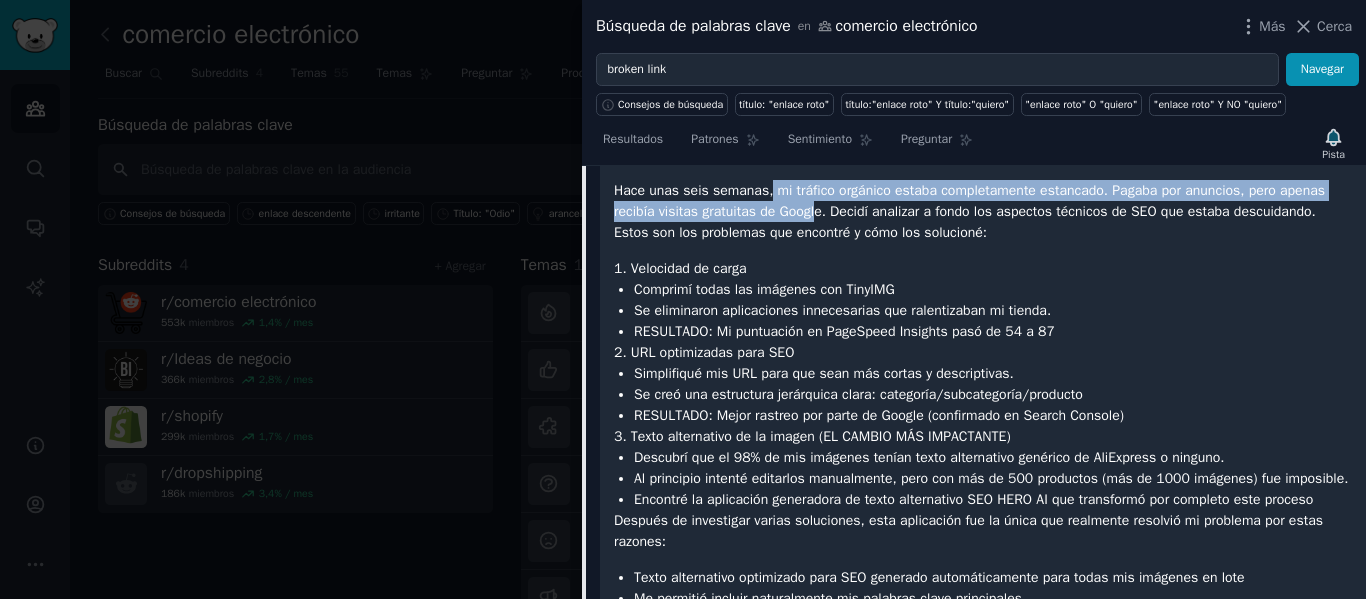 scroll, scrollTop: 476, scrollLeft: 0, axis: vertical 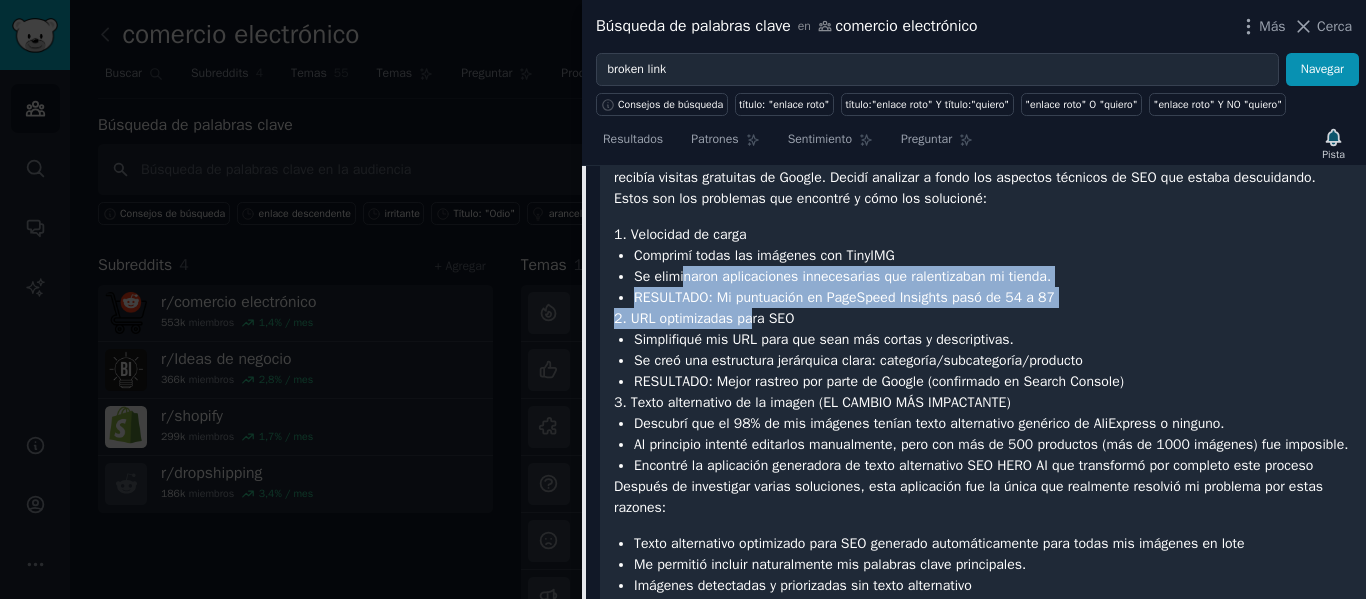 drag, startPoint x: 681, startPoint y: 277, endPoint x: 748, endPoint y: 314, distance: 76.537575 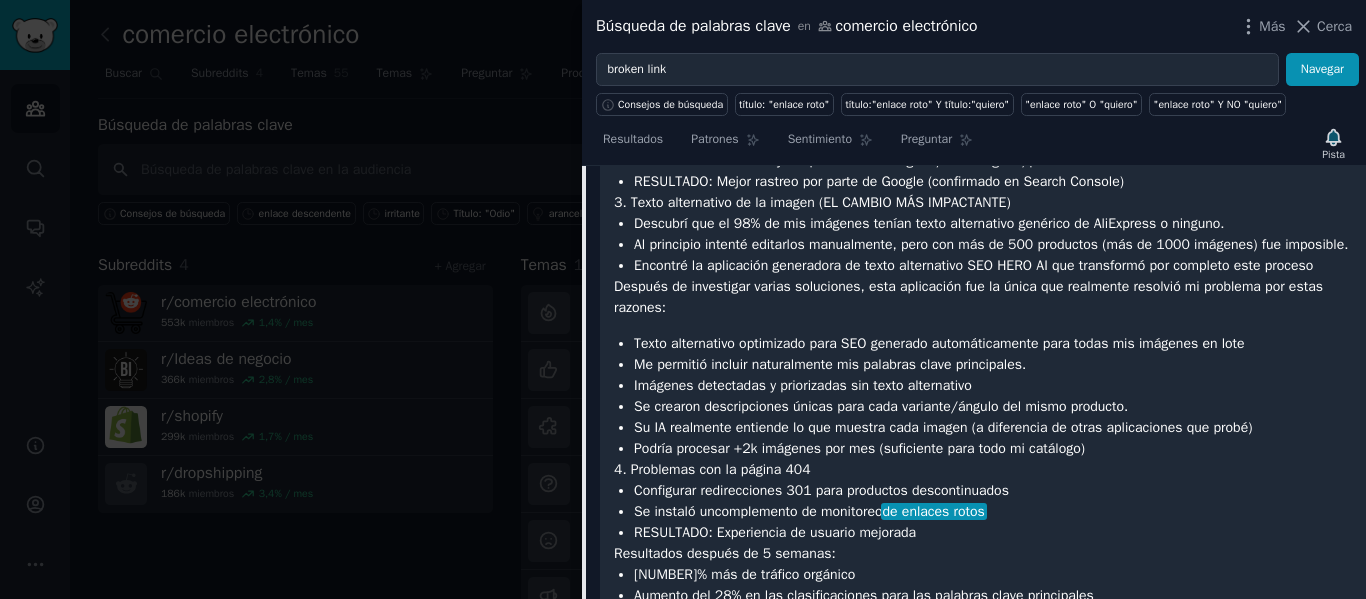 scroll, scrollTop: 776, scrollLeft: 0, axis: vertical 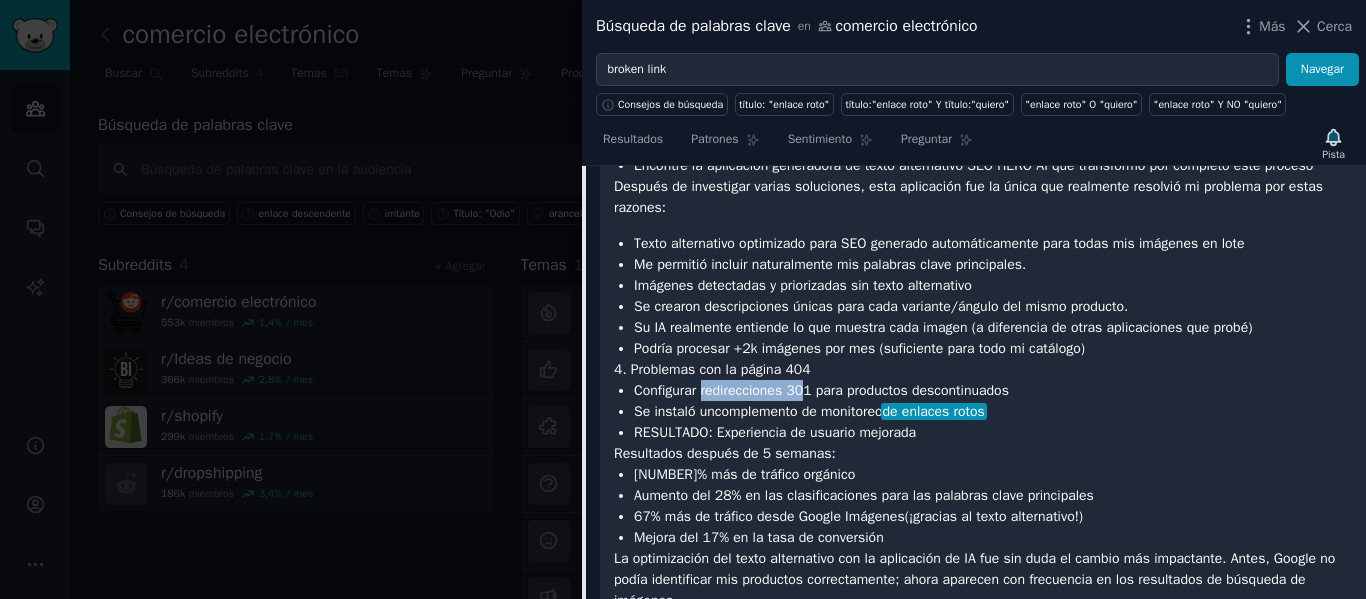 drag, startPoint x: 705, startPoint y: 399, endPoint x: 803, endPoint y: 394, distance: 98.12747 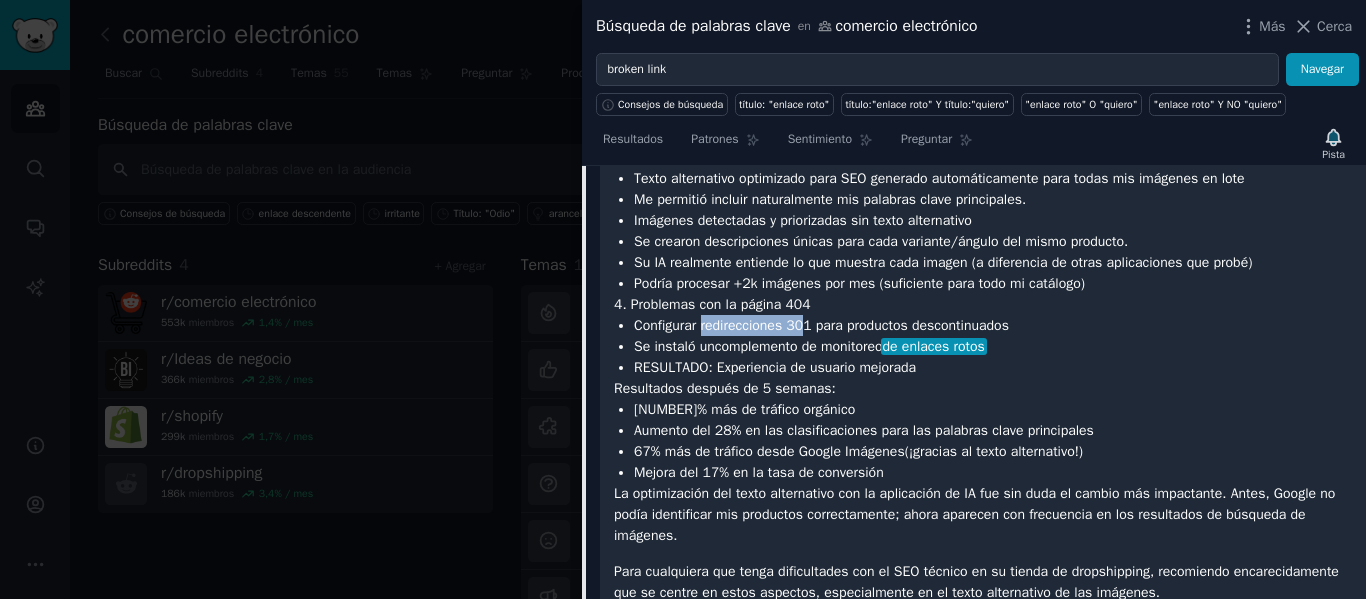 scroll, scrollTop: 876, scrollLeft: 0, axis: vertical 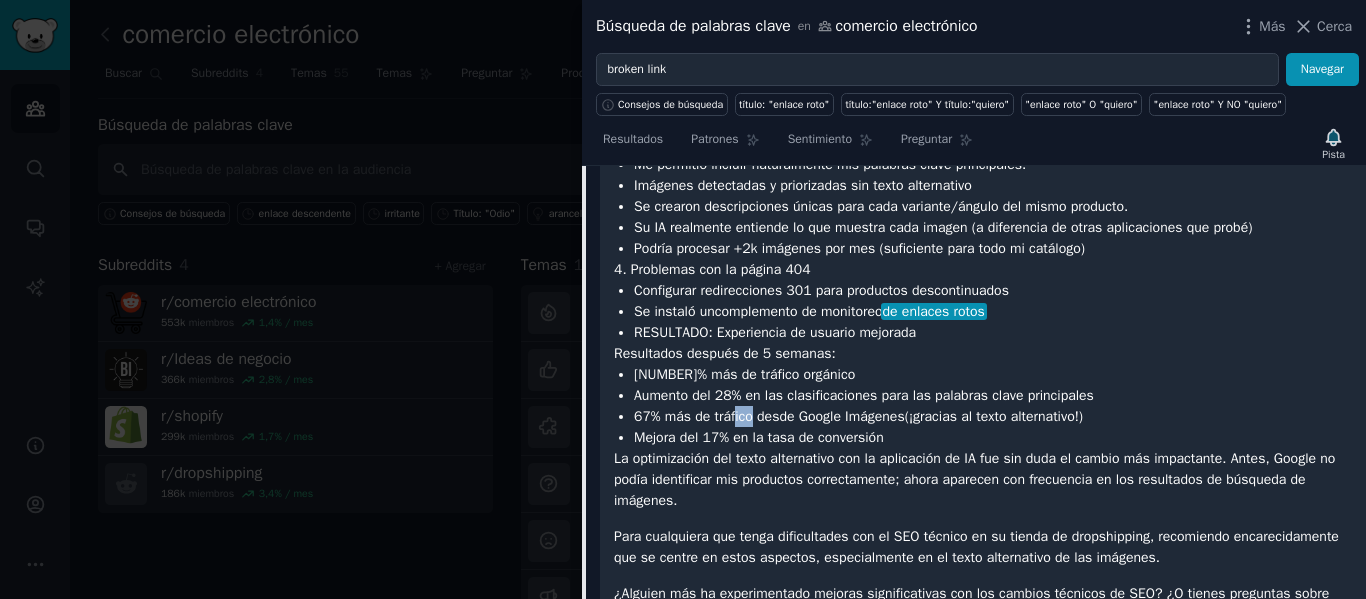drag, startPoint x: 738, startPoint y: 409, endPoint x: 760, endPoint y: 410, distance: 22.022715 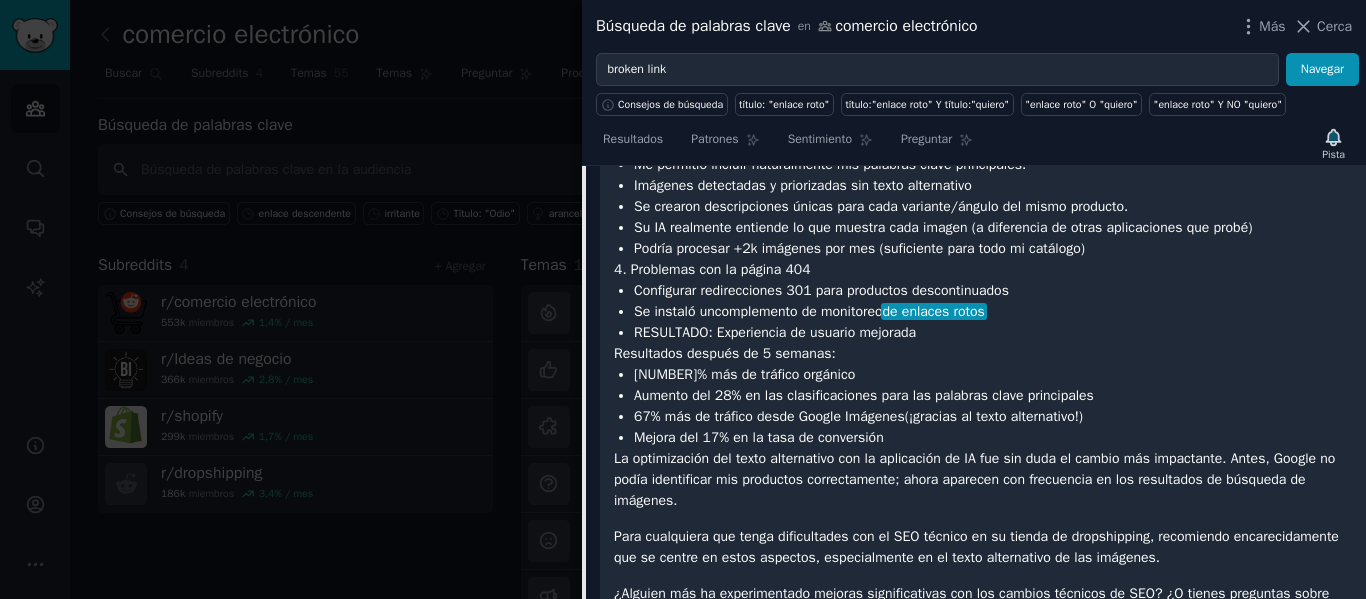 click on "RESULTADO: Experiencia de usuario mejorada" at bounding box center [993, 332] 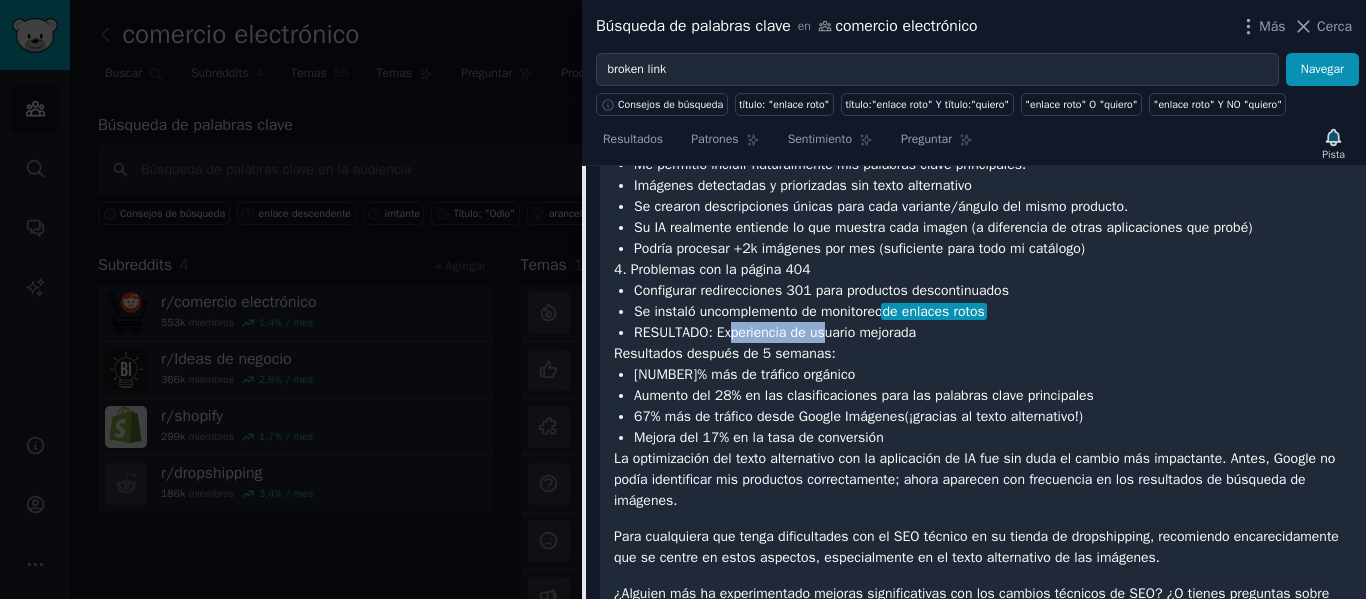 drag, startPoint x: 729, startPoint y: 323, endPoint x: 819, endPoint y: 325, distance: 90.02222 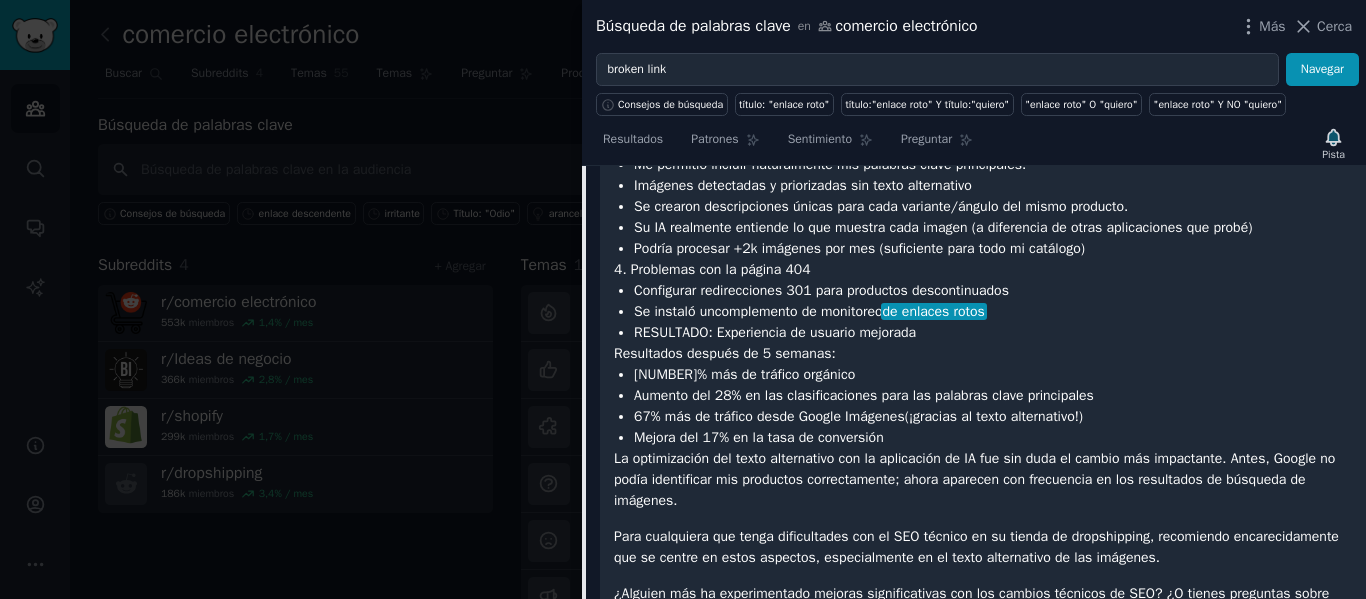 click on "[NUMBER]% más de tráfico orgánico" at bounding box center [993, 374] 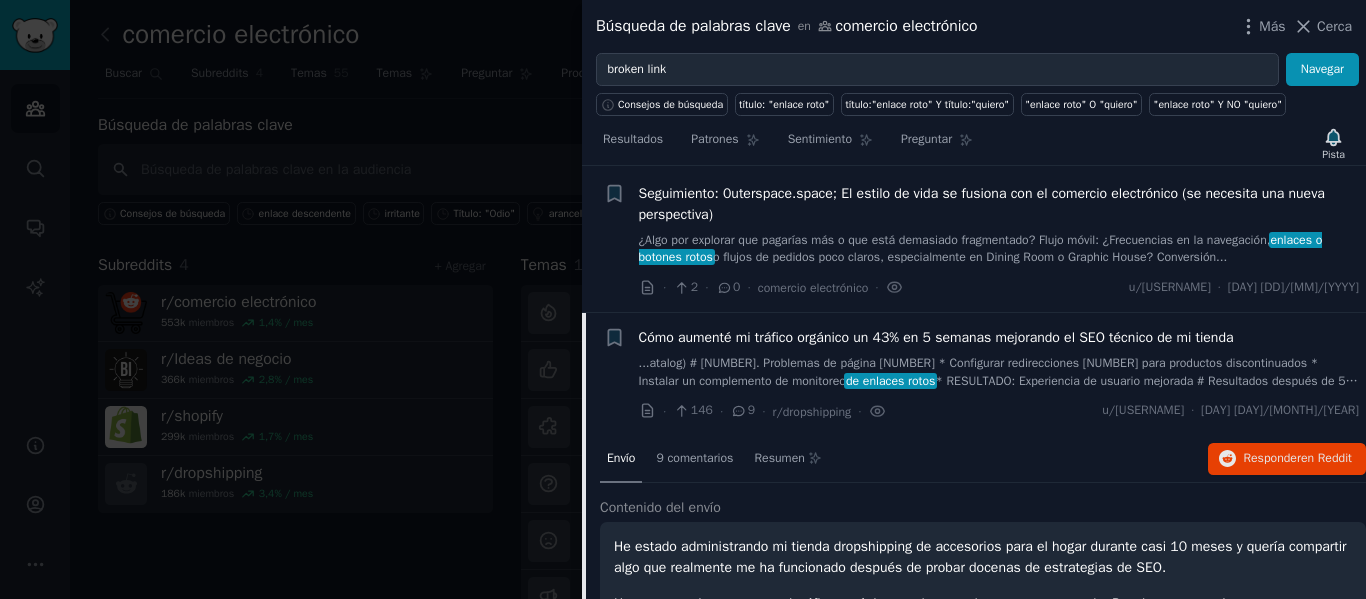 scroll, scrollTop: 0, scrollLeft: 0, axis: both 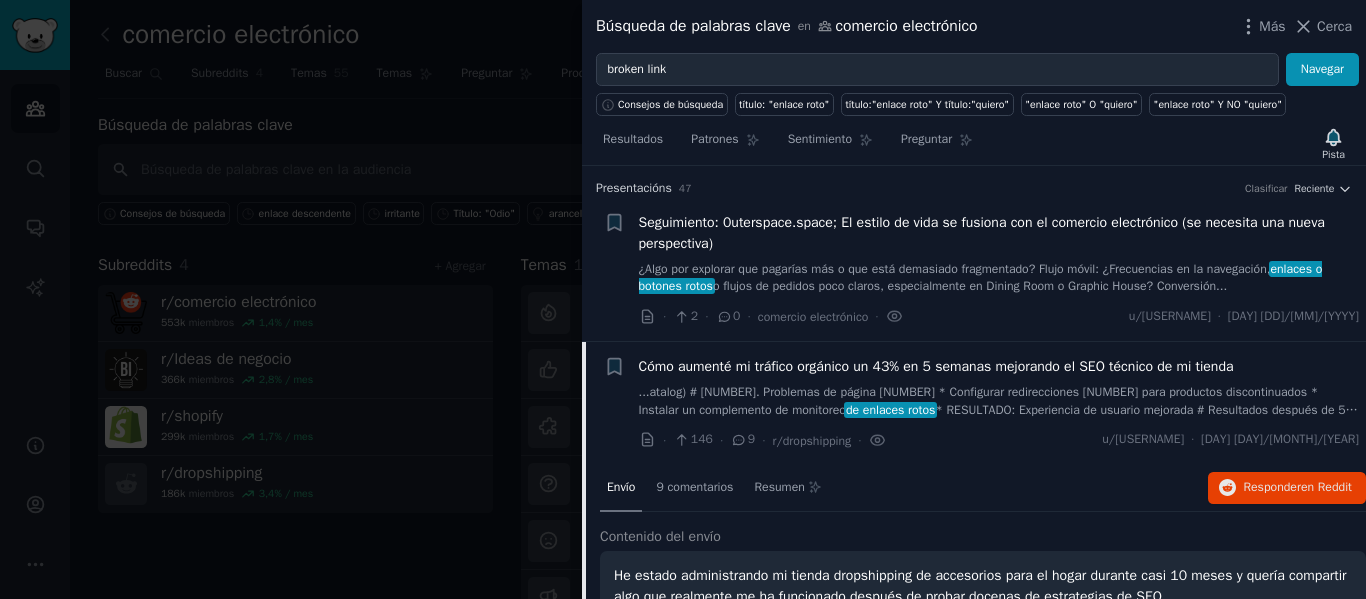 click on "...atalog) # [NUMBER]. Problemas de página [NUMBER] * Configurar redirecciones [NUMBER] para productos discontinuados * Instalar un complemento de monitoreo" at bounding box center (979, 401) 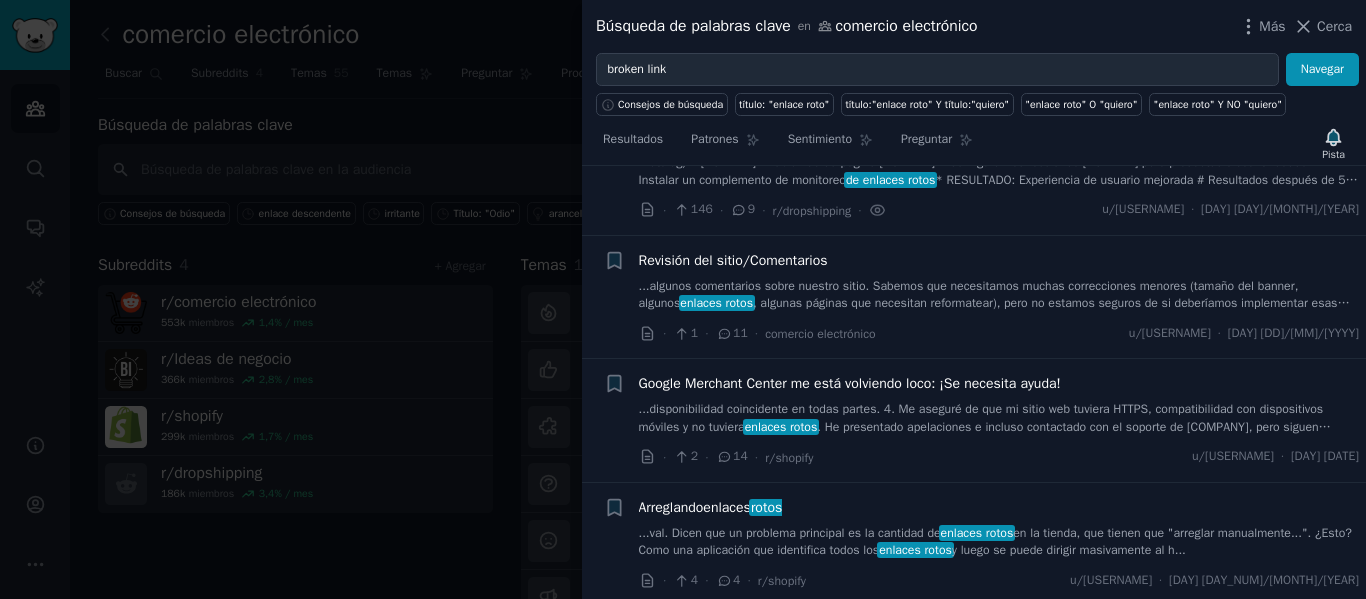 scroll, scrollTop: 276, scrollLeft: 0, axis: vertical 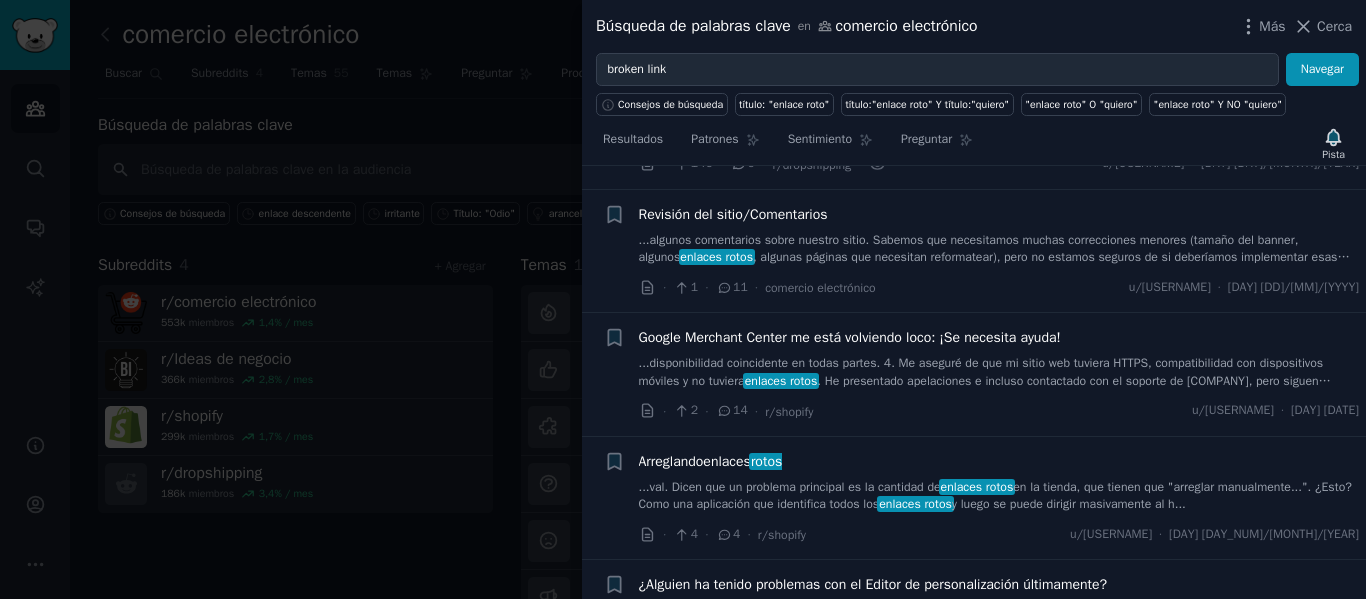 click on ". He presentado apelaciones e incluso contactado con el soporte de [COMPANY], pero siguen dándome gen..." at bounding box center [985, 390] 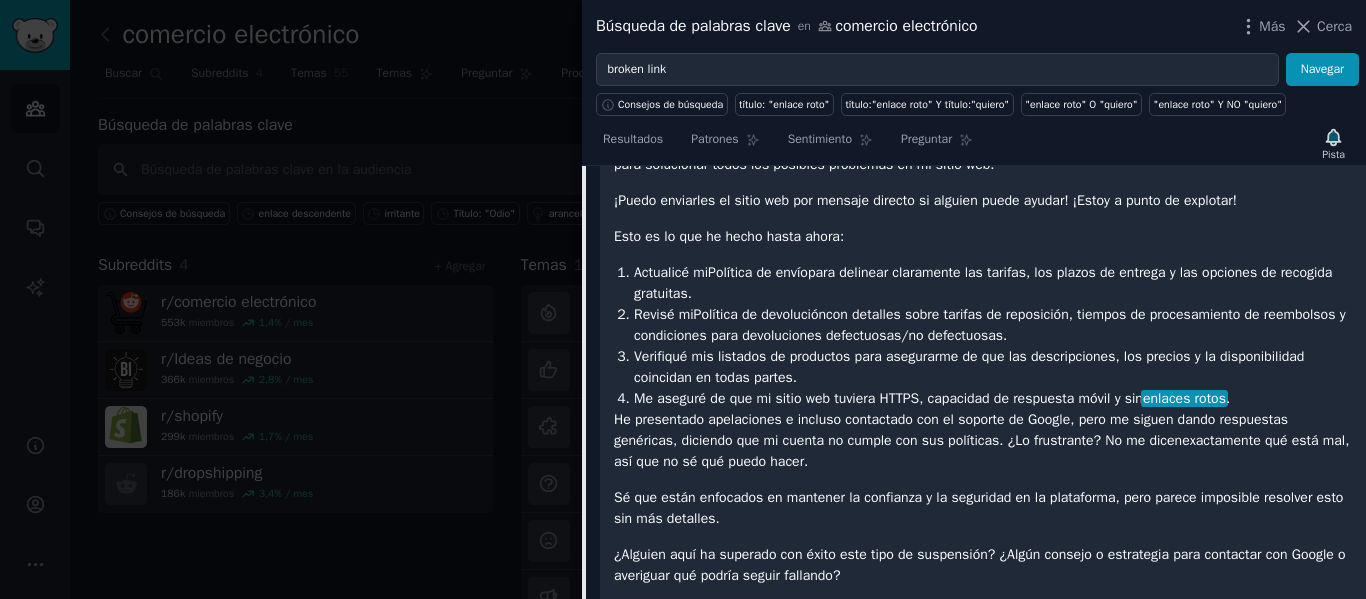 scroll, scrollTop: 723, scrollLeft: 0, axis: vertical 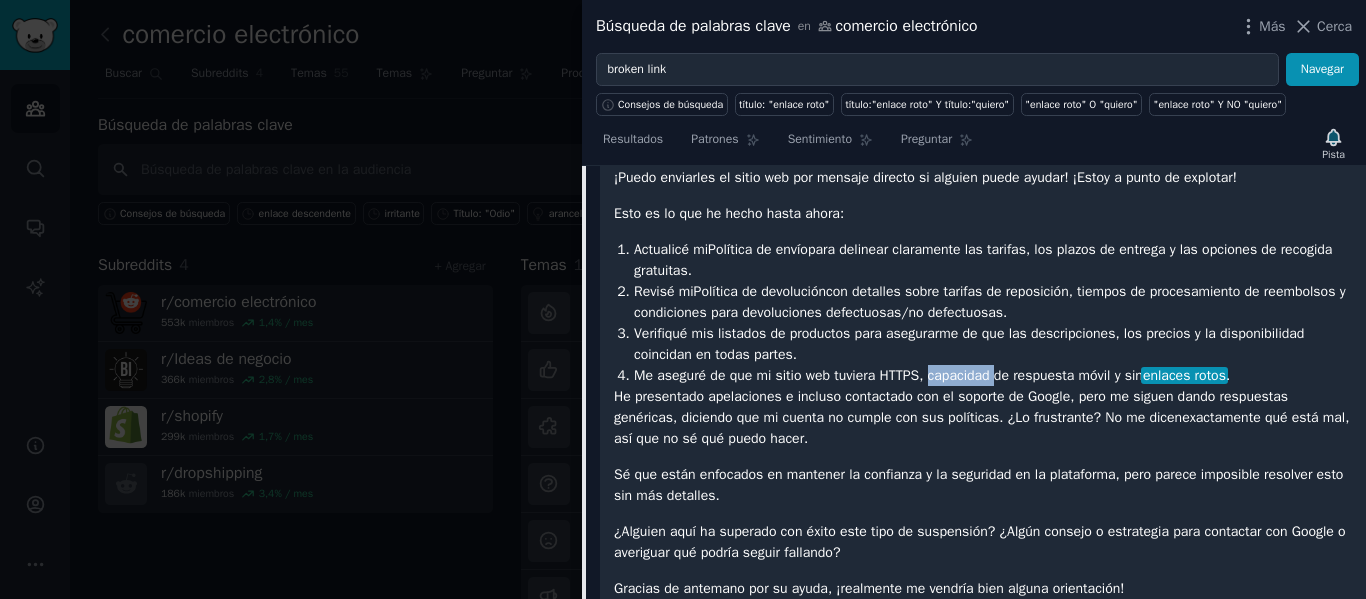 drag, startPoint x: 928, startPoint y: 379, endPoint x: 993, endPoint y: 374, distance: 65.192024 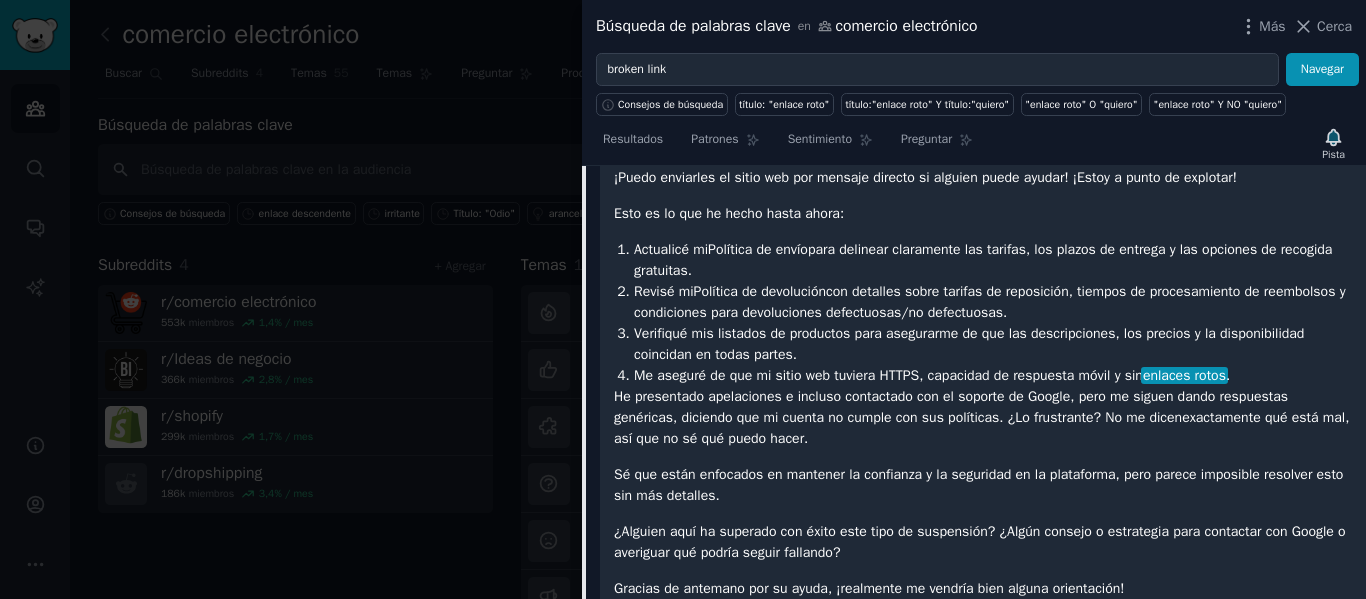 click on "He presentado apelaciones e incluso contactado con el soporte de Google, pero me siguen dando respuestas genéricas, diciendo que mi cuenta no cumple con sus políticas. ¿Lo frustrante? No me dicen exactamente qué está mal , así que no sé qué puedo hacer." at bounding box center (983, 417) 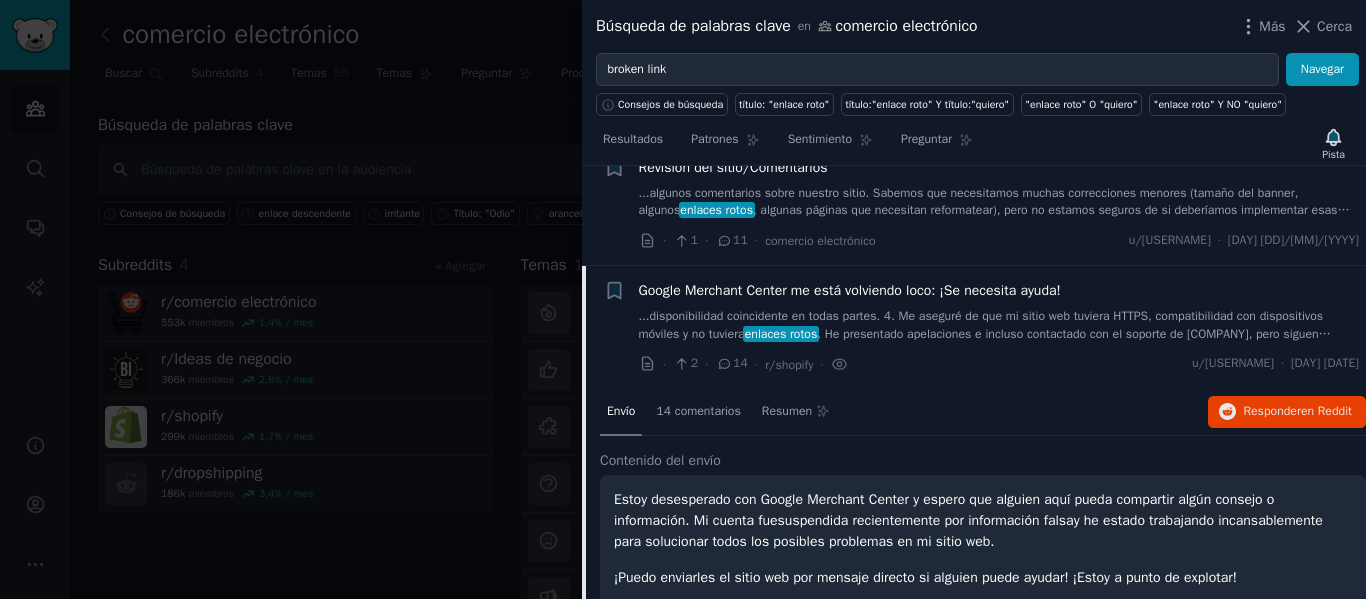 click on "Google Merchant Center me está volviendo loco: ¡Se necesita ayuda!" at bounding box center (850, 290) 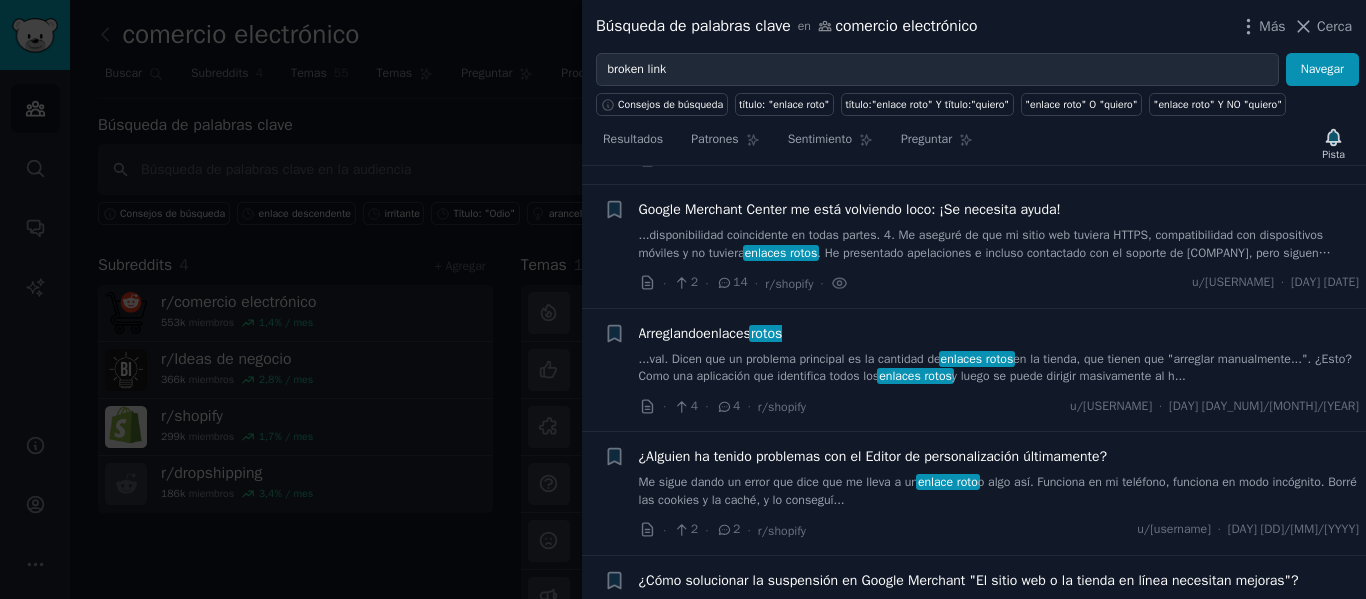 scroll, scrollTop: 423, scrollLeft: 0, axis: vertical 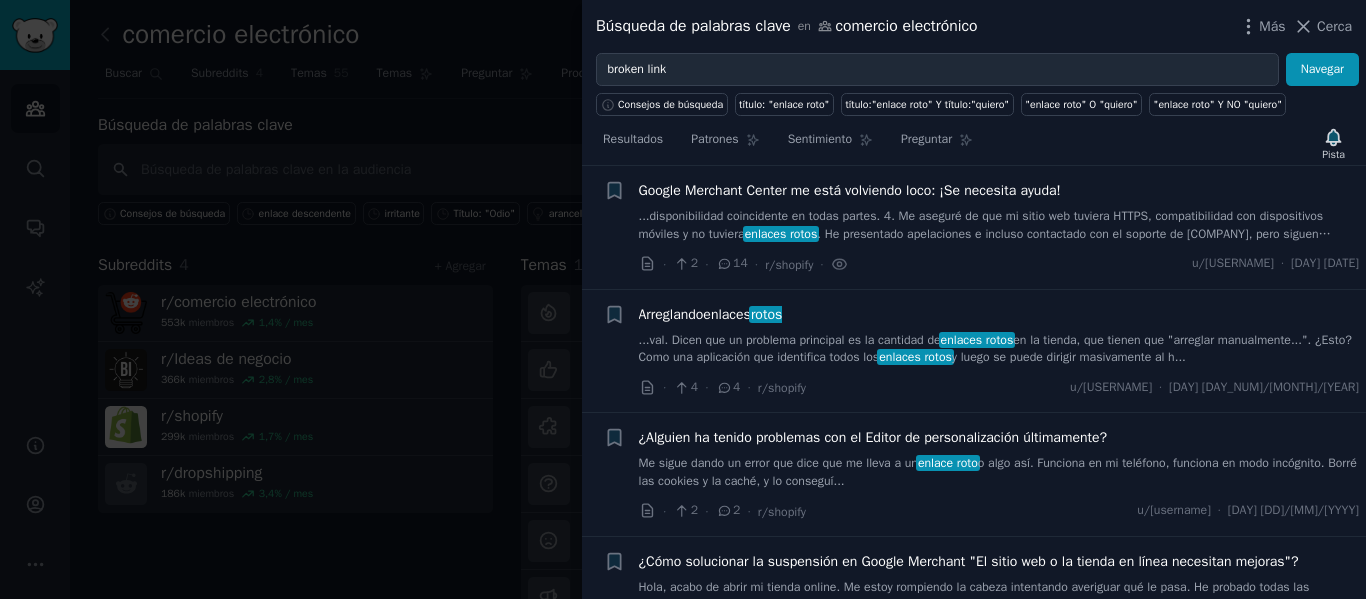 click on "...val. Dicen que un problema principal es la cantidad de" at bounding box center [790, 340] 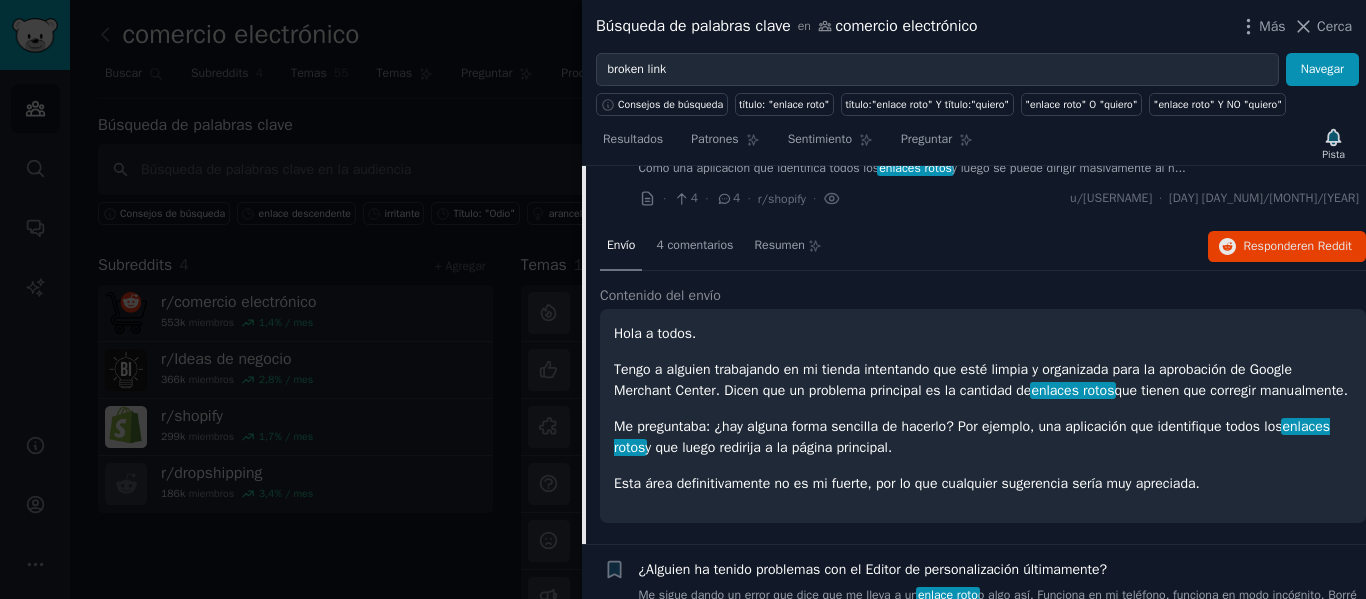 scroll, scrollTop: 647, scrollLeft: 0, axis: vertical 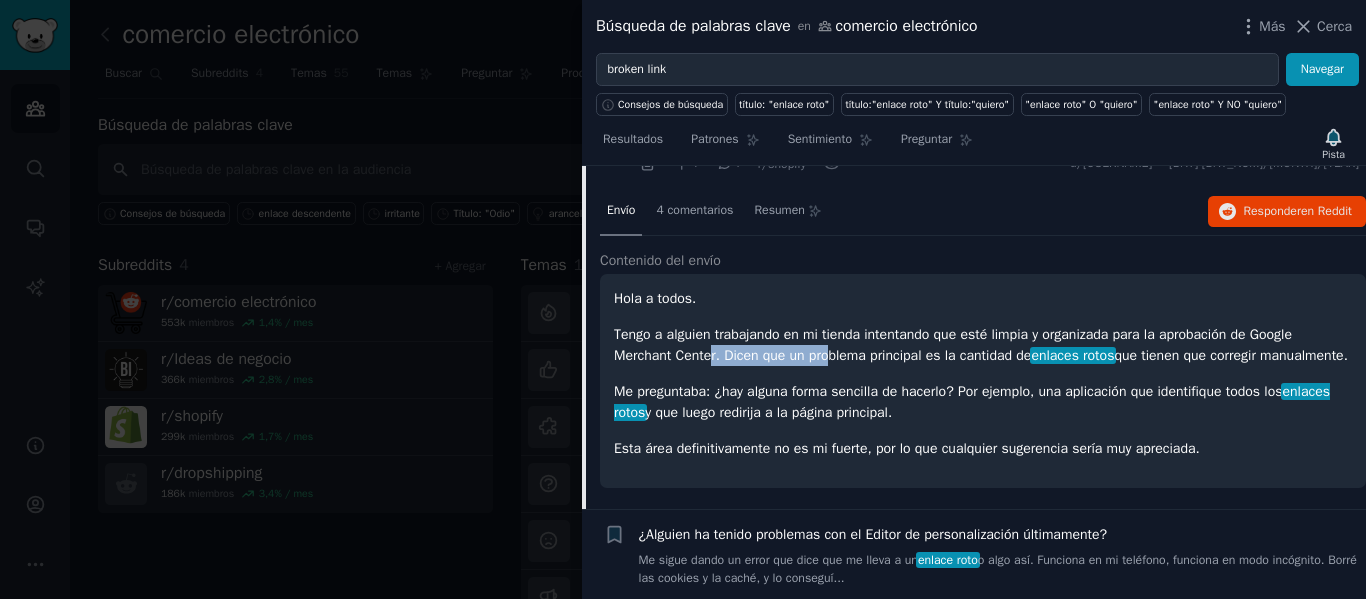 drag, startPoint x: 733, startPoint y: 350, endPoint x: 835, endPoint y: 349, distance: 102.0049 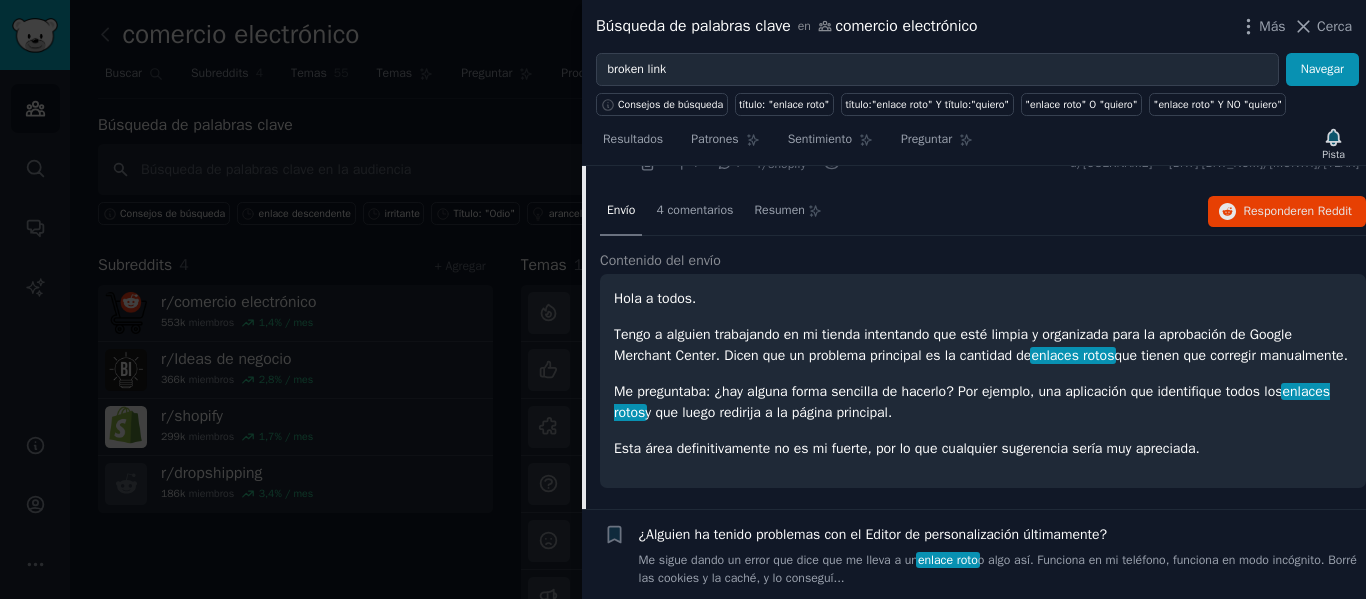 drag, startPoint x: 613, startPoint y: 375, endPoint x: 724, endPoint y: 382, distance: 111.220505 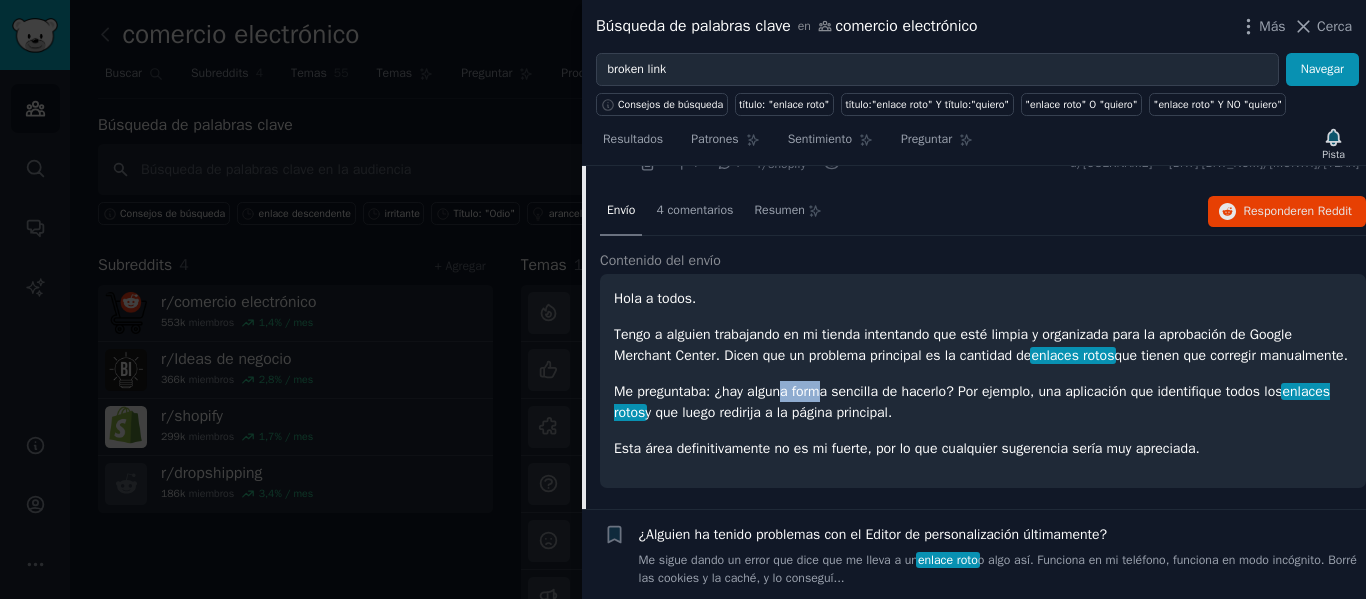 drag, startPoint x: 785, startPoint y: 399, endPoint x: 820, endPoint y: 406, distance: 35.69314 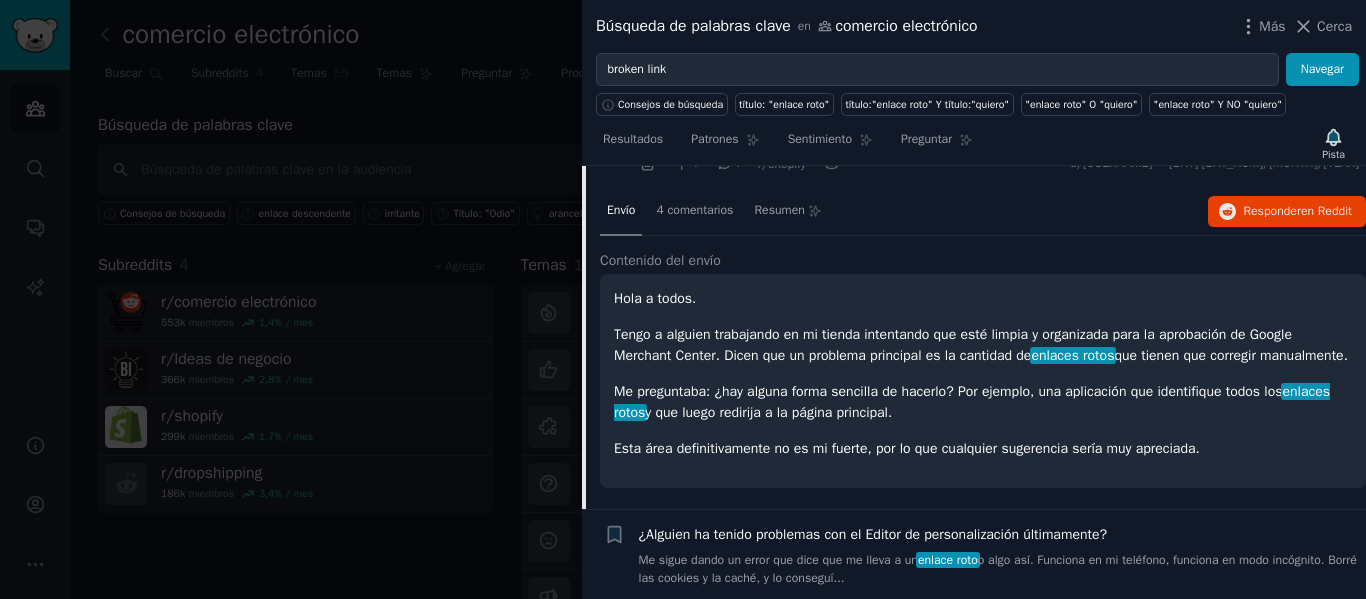 click on "Me preguntaba: ¿hay alguna forma sencilla de hacerlo? Por ejemplo, una aplicación que identifique todos los" at bounding box center (948, 391) 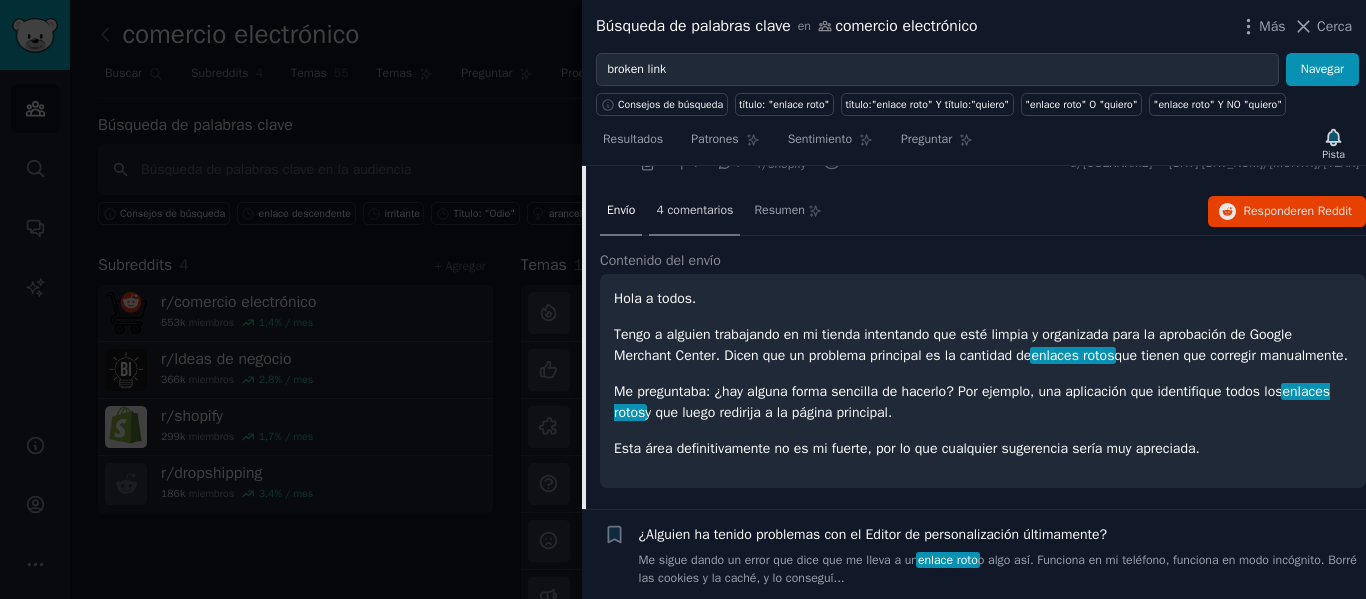 click on "4 comentarios" at bounding box center [694, 210] 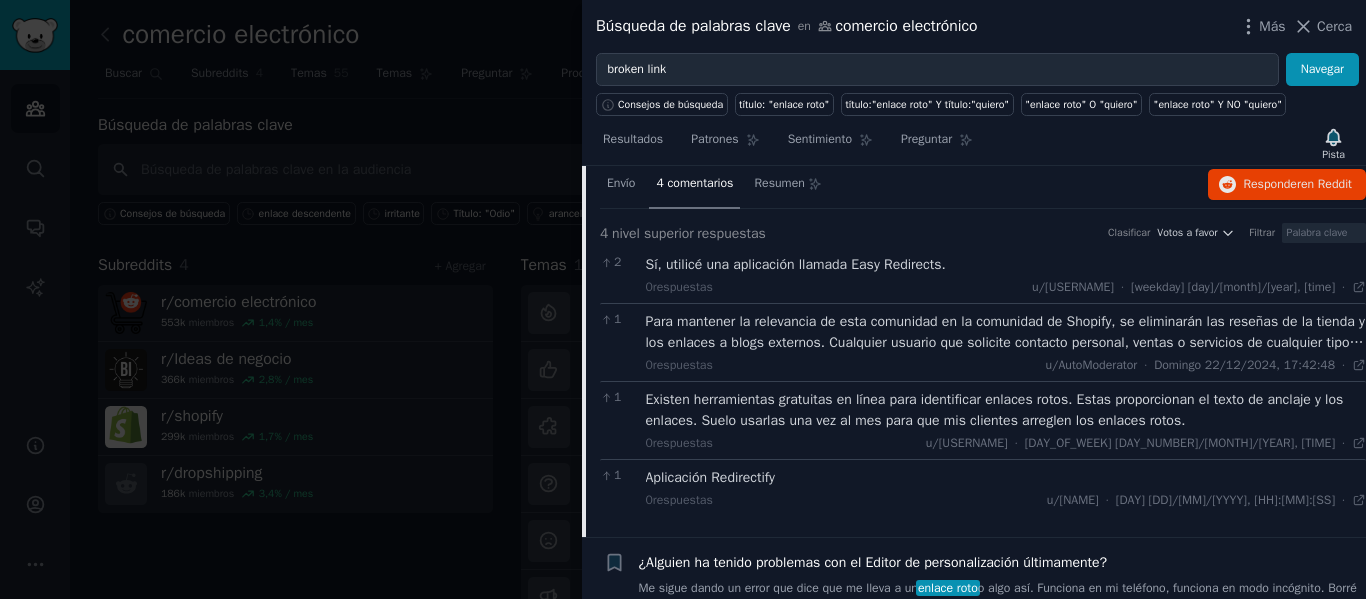 scroll, scrollTop: 647, scrollLeft: 0, axis: vertical 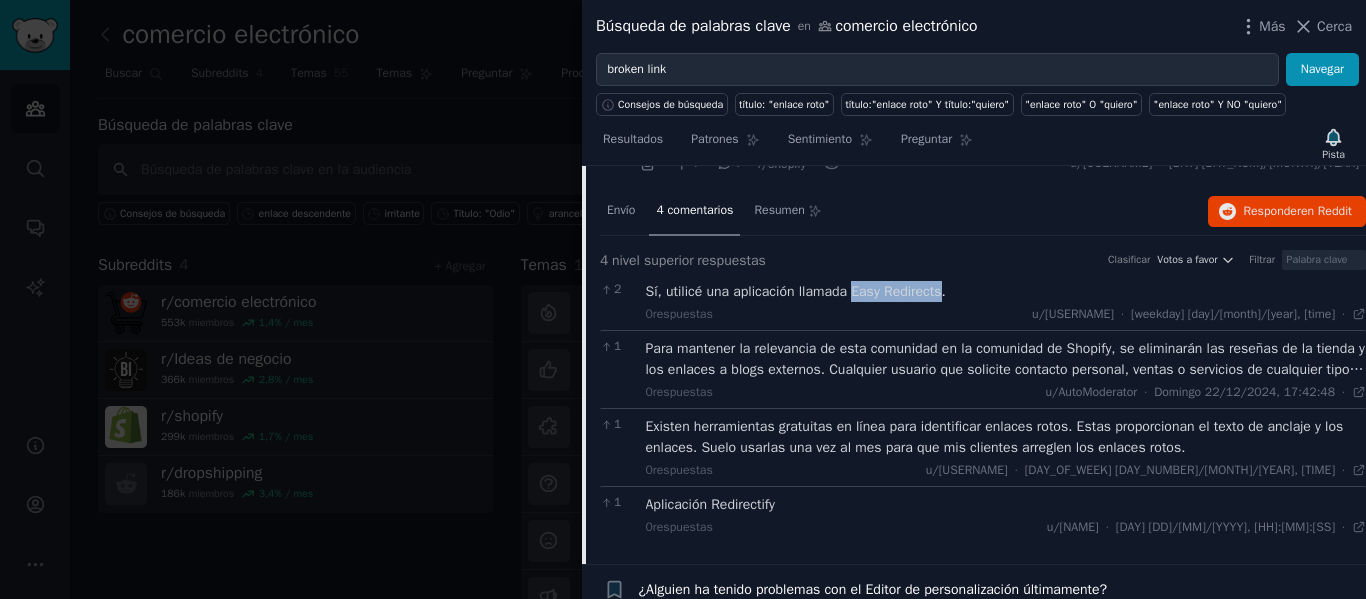 drag, startPoint x: 850, startPoint y: 293, endPoint x: 935, endPoint y: 296, distance: 85.052925 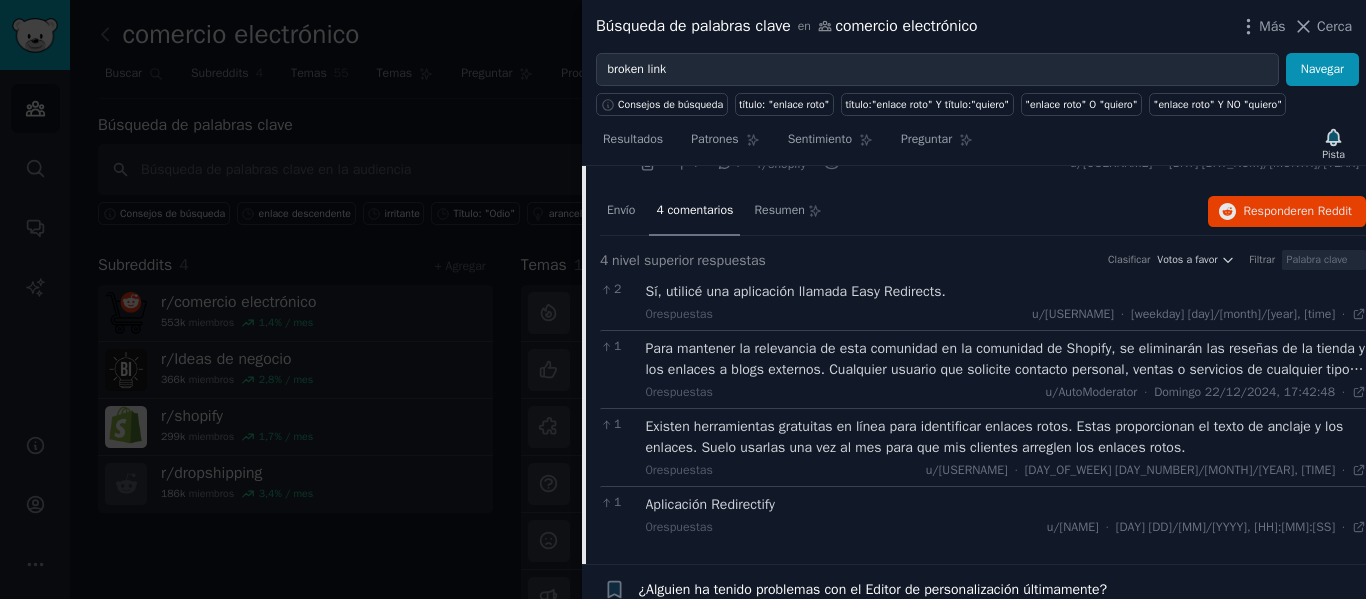 click on "Para mantener la relevancia de esta comunidad en la comunidad de Shopify, se eliminarán las reseñas de la tienda y los enlaces a blogs externos. Cualquier usuario que solicite contacto personal, ventas o servicios de cualquier tipo será expulsado permanentemente. *Soy un bot y esta acción se realizó automáticamente. Si tiene alguna pregunta o inquietud, [contacte a los moderadores de este subreddit](/message/compose/?to=/r/shopify).*" at bounding box center (1005, 380) 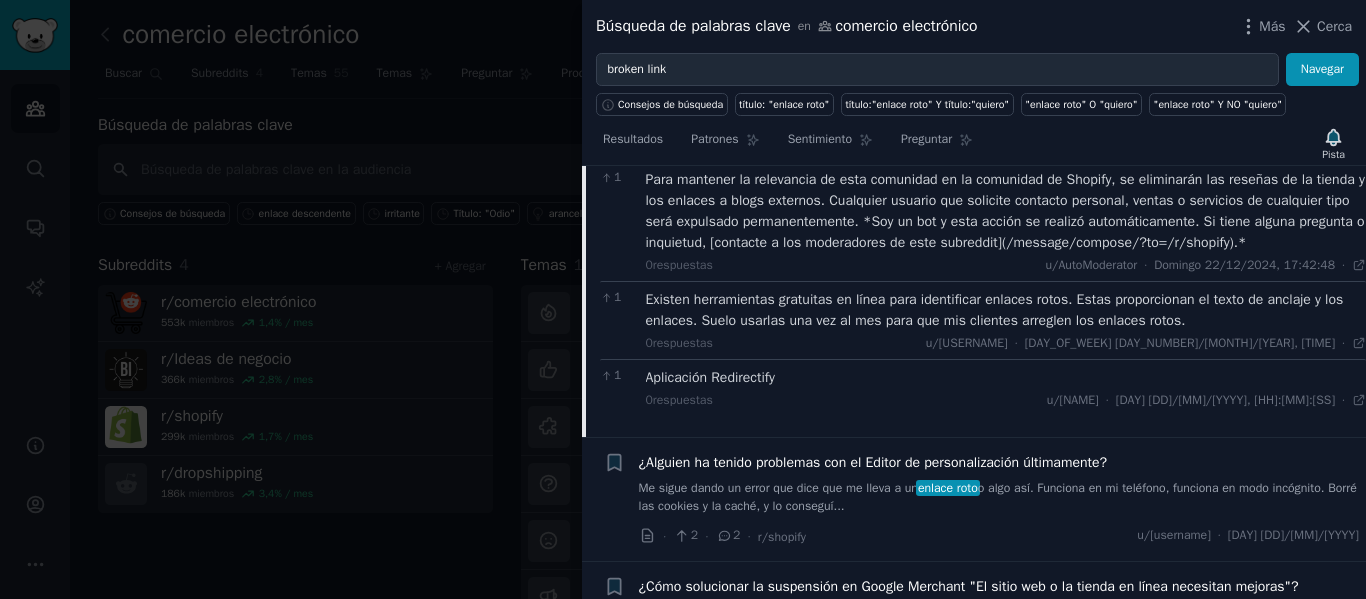 scroll, scrollTop: 847, scrollLeft: 0, axis: vertical 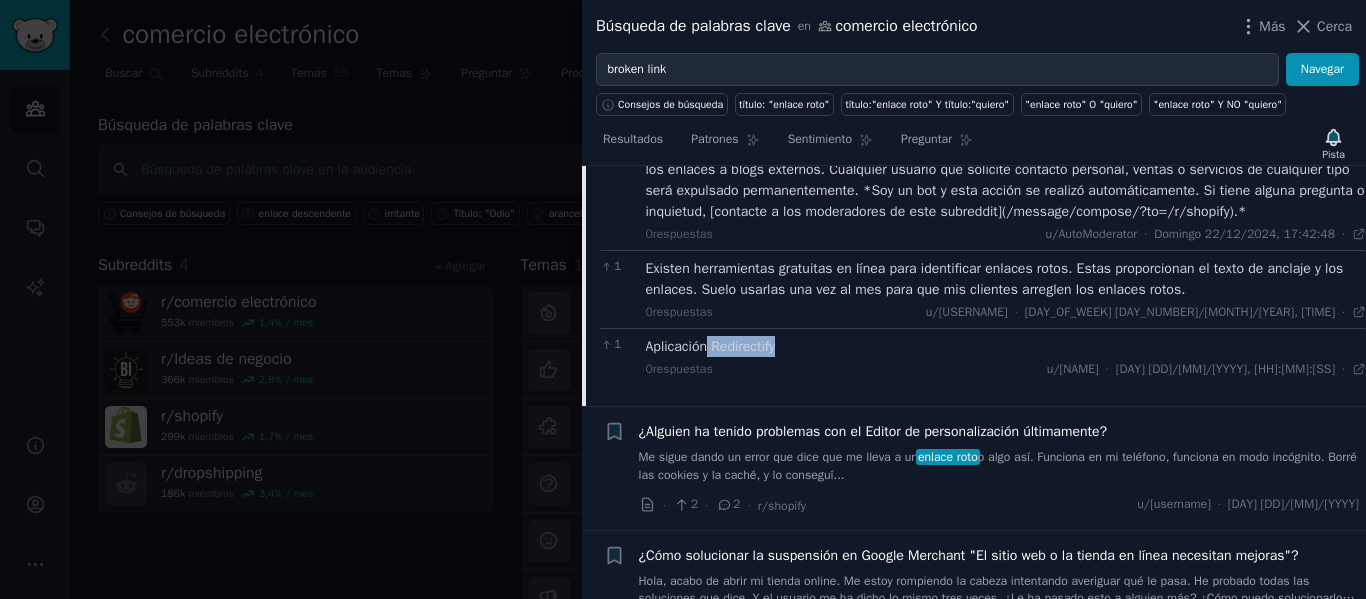 drag, startPoint x: 790, startPoint y: 350, endPoint x: 710, endPoint y: 339, distance: 80.75271 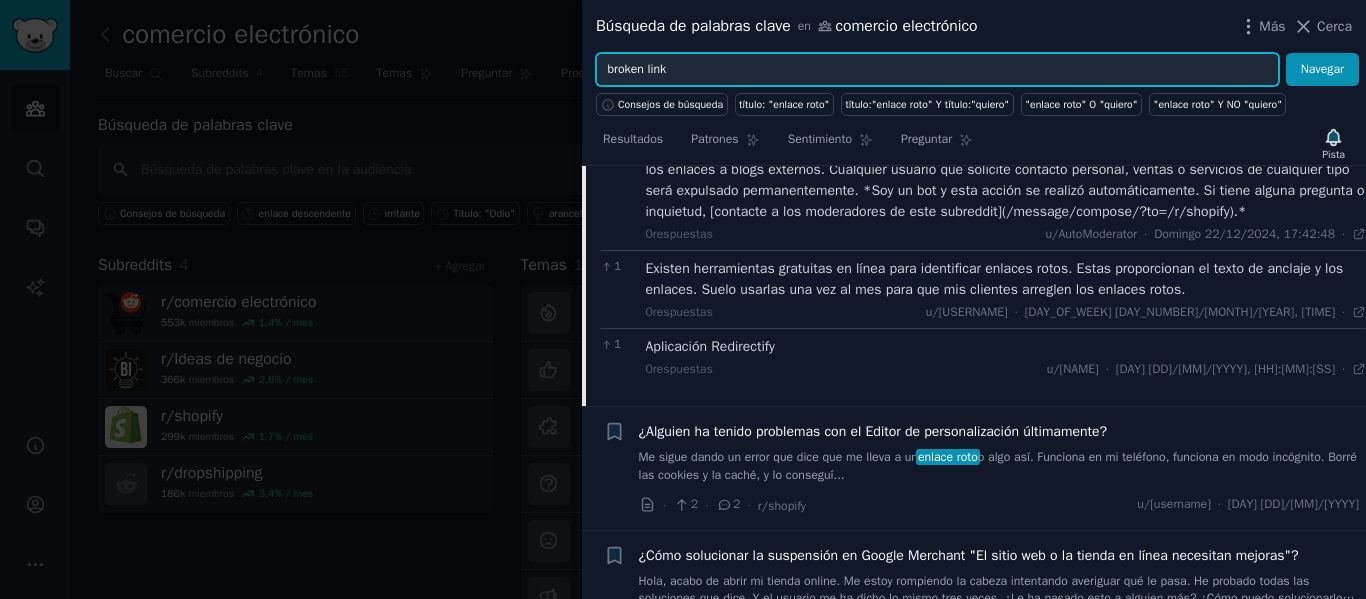 drag, startPoint x: 717, startPoint y: 66, endPoint x: 539, endPoint y: 58, distance: 178.17969 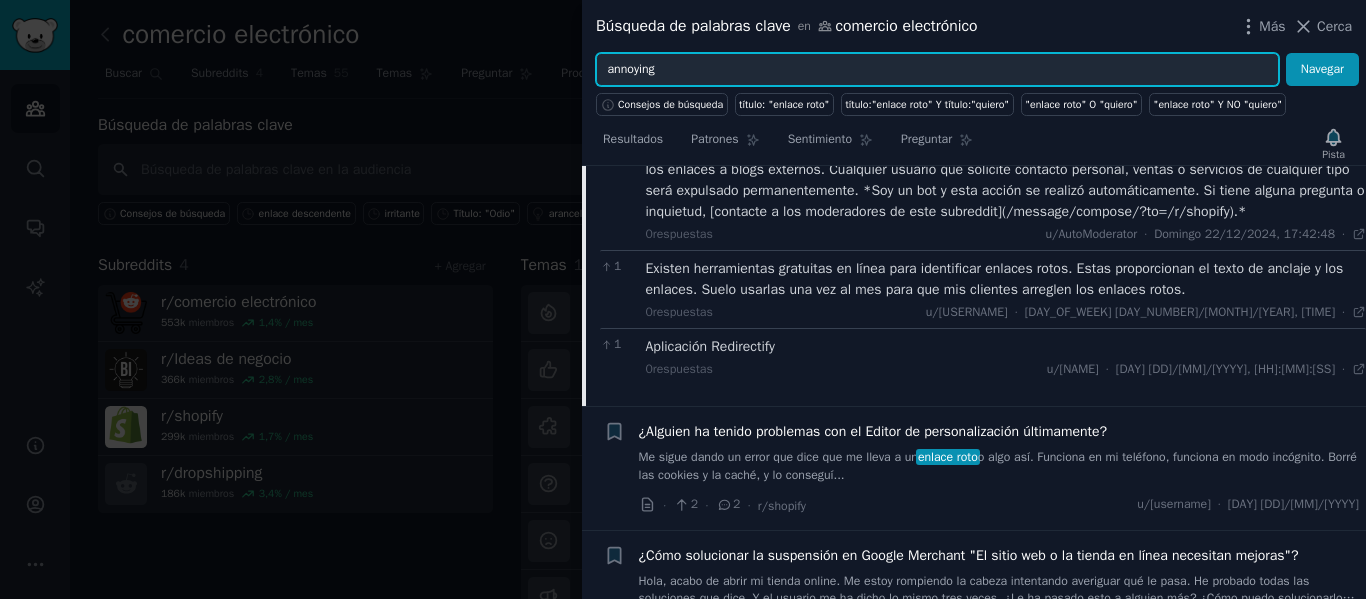 type on "annoying" 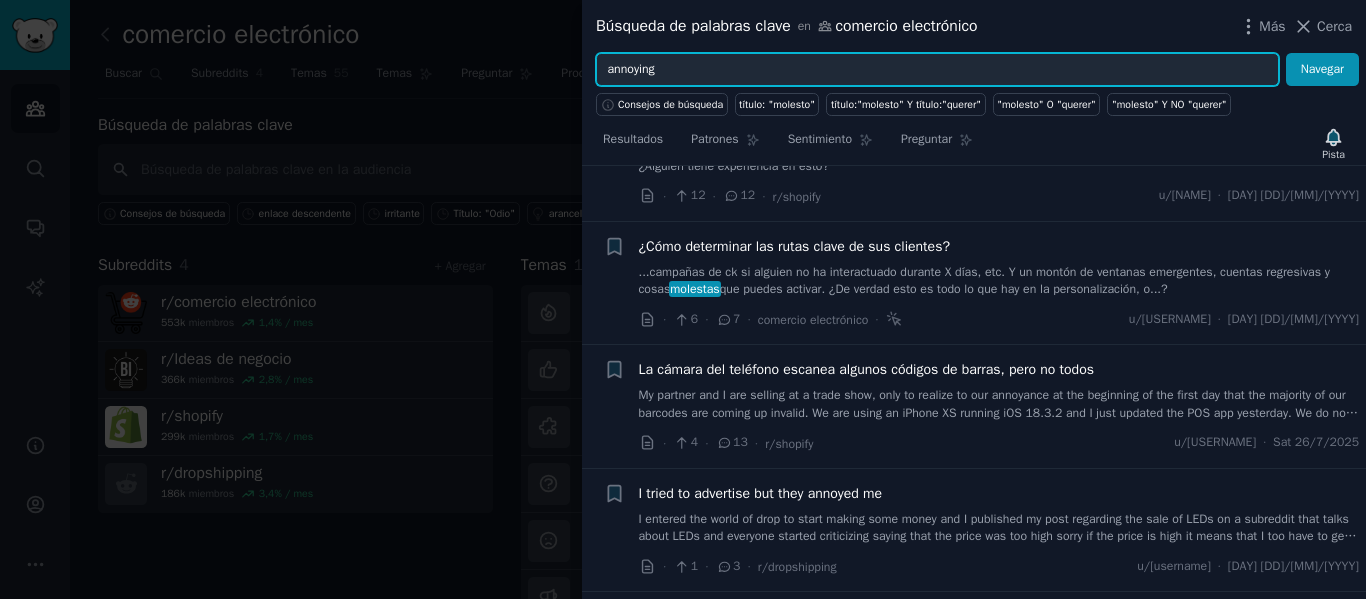 scroll, scrollTop: 800, scrollLeft: 0, axis: vertical 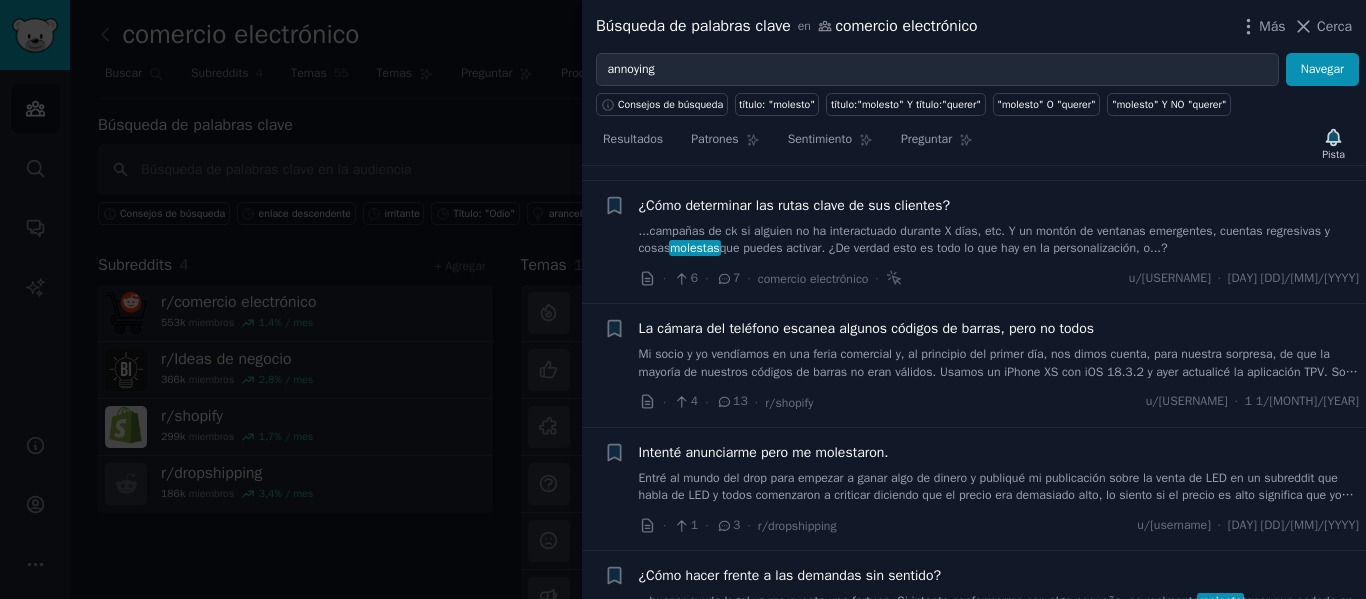 click on "...campañas de ck si alguien no ha interactuado durante X días, etc. Y un montón de ventanas emergentes, cuentas regresivas y cosas" at bounding box center [984, 240] 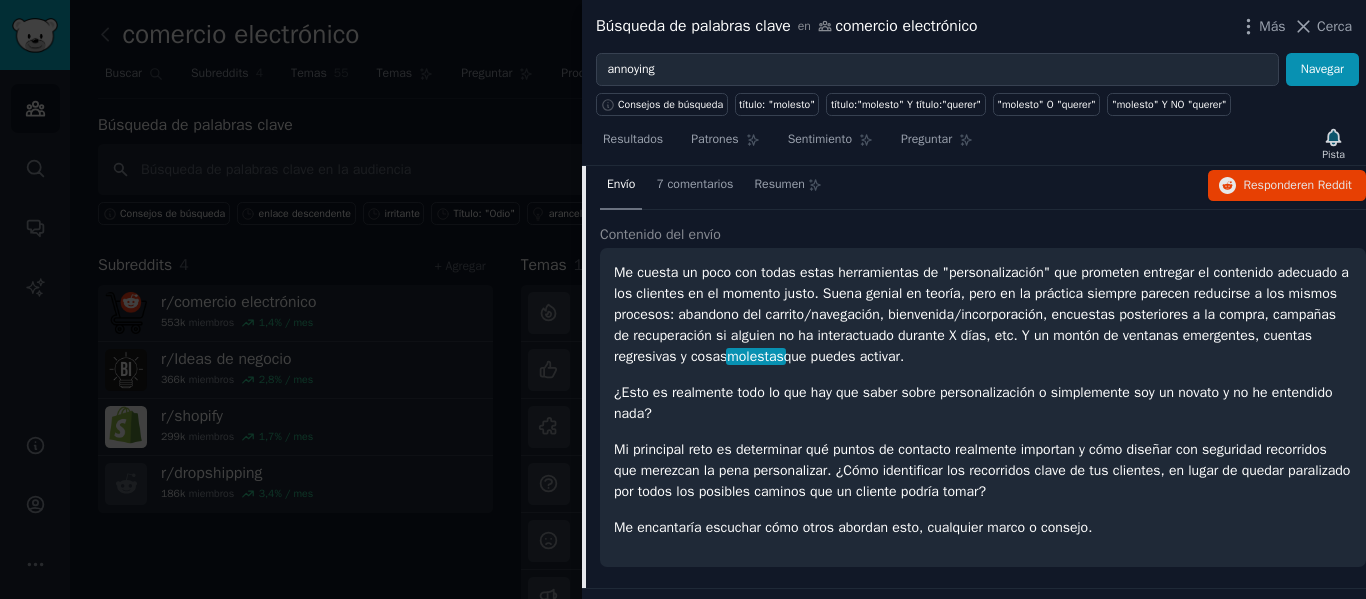 scroll, scrollTop: 936, scrollLeft: 0, axis: vertical 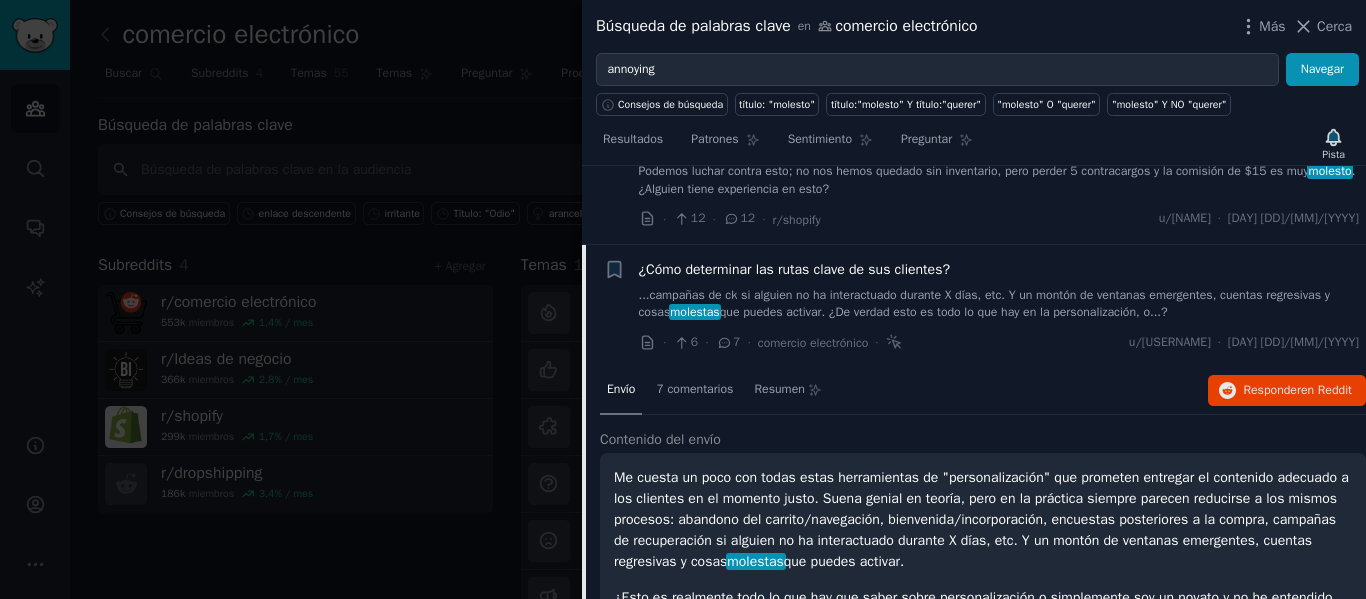 click on "que puedes activar. ¿De verdad esto es todo lo que hay en la personalización, o...?" at bounding box center (944, 312) 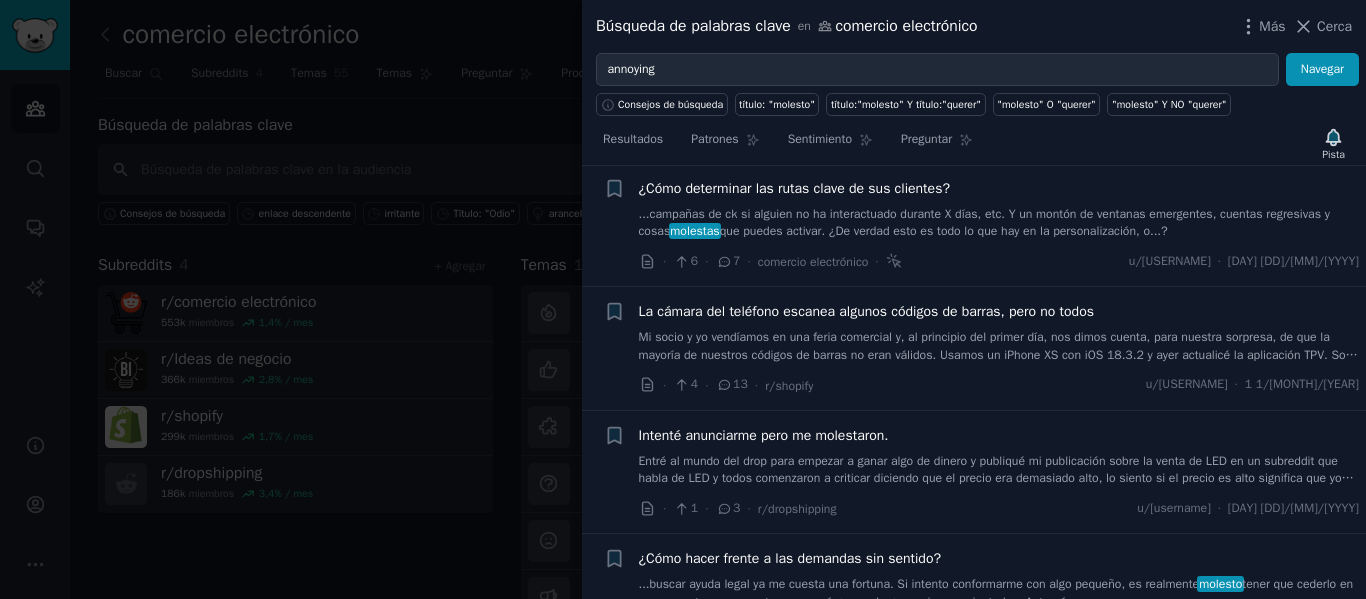 scroll, scrollTop: 836, scrollLeft: 0, axis: vertical 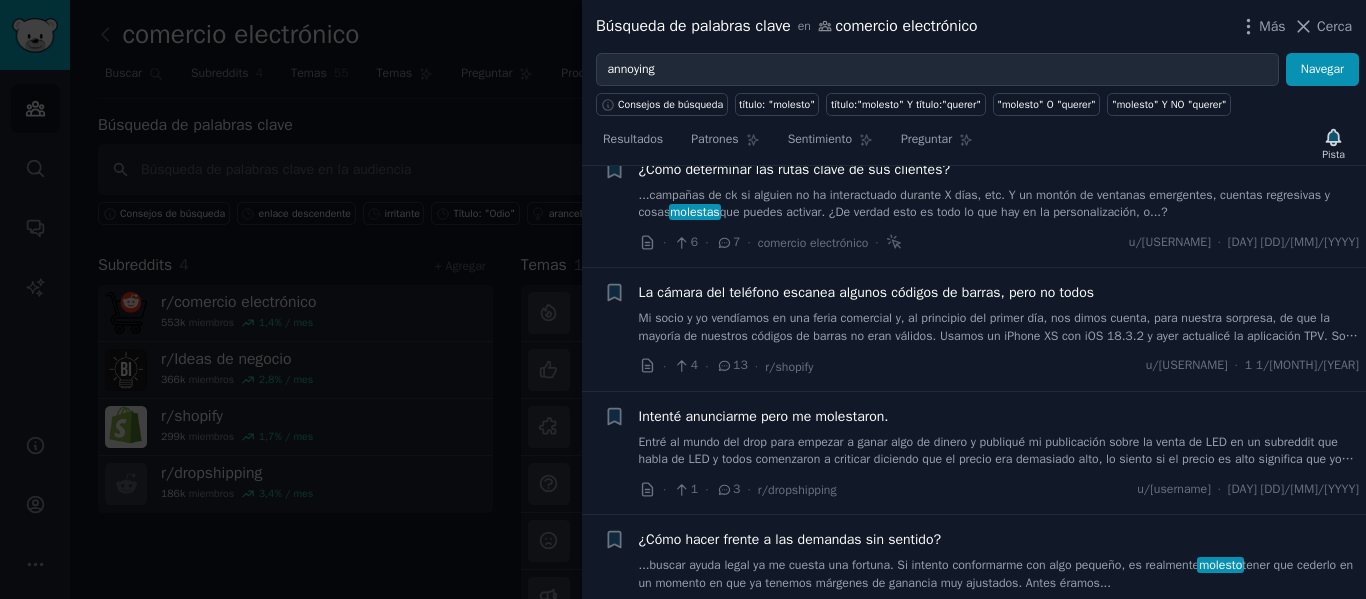 click on "que puedes activar. ¿De verdad esto es todo lo que hay en la personalización, o...?" at bounding box center [944, 212] 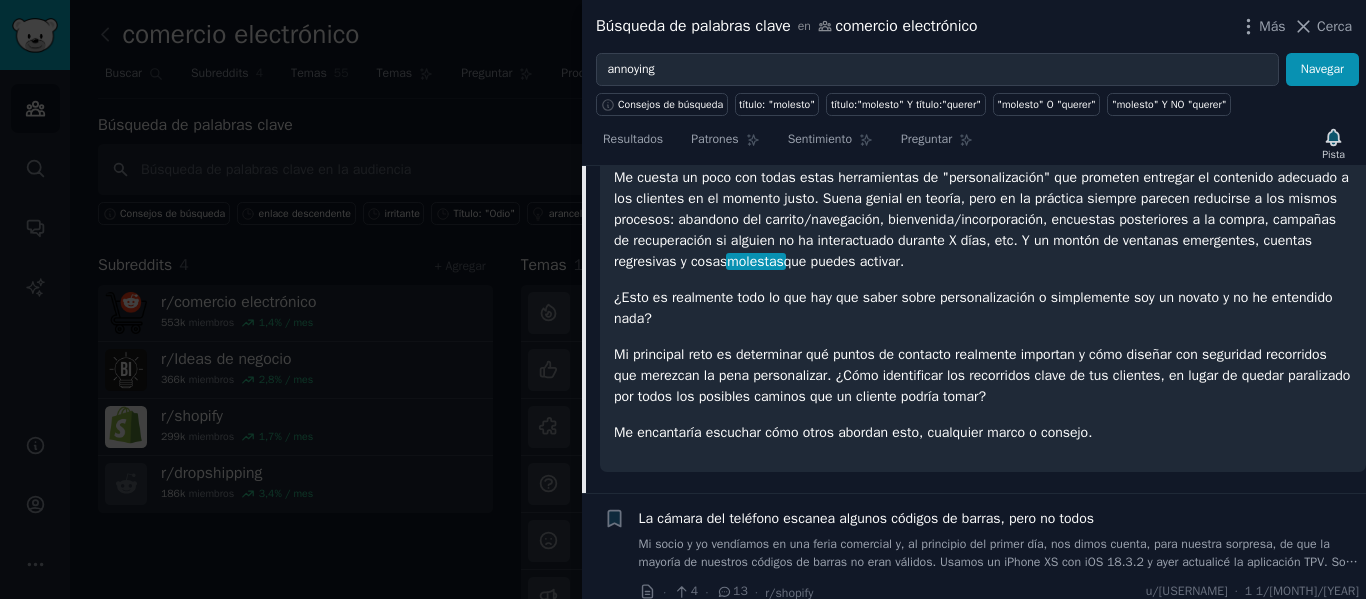 scroll, scrollTop: 936, scrollLeft: 0, axis: vertical 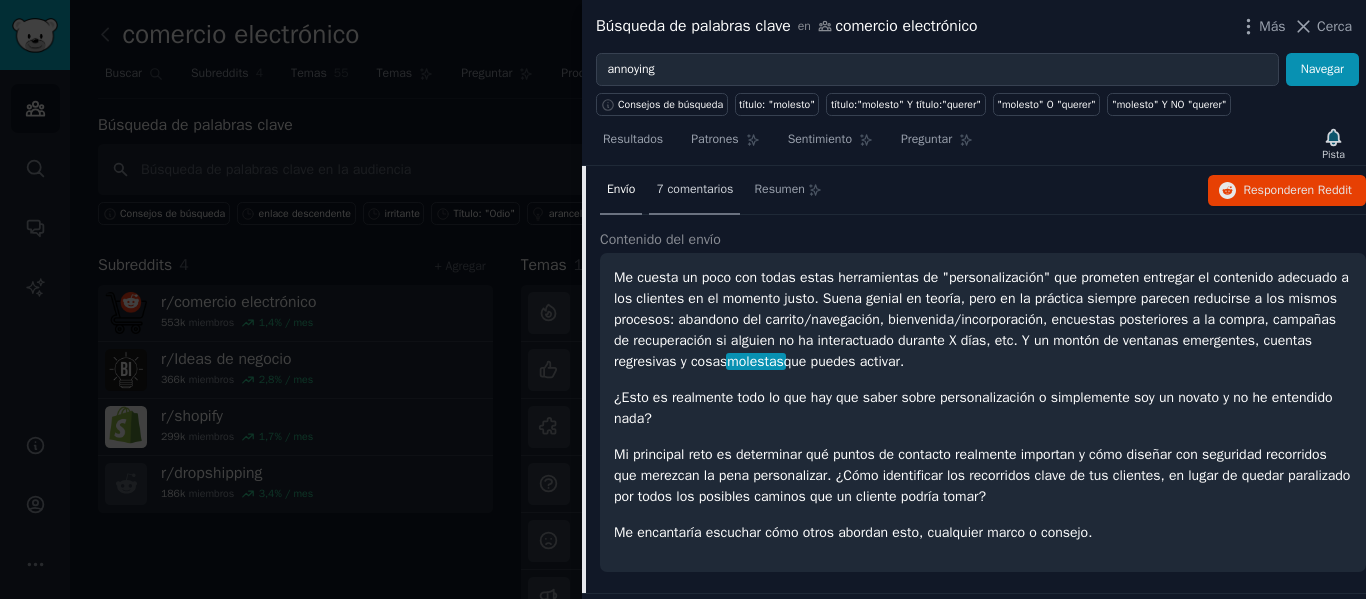 click on "7 comentarios" at bounding box center [694, 189] 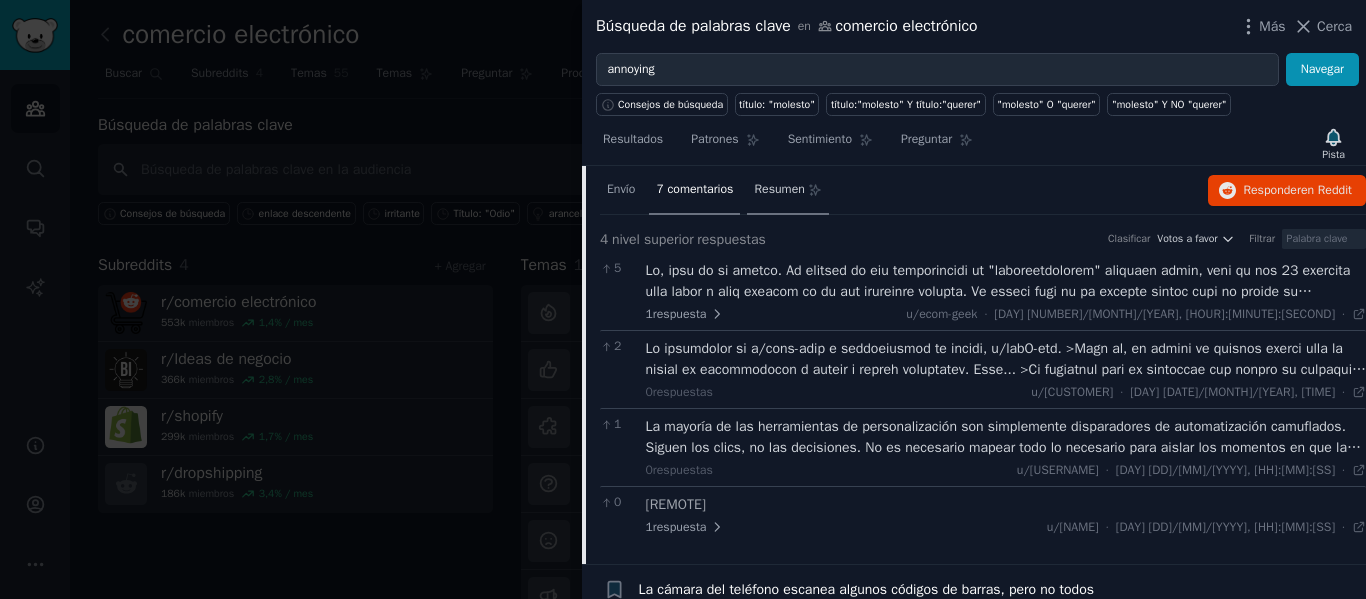 click on "Resumen" at bounding box center (779, 189) 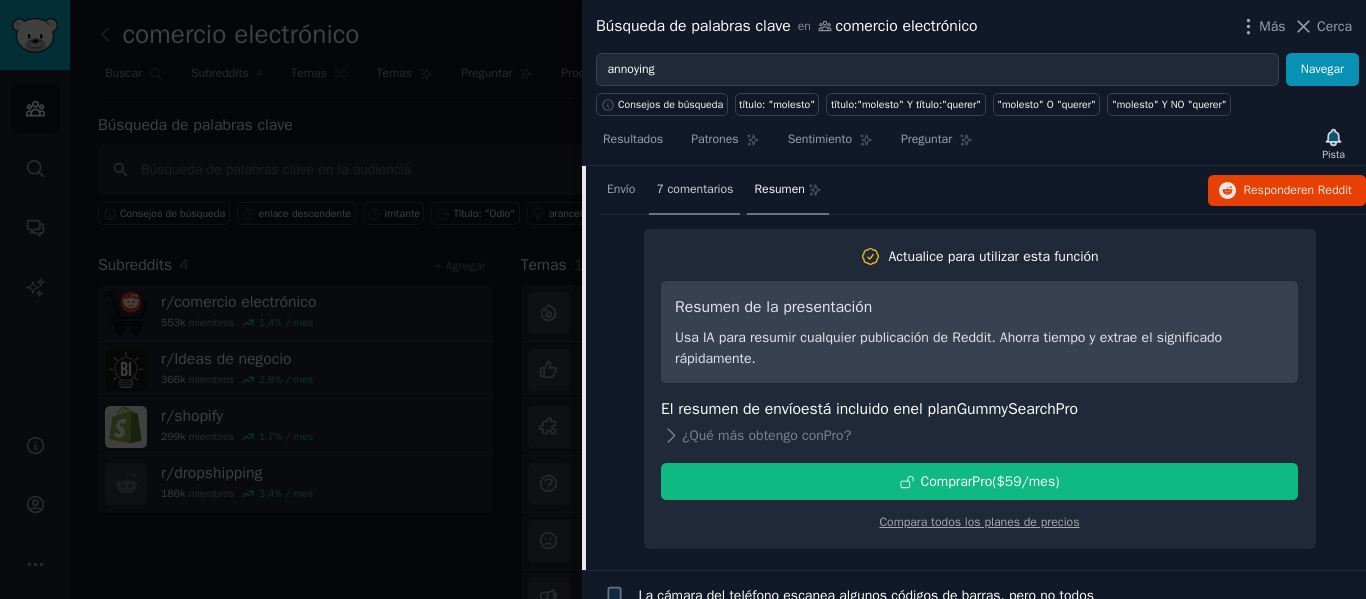 click on "7 comentarios" at bounding box center (694, 191) 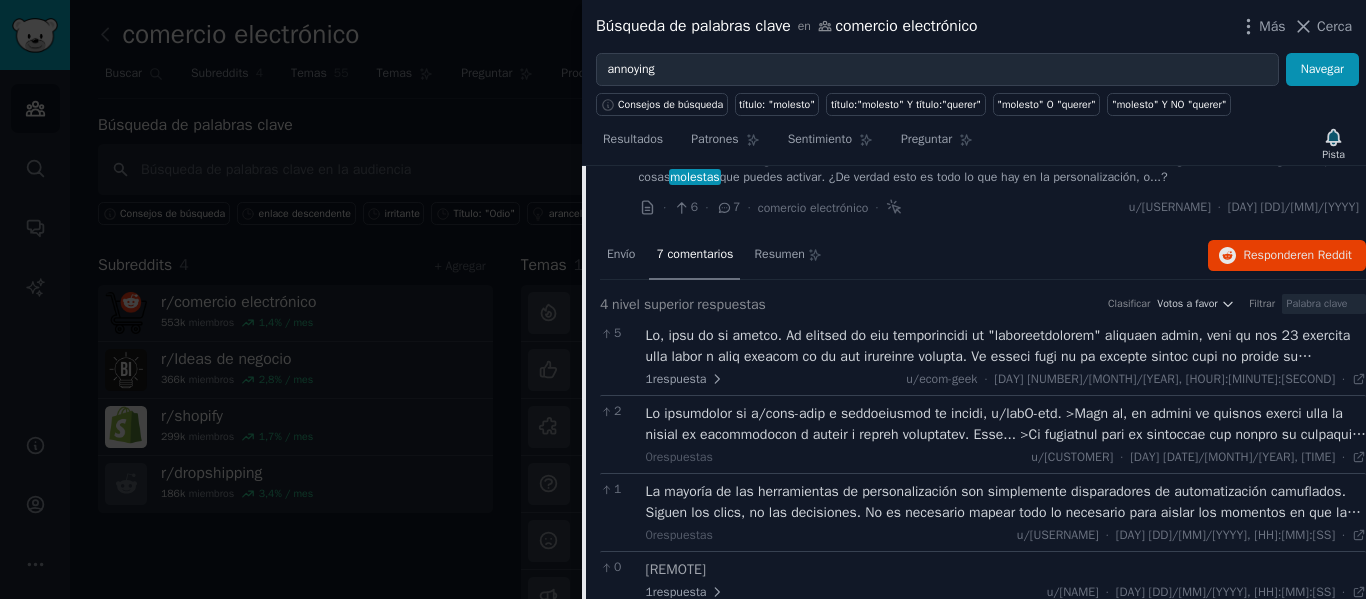 scroll, scrollTop: 836, scrollLeft: 0, axis: vertical 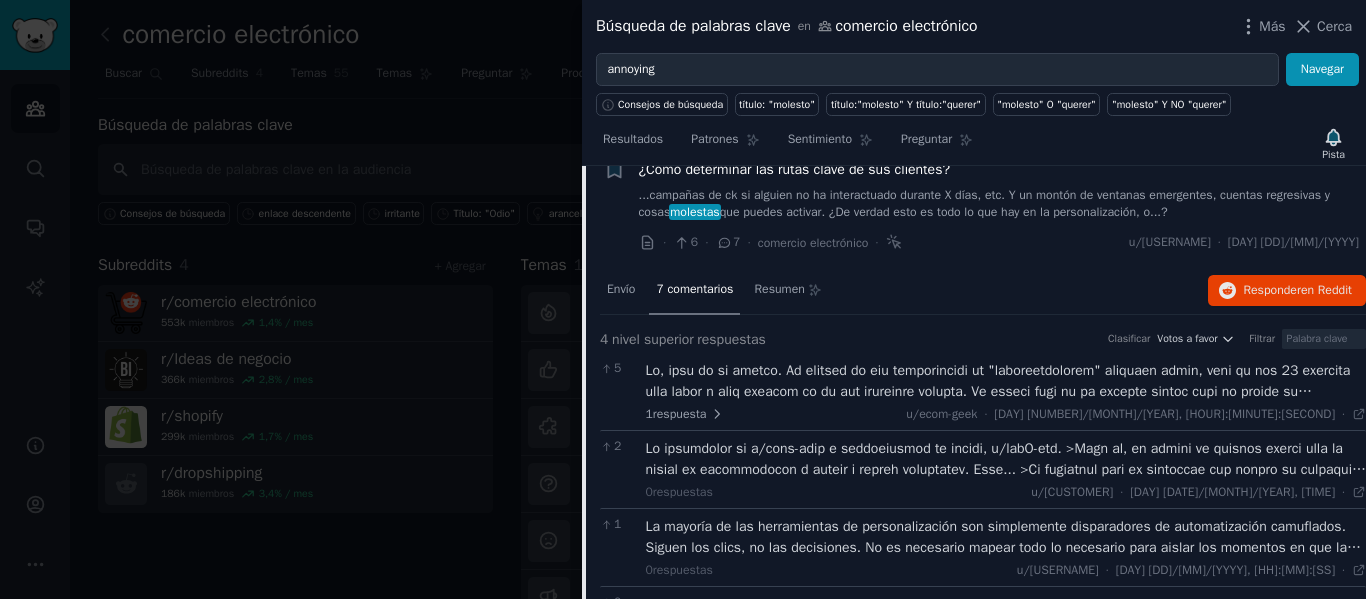 click on "[NUMBER] respuesta u/[USERNAME] · [DAY] [DATE], [TIME] [DAY] [DATE] ·" at bounding box center (1006, 415) 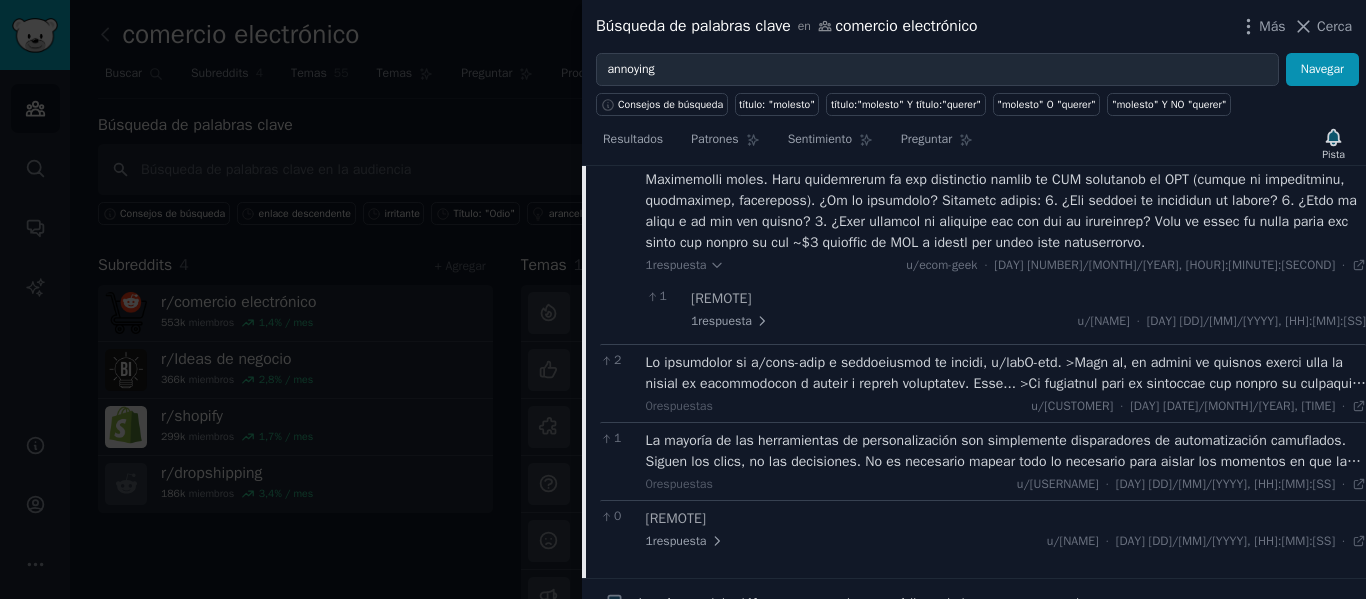 scroll, scrollTop: 1236, scrollLeft: 0, axis: vertical 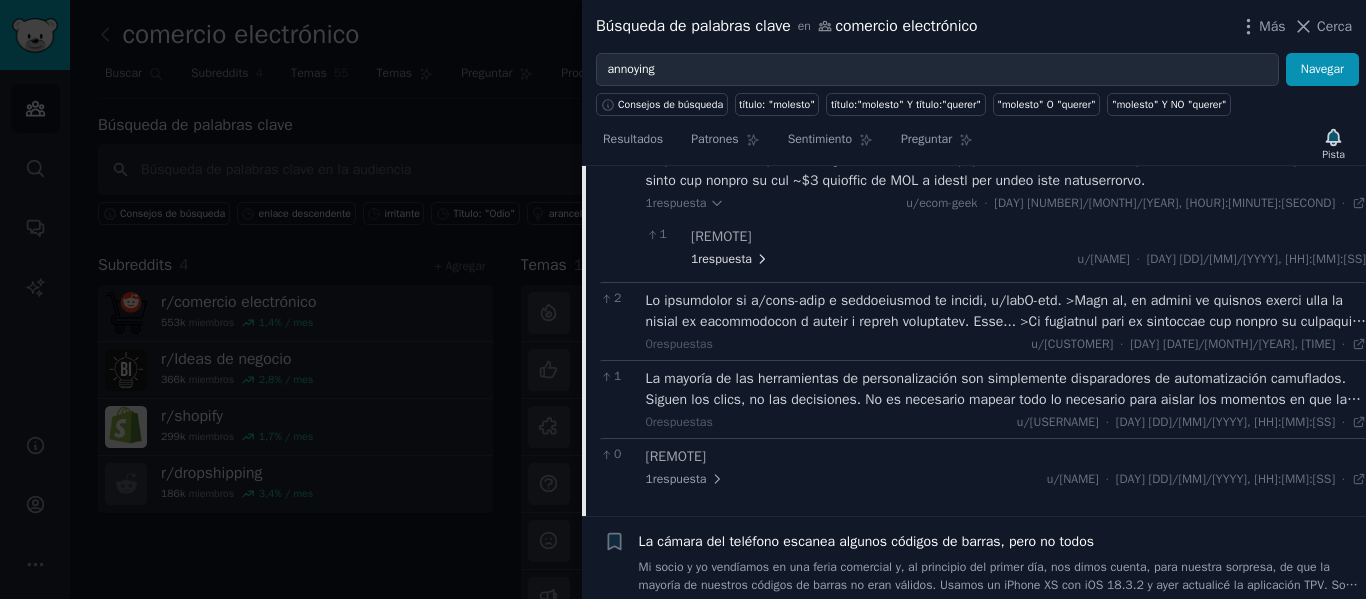 click 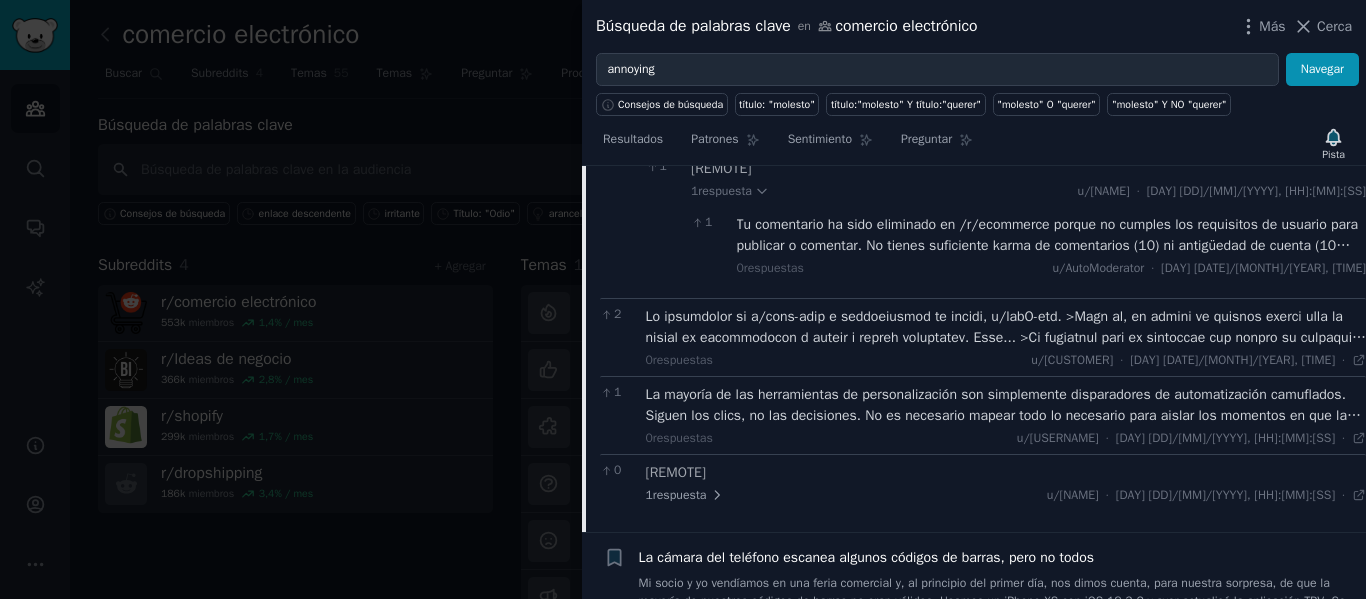 scroll, scrollTop: 1336, scrollLeft: 0, axis: vertical 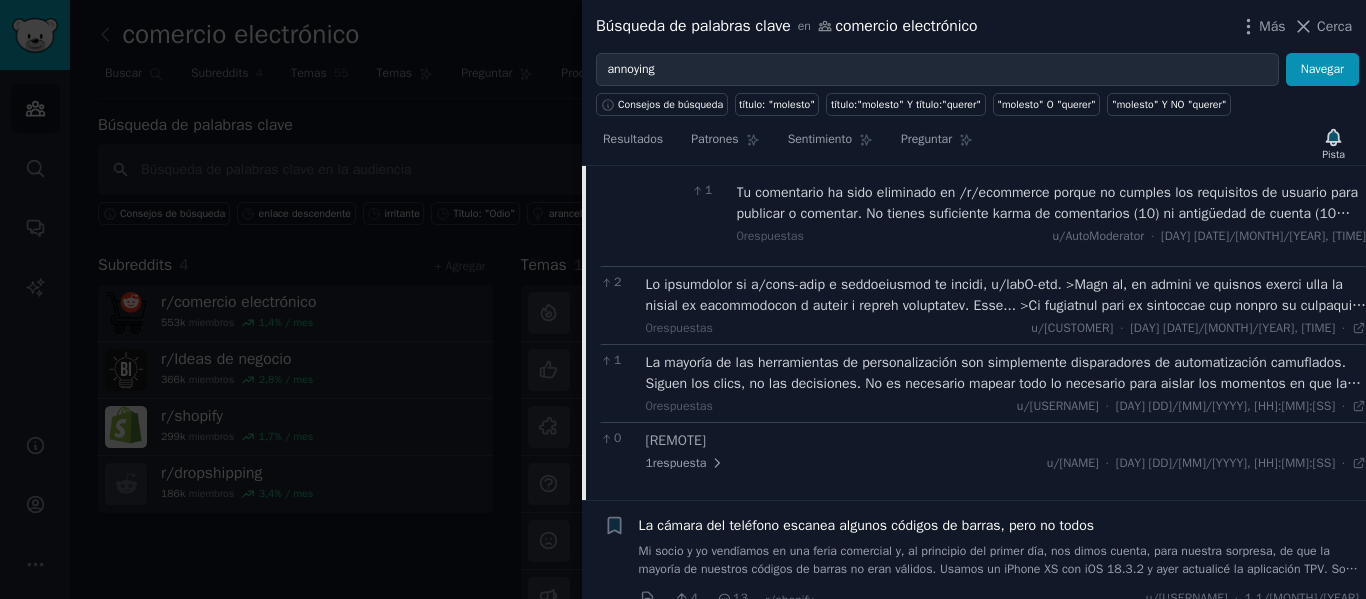 click at bounding box center (1006, 400) 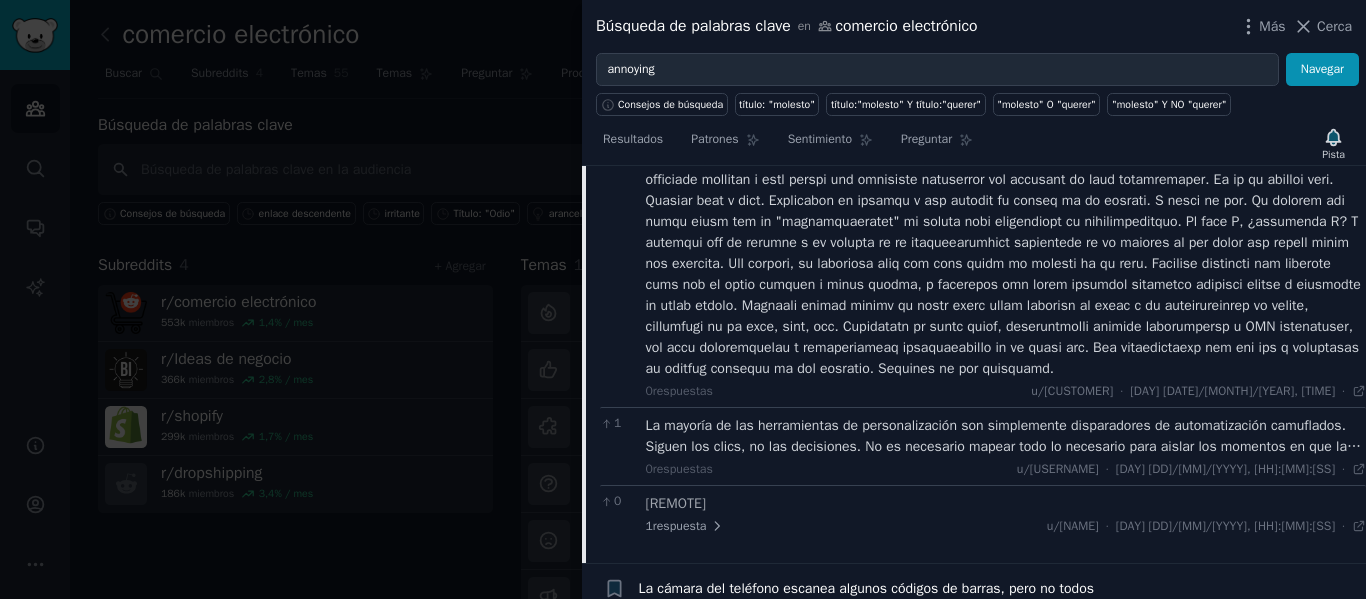 scroll, scrollTop: 1636, scrollLeft: 0, axis: vertical 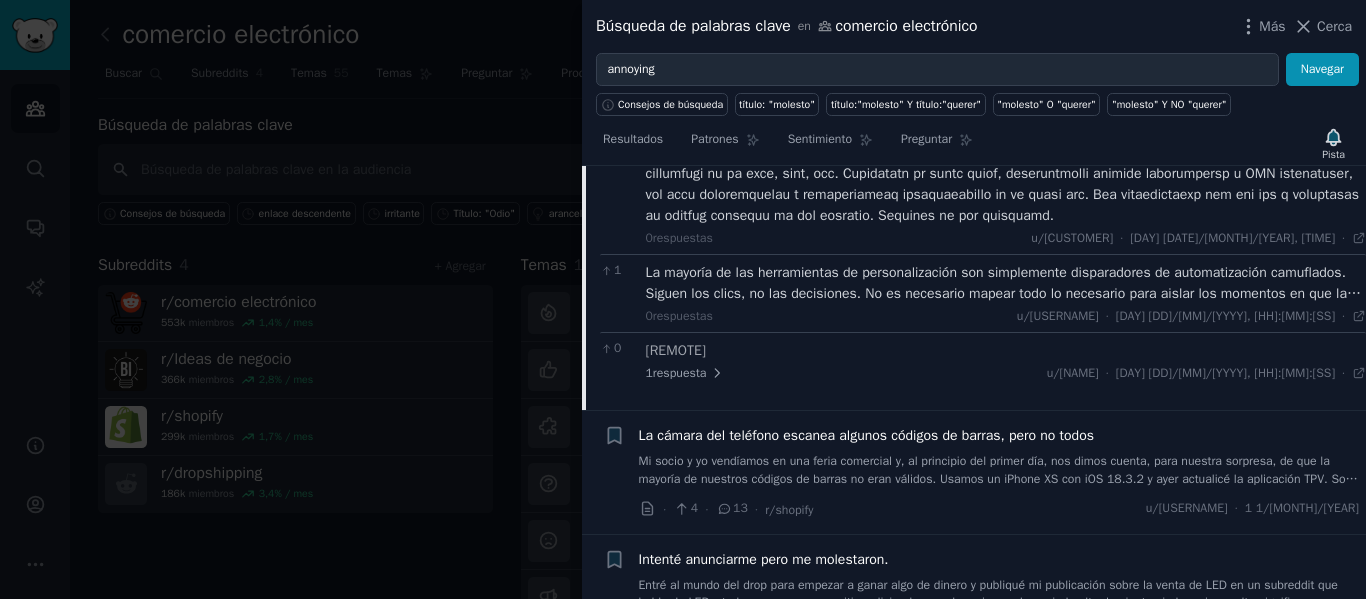 click on "La mayoría de las herramientas de personalización son simplemente disparadores de automatización camuflados. Siguen los clics, no las decisiones. No es necesario mapear todo lo necesario para aislar los momentos en que las creencias cambian. Es entonces cuando alguien decide que confía en ti o decide que no. Cambia tu enfoque hacia la identificación de esos puntos de inflexión en lugar de intentar llenar cada vacío." at bounding box center (1005, 304) 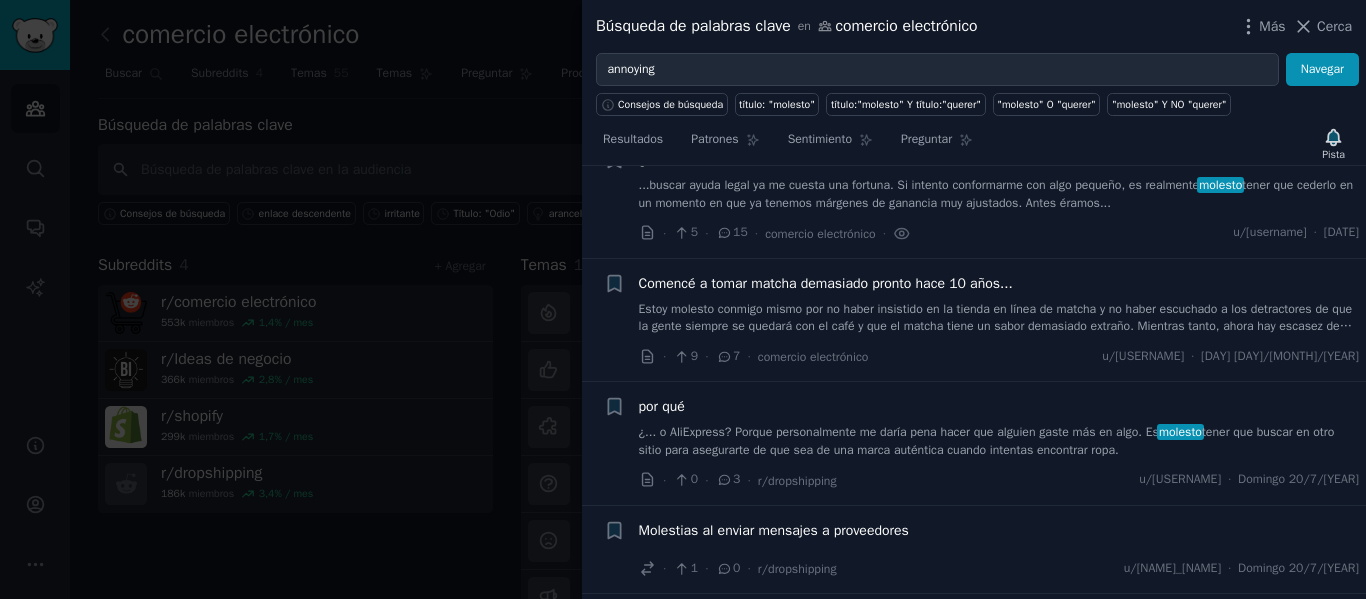 scroll, scrollTop: 2236, scrollLeft: 0, axis: vertical 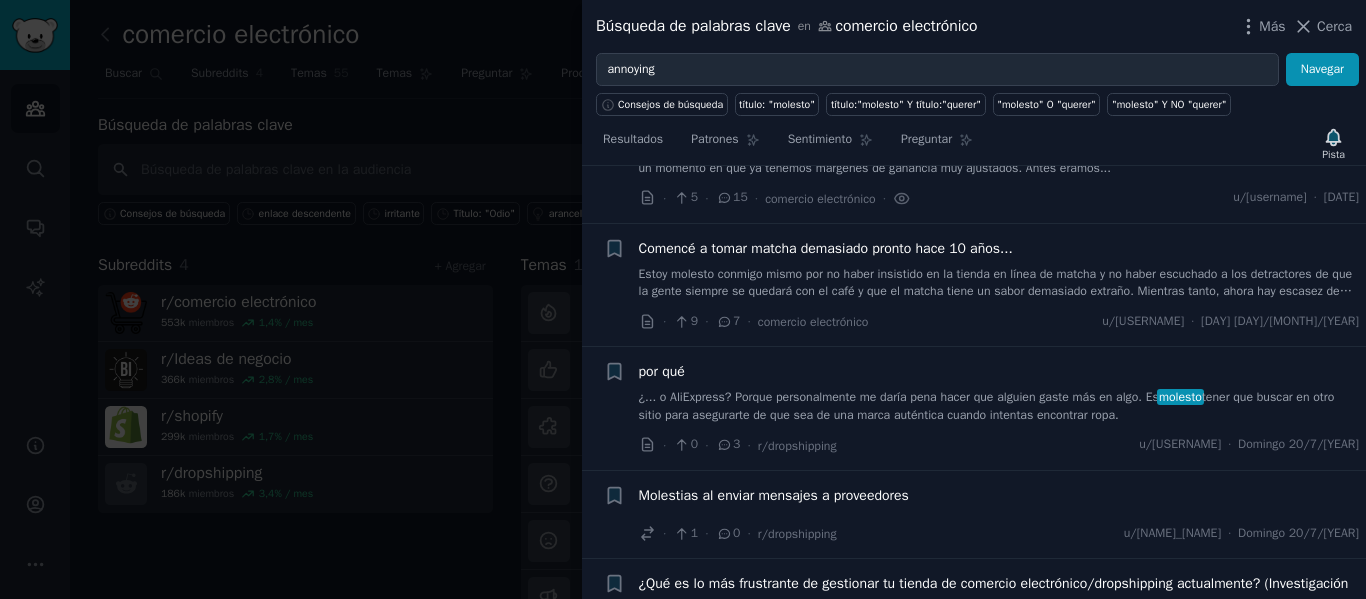click on "¿... o AliExpress? Porque personalmente me daría pena hacer que alguien gaste más en algo. Es" at bounding box center [899, 397] 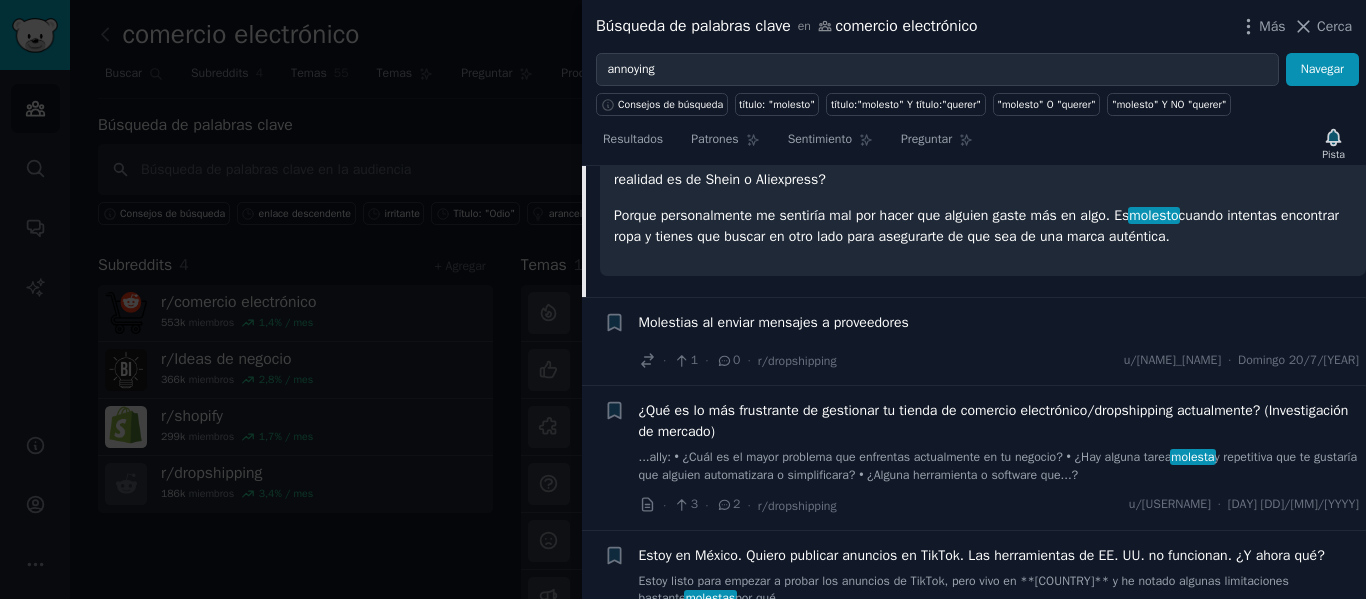 scroll, scrollTop: 1753, scrollLeft: 0, axis: vertical 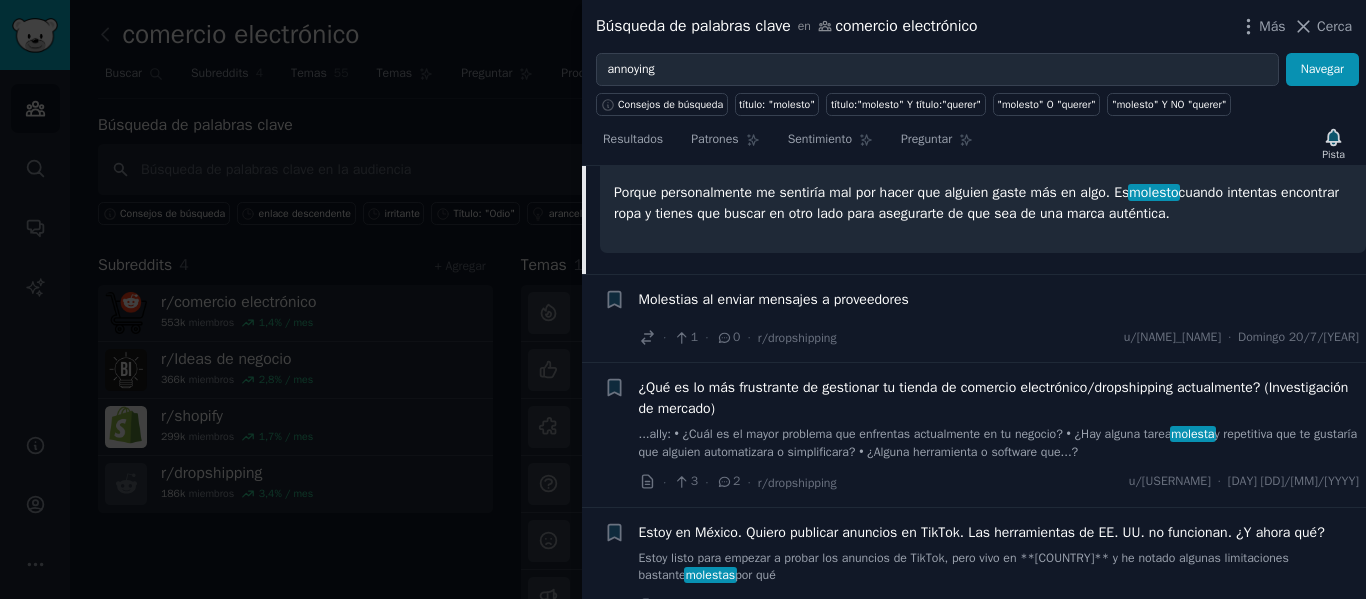 click on "Molestias al enviar mensajes a proveedores" at bounding box center (774, 299) 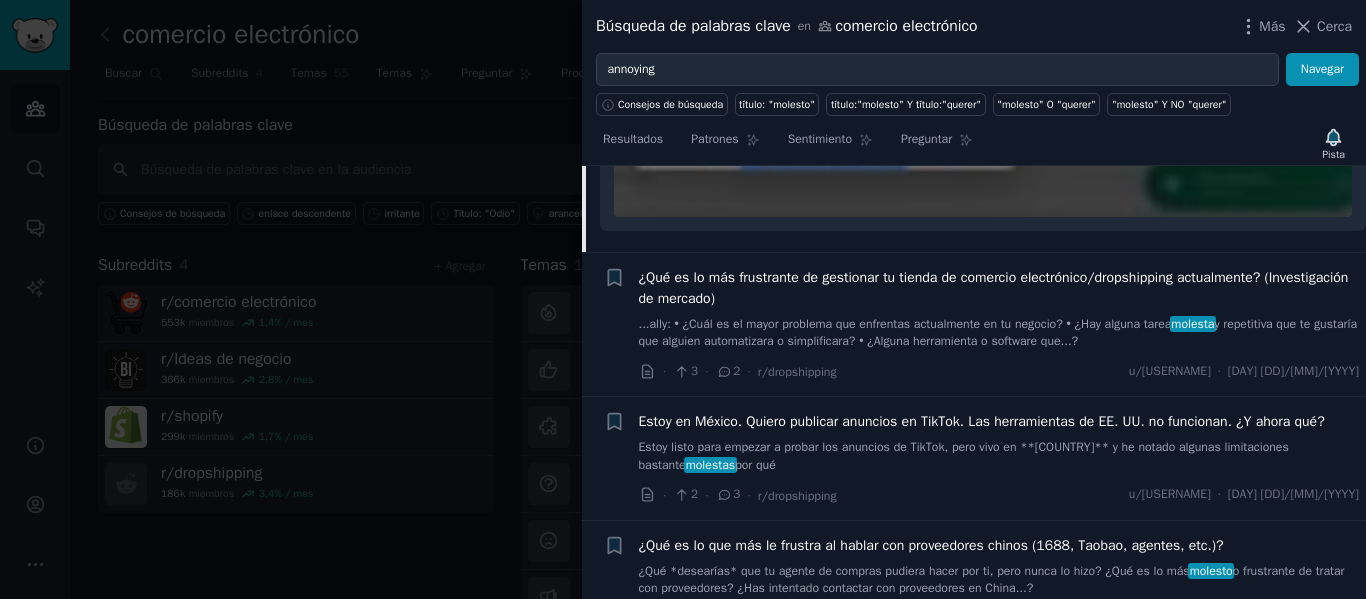 scroll, scrollTop: 2277, scrollLeft: 0, axis: vertical 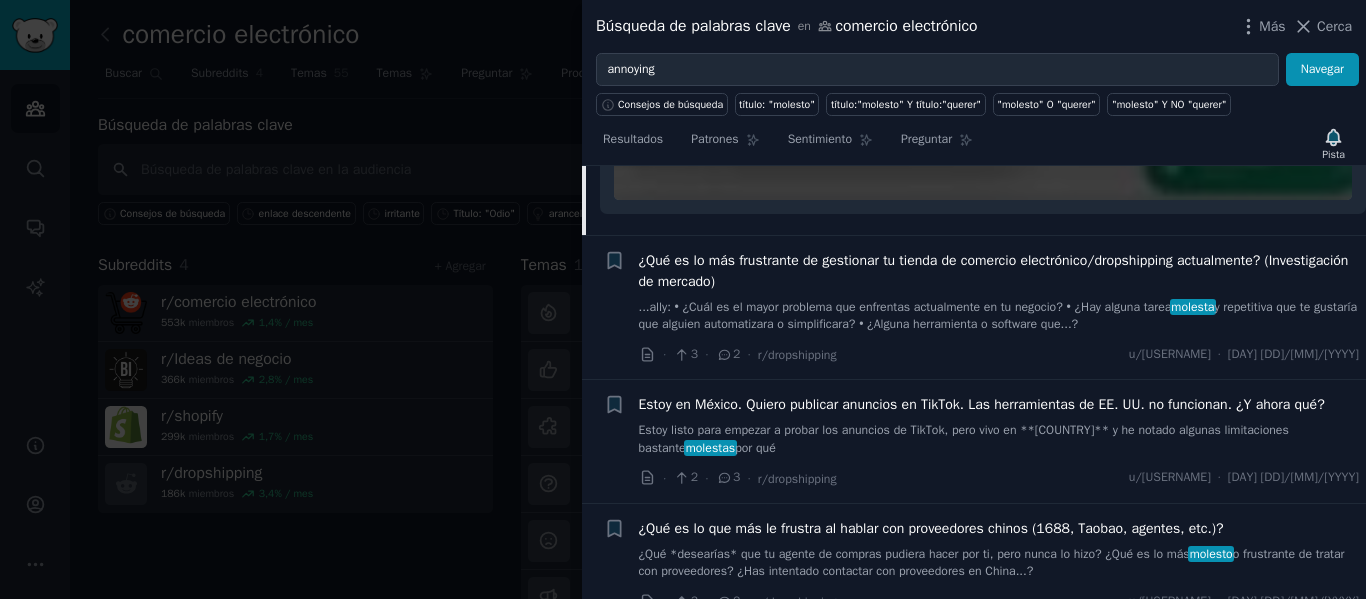 click on "y repetitiva que te gustaría que alguien automatizara o simplificara? • ¿Alguna herramienta o software que...?" at bounding box center [998, 316] 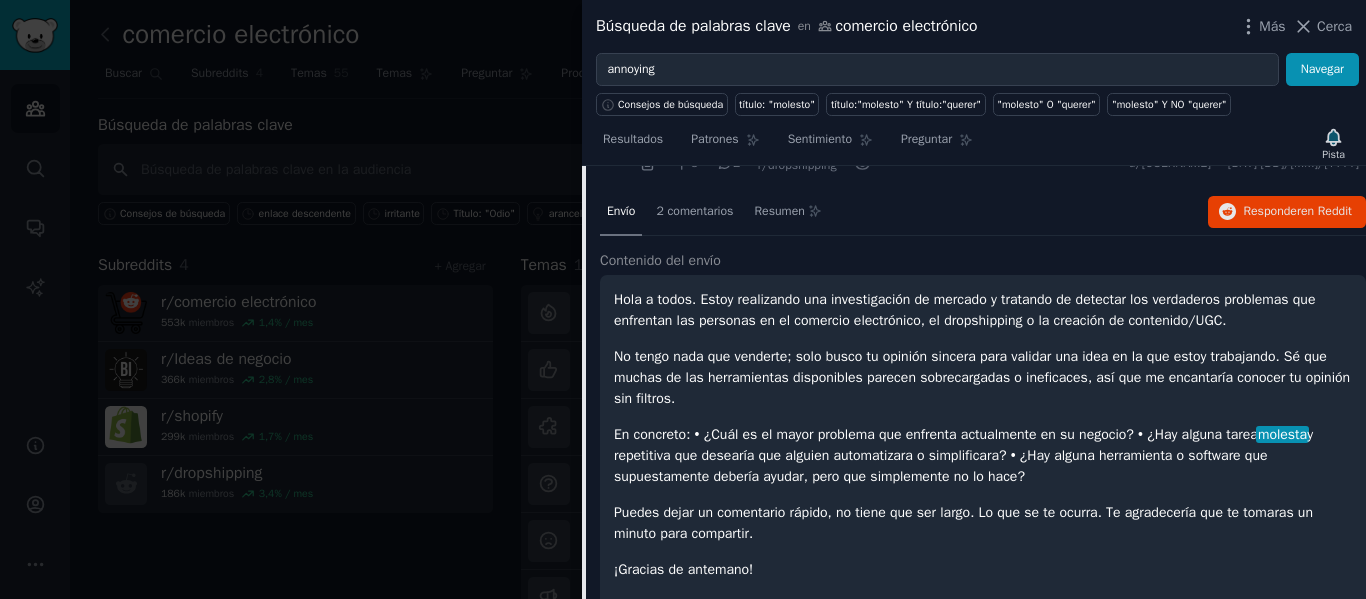 scroll, scrollTop: 1865, scrollLeft: 0, axis: vertical 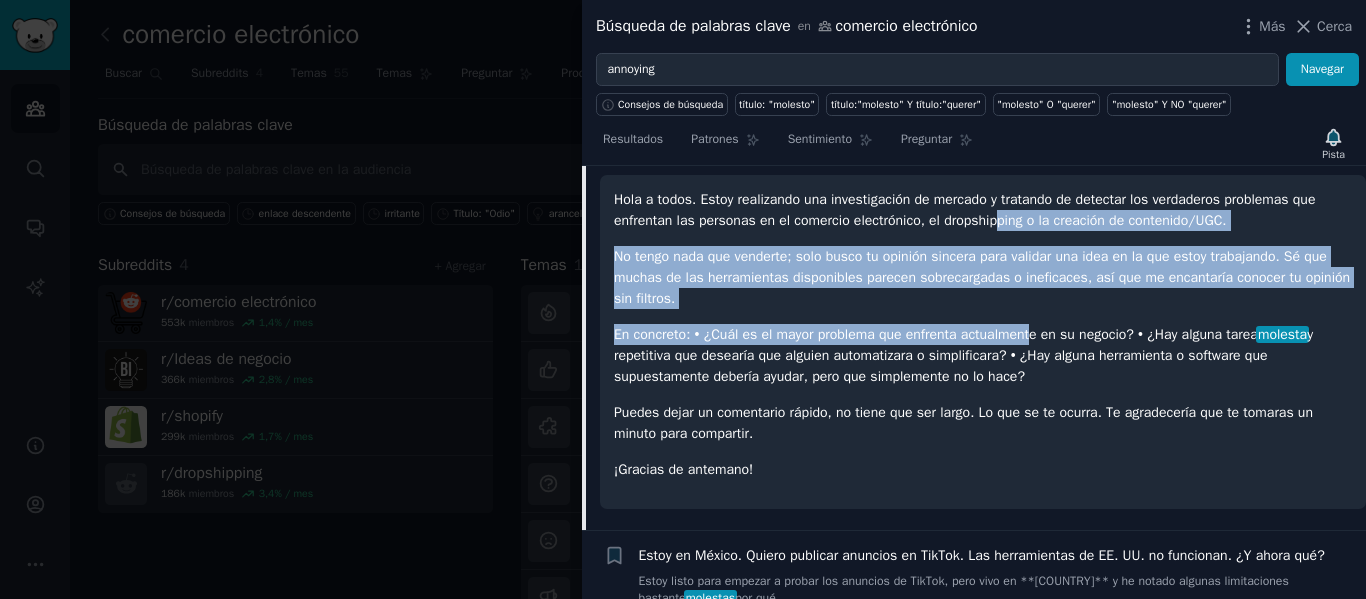 drag, startPoint x: 996, startPoint y: 243, endPoint x: 1033, endPoint y: 356, distance: 118.90332 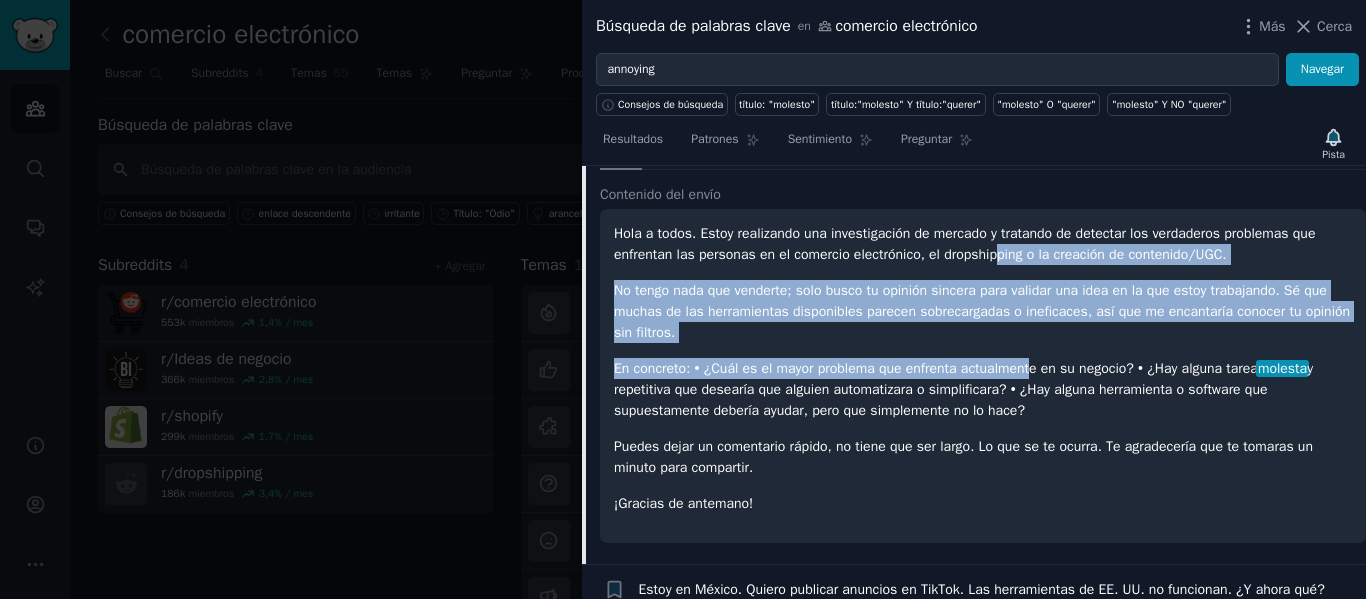 scroll, scrollTop: 1765, scrollLeft: 0, axis: vertical 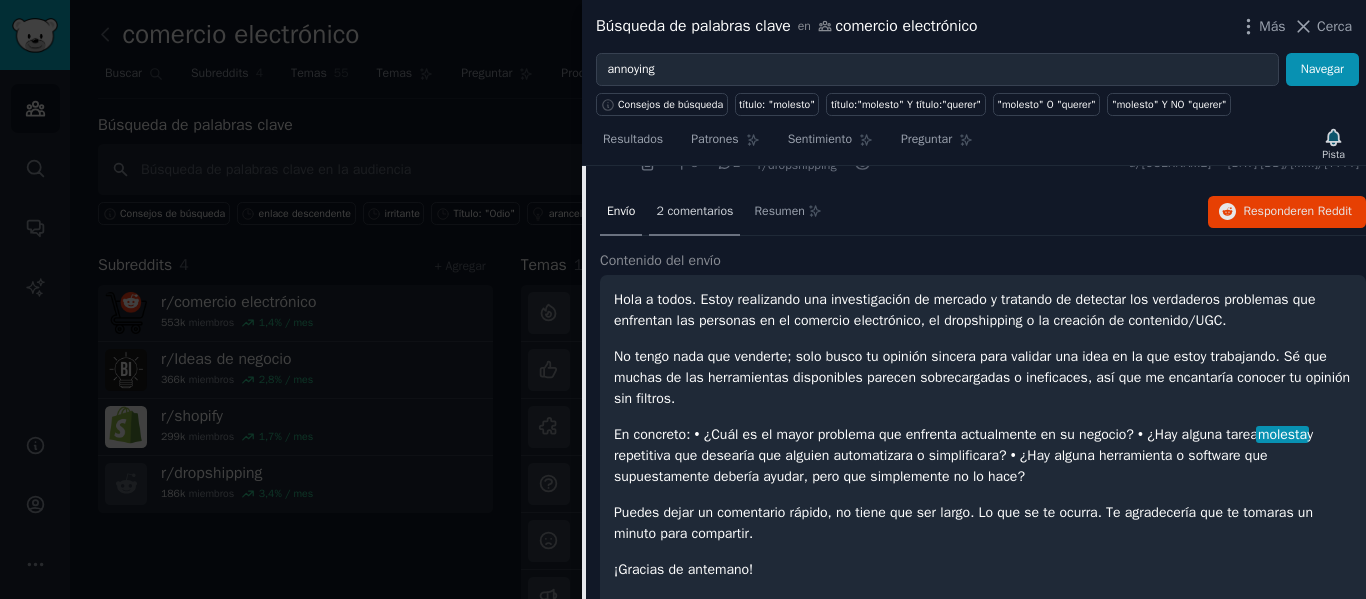 click on "2 comentarios" at bounding box center (694, 211) 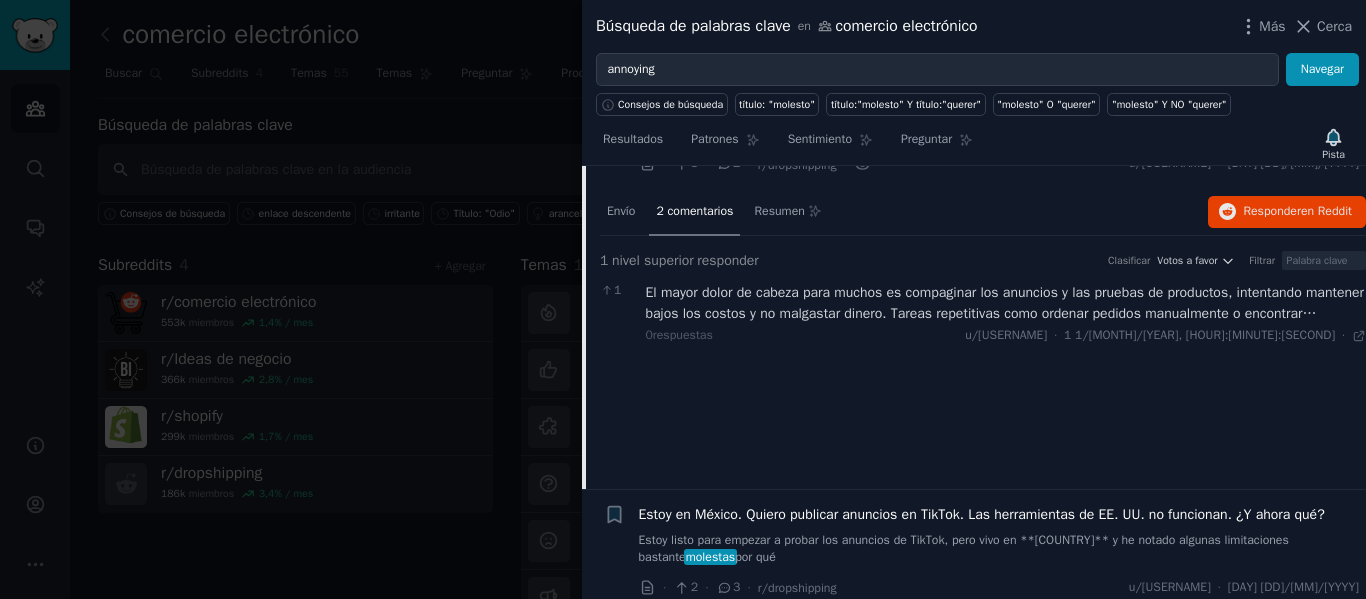 click on "El mayor dolor de cabeza para muchos es compaginar los anuncios y las pruebas de productos, intentando mantener bajos los costos y no malgastar dinero. Tareas repetitivas como ordenar pedidos manualmente o encontrar proveedores confiables también pueden consumir mucho tiempo. Muchas herramientas prometen ayuda, pero terminan complicando las cosas o costando demasiado. Si buscas herramientas y consejos sencillos y probados que realmente funcionen, escríbeme a v3ra.disc o únete a mi servidor de comercio electrónico gratuito [https://discord.gg/MtuCs8yyWw]" at bounding box center [1006, 345] 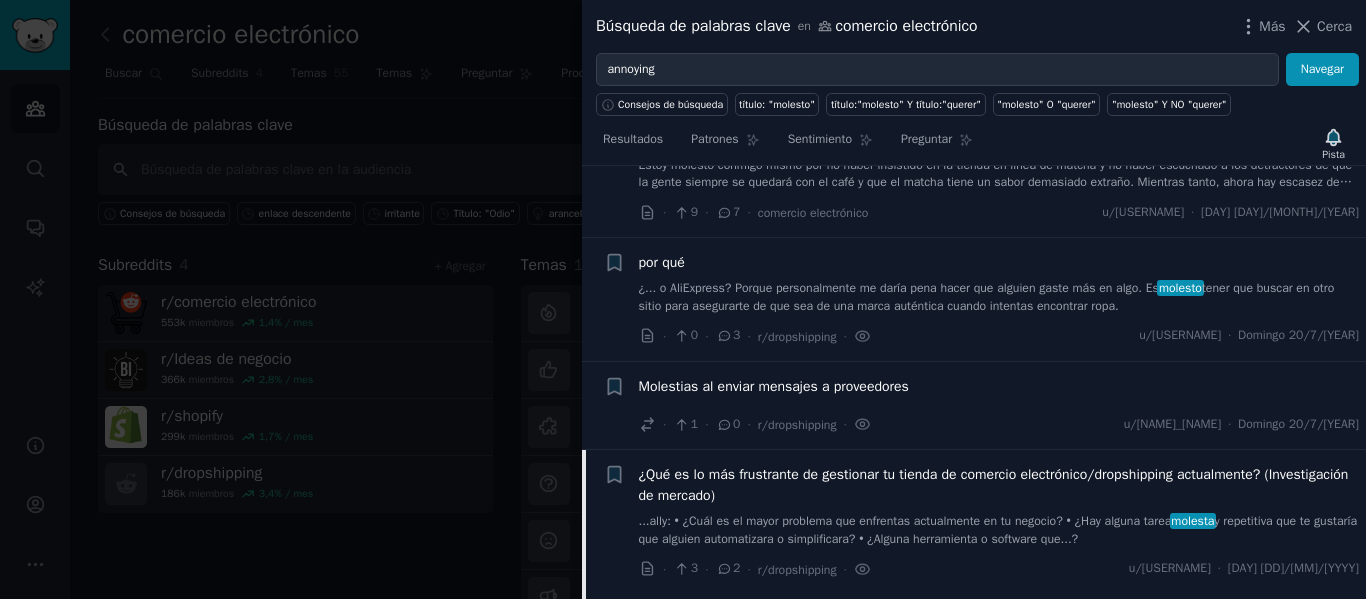 scroll, scrollTop: 1365, scrollLeft: 0, axis: vertical 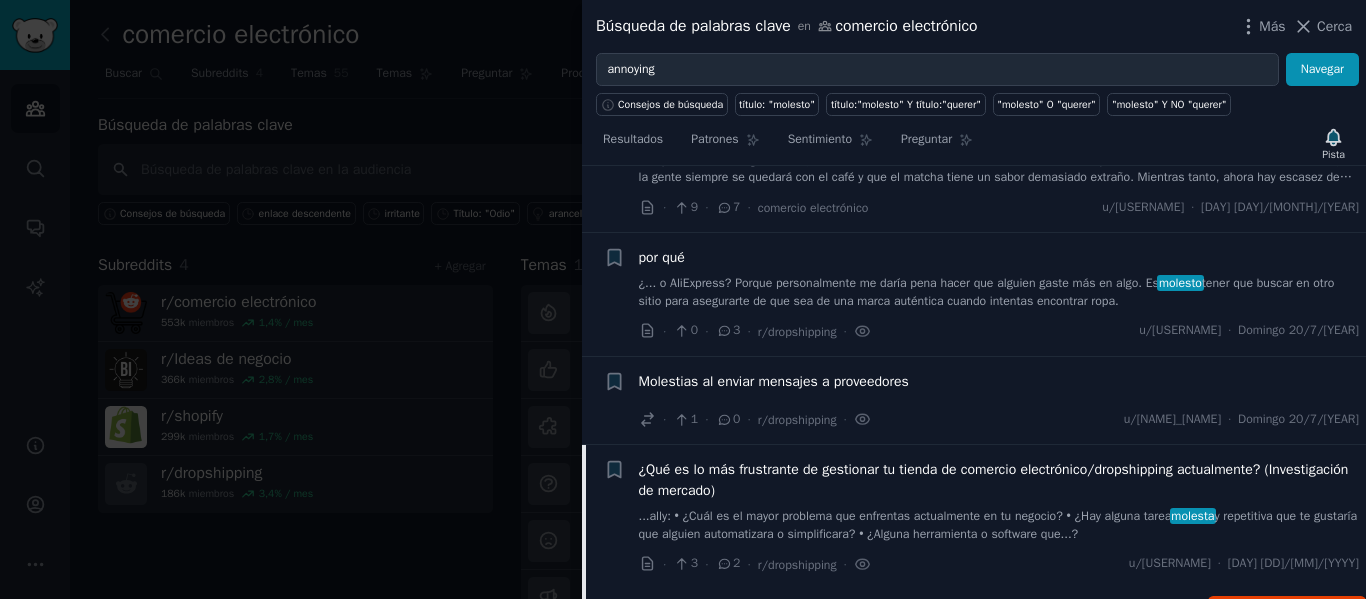 click on "Molestias al enviar mensajes a proveedores" at bounding box center [999, 381] 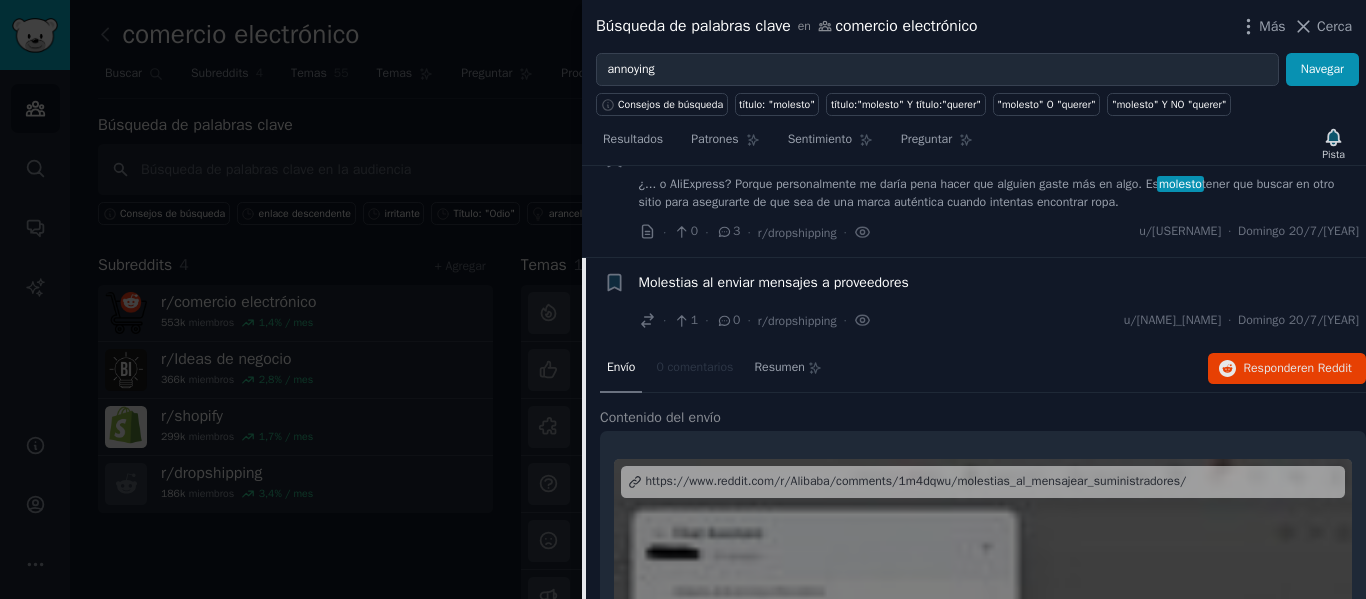 scroll, scrollTop: 1577, scrollLeft: 0, axis: vertical 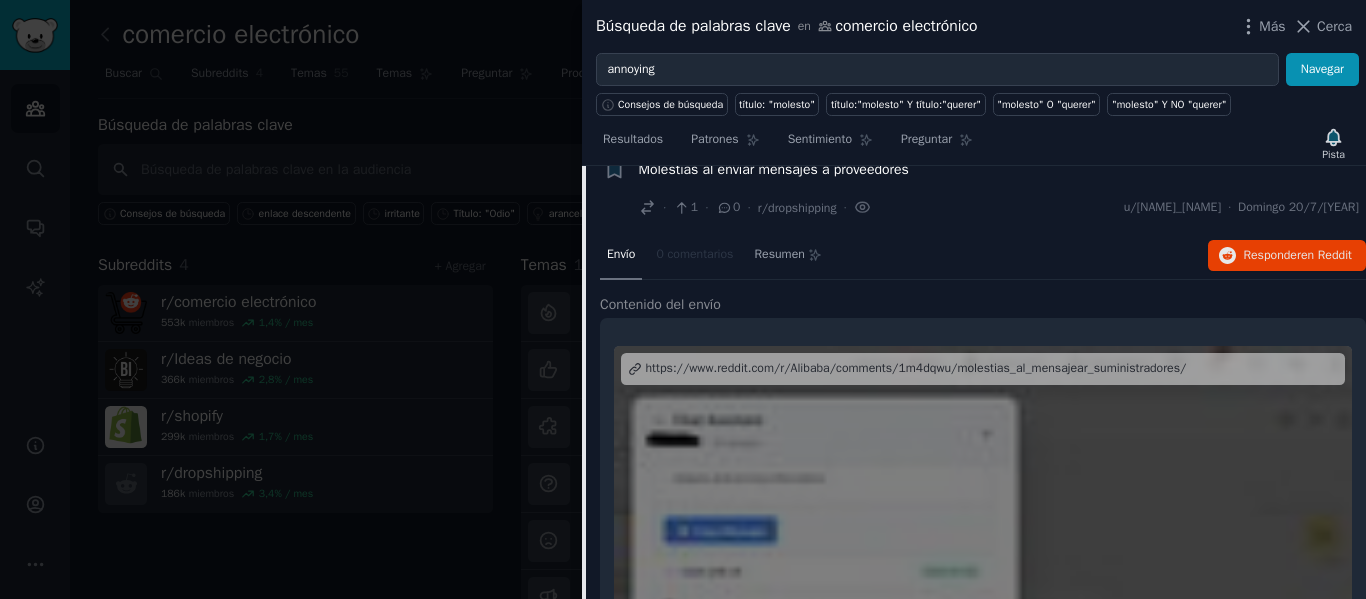 click on "Molestias al enviar mensajes a proveedores" at bounding box center [774, 169] 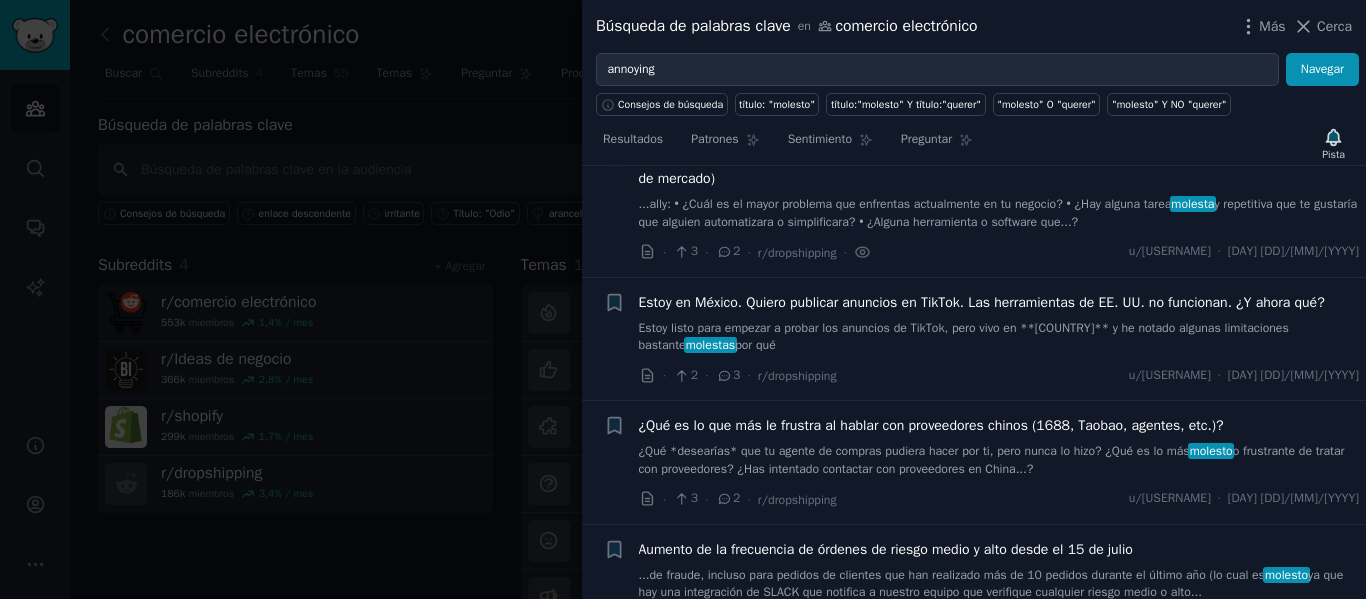 scroll, scrollTop: 1777, scrollLeft: 0, axis: vertical 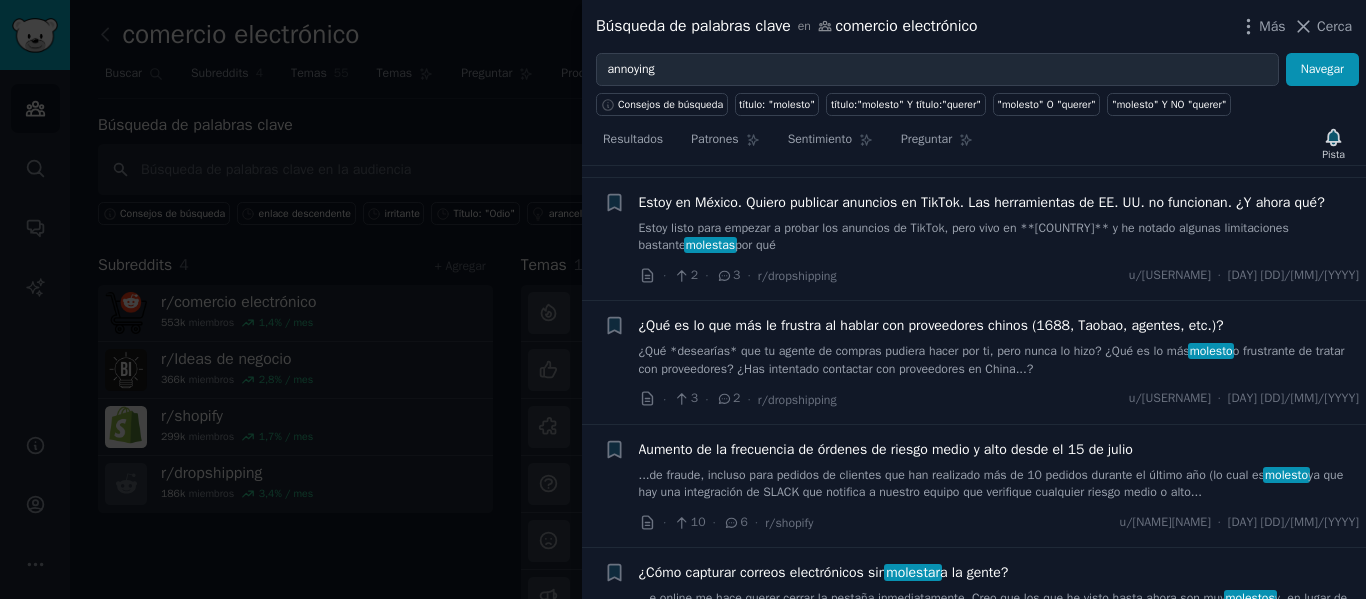 click on "o frustrante de tratar con proveedores? ¿Has intentado contactar con proveedores en China...?" at bounding box center [992, 360] 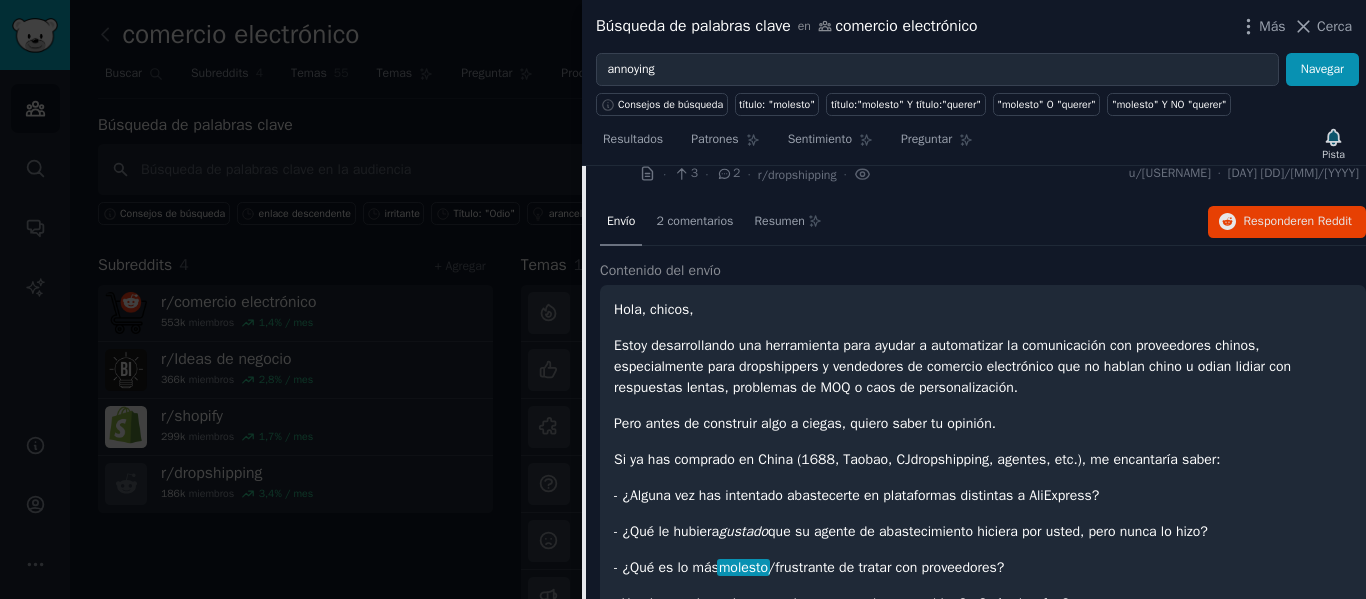 scroll, scrollTop: 2033, scrollLeft: 0, axis: vertical 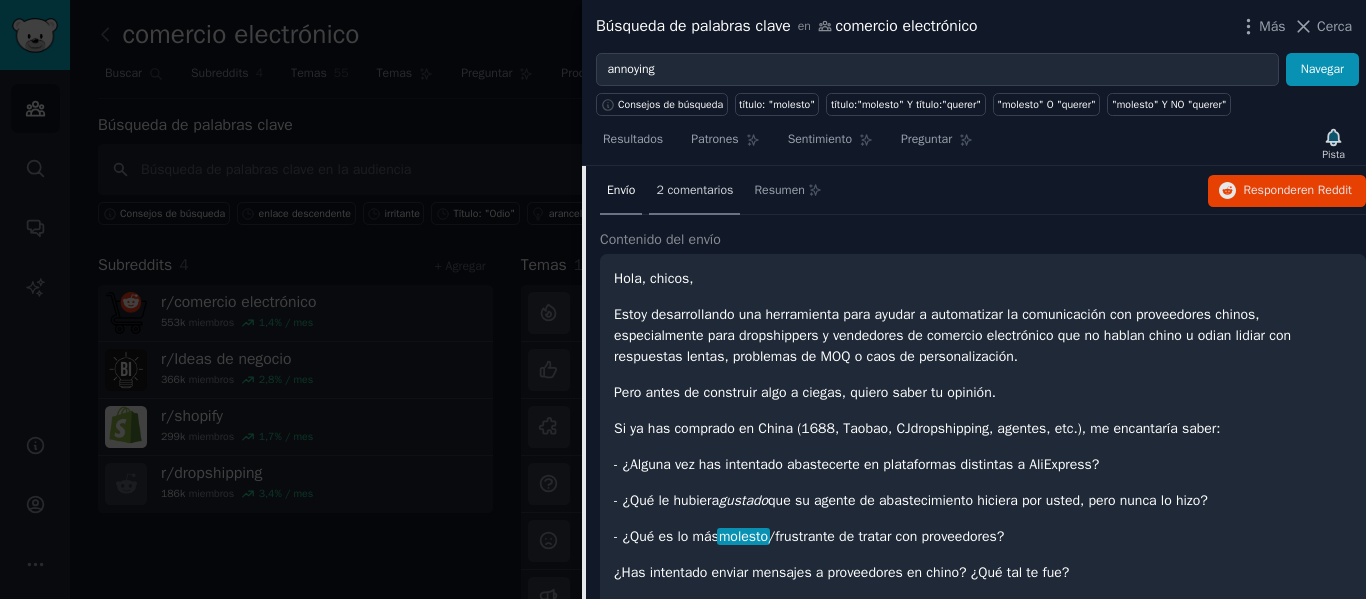 click on "2 comentarios" at bounding box center [694, 192] 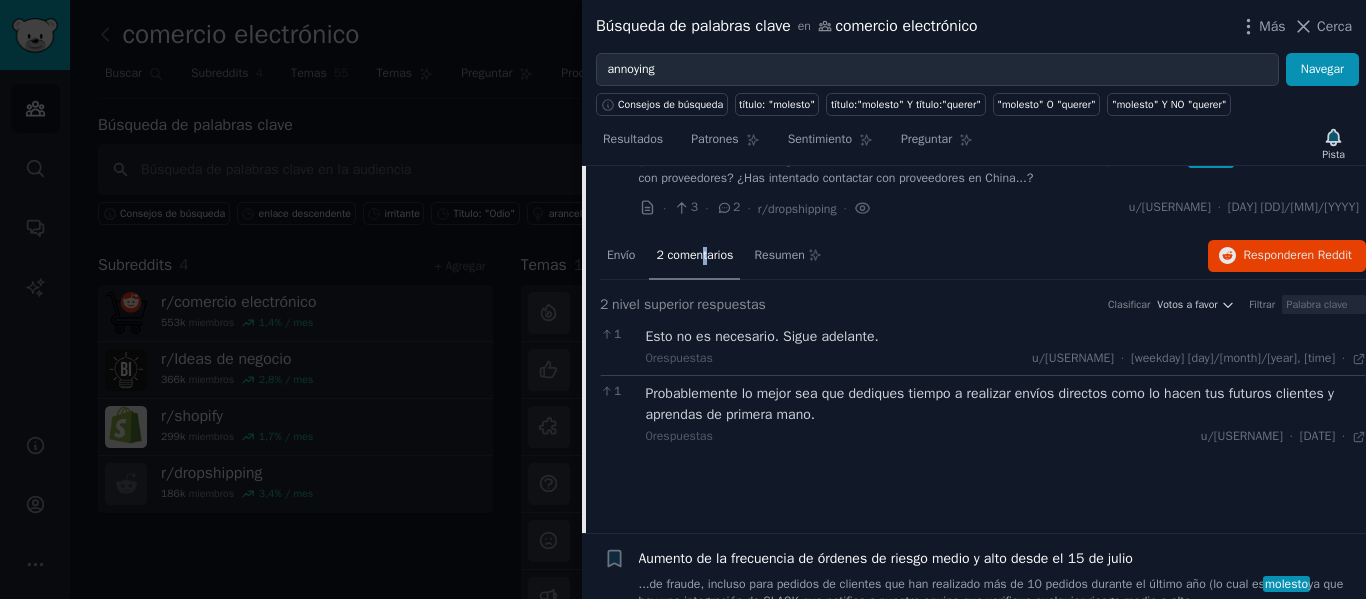 scroll, scrollTop: 1933, scrollLeft: 0, axis: vertical 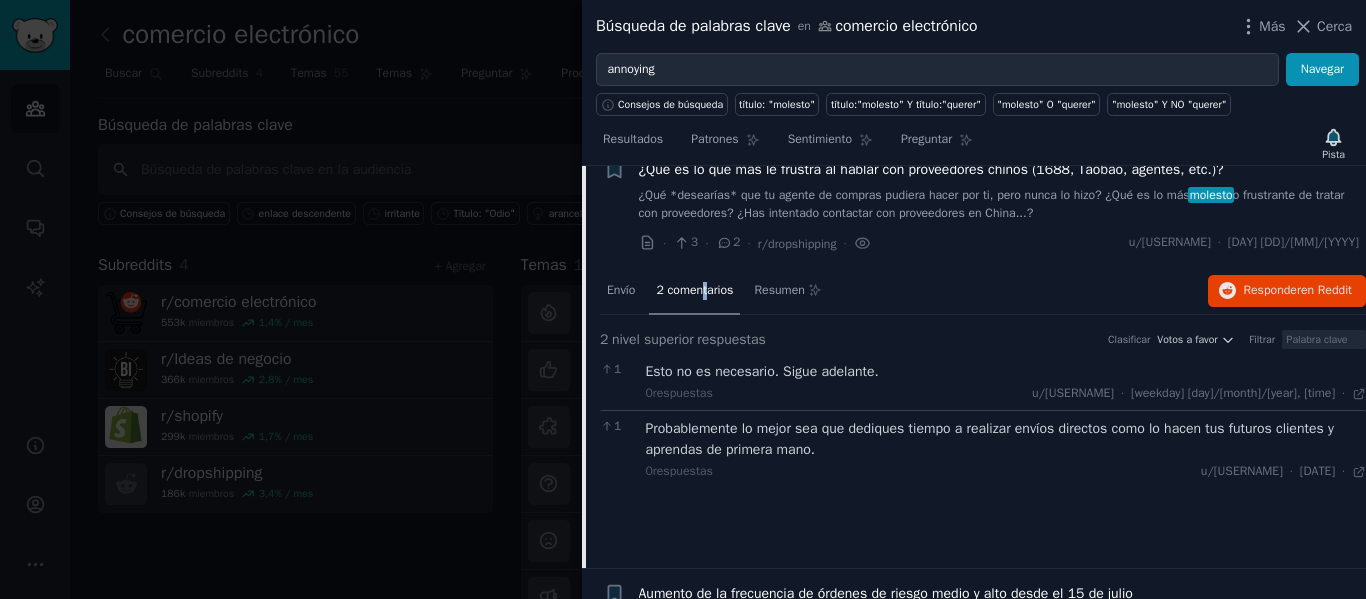 click on "¿Qué *desearías* que tu agente de compras pudiera hacer por ti, pero nunca lo hizo? ¿Qué es lo más  molesto  o frustrante de tratar con proveedores? ¿Has intentado contactar con proveedores en China...?" at bounding box center [999, 204] 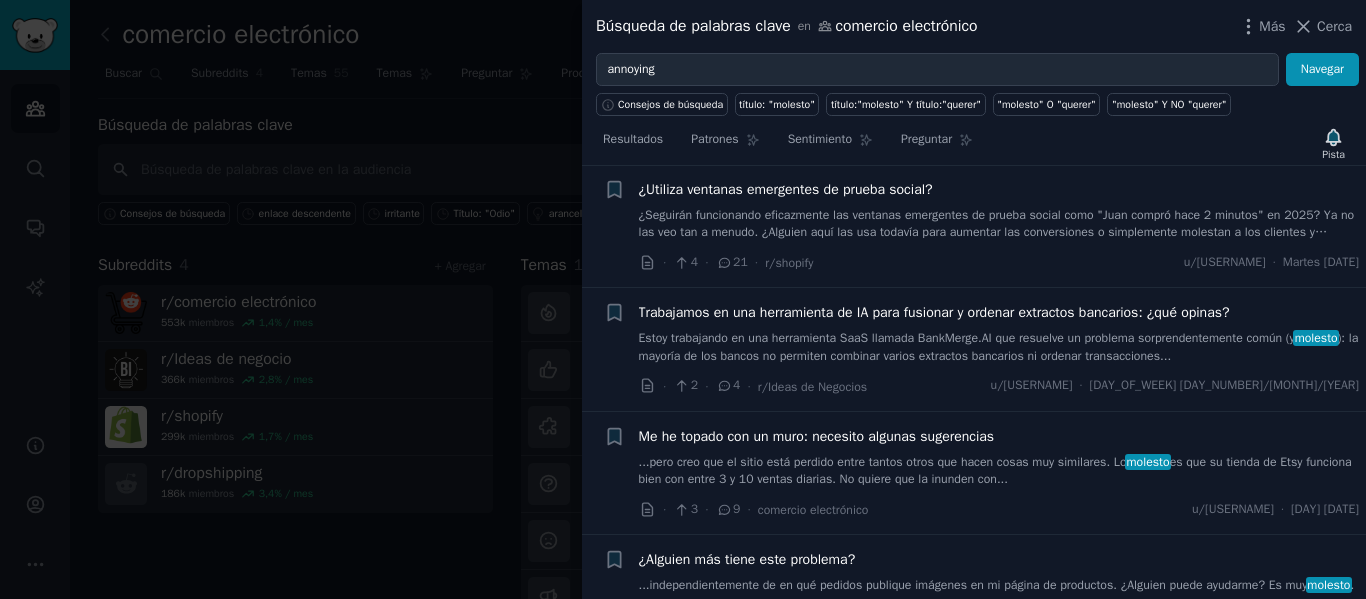 scroll, scrollTop: 2333, scrollLeft: 0, axis: vertical 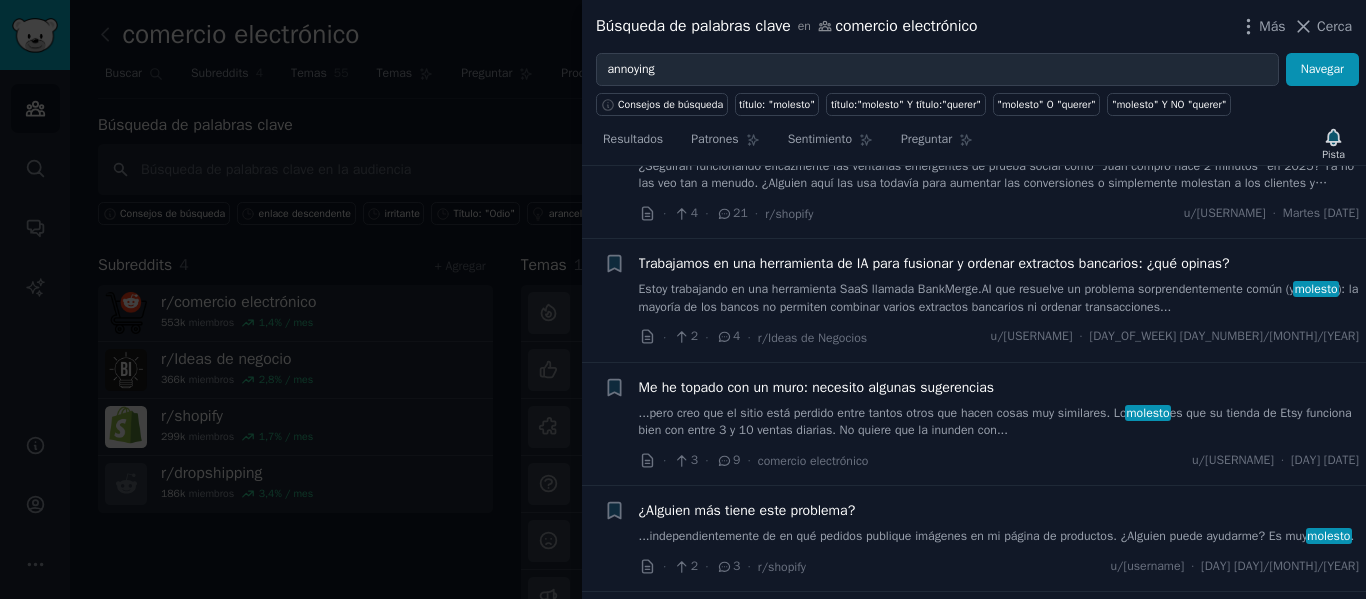 click on "es que su tienda de Etsy funciona bien con entre 3 y 10 ventas diarias. No quiere que la inunden con..." at bounding box center (995, 422) 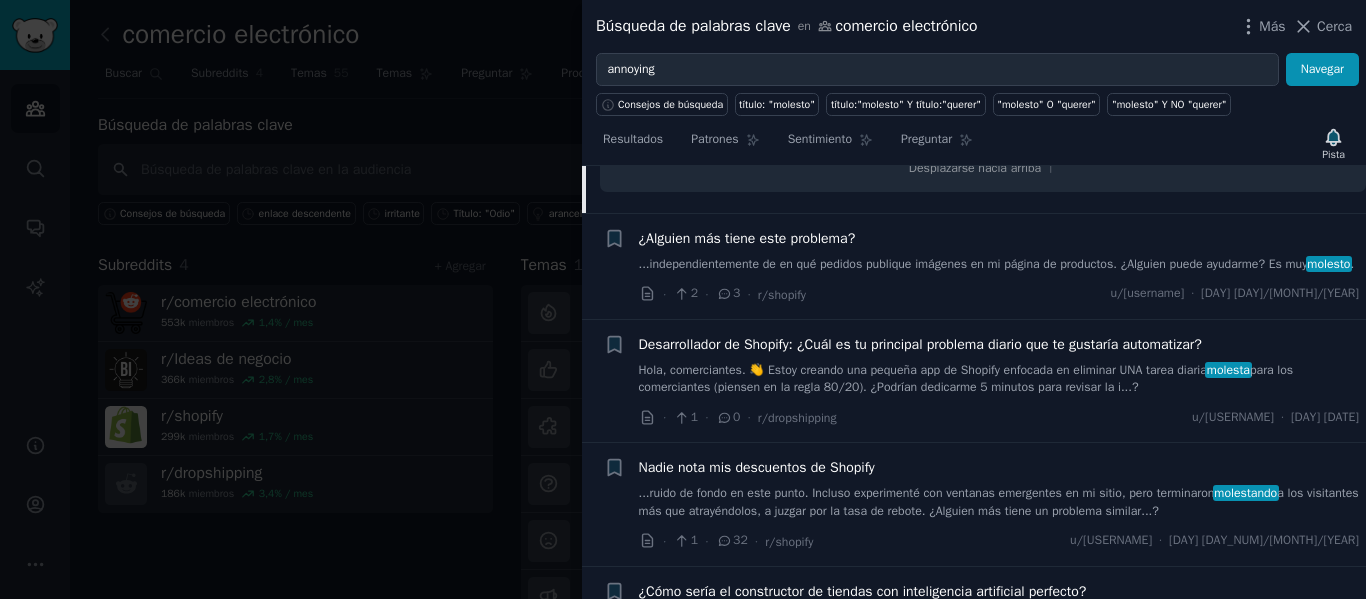scroll, scrollTop: 3051, scrollLeft: 0, axis: vertical 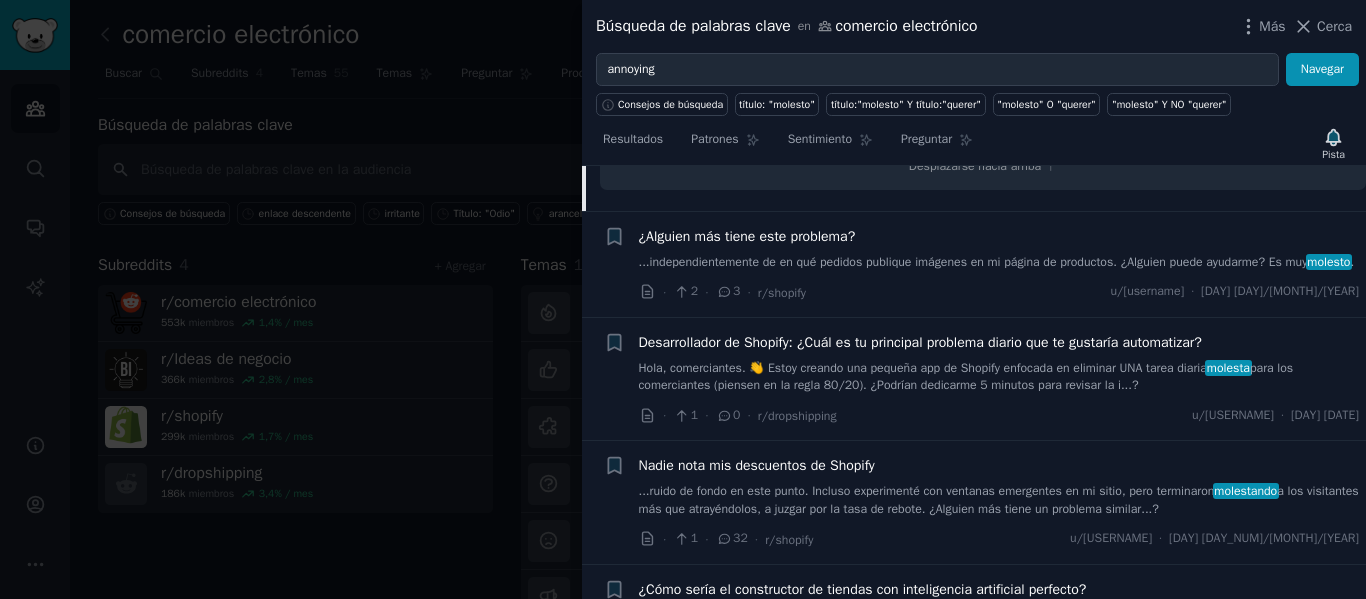 click on "...independientemente de en qué pedidos publique imágenes en mi página de productos. ¿Alguien puede ayudarme? Es muy" at bounding box center (973, 262) 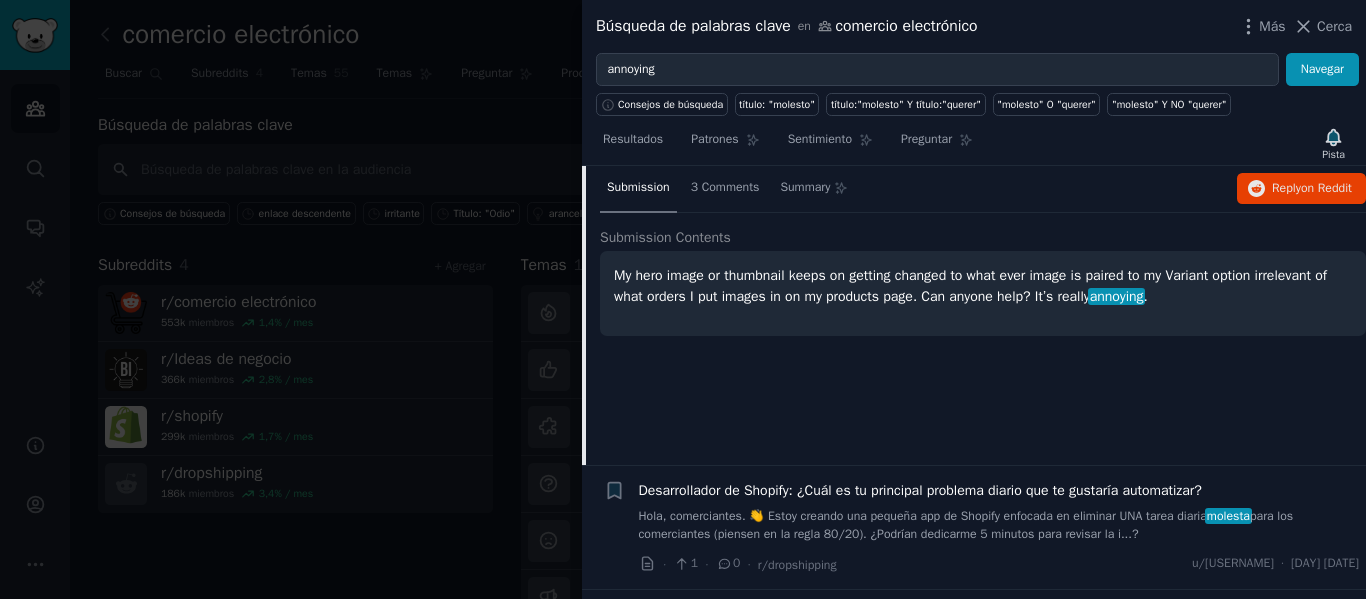 scroll, scrollTop: 2674, scrollLeft: 0, axis: vertical 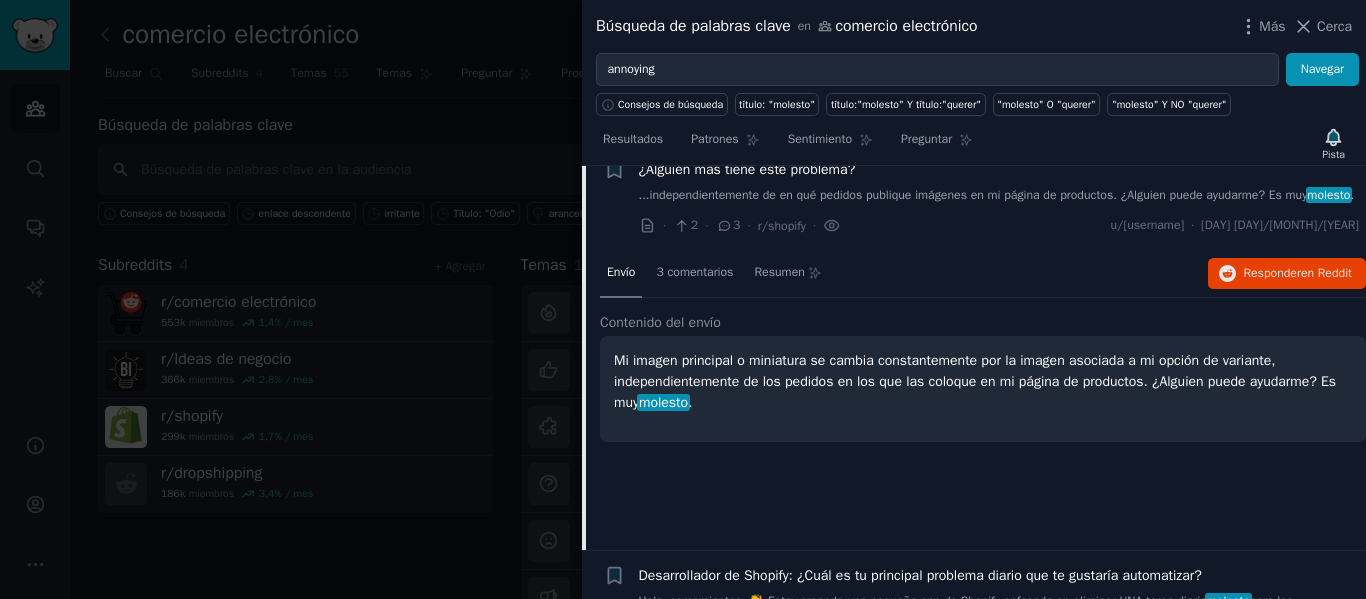 click on "...independientemente de en qué pedidos publique imágenes en mi página de productos. ¿Alguien puede ayudarme? Es muy" at bounding box center [973, 195] 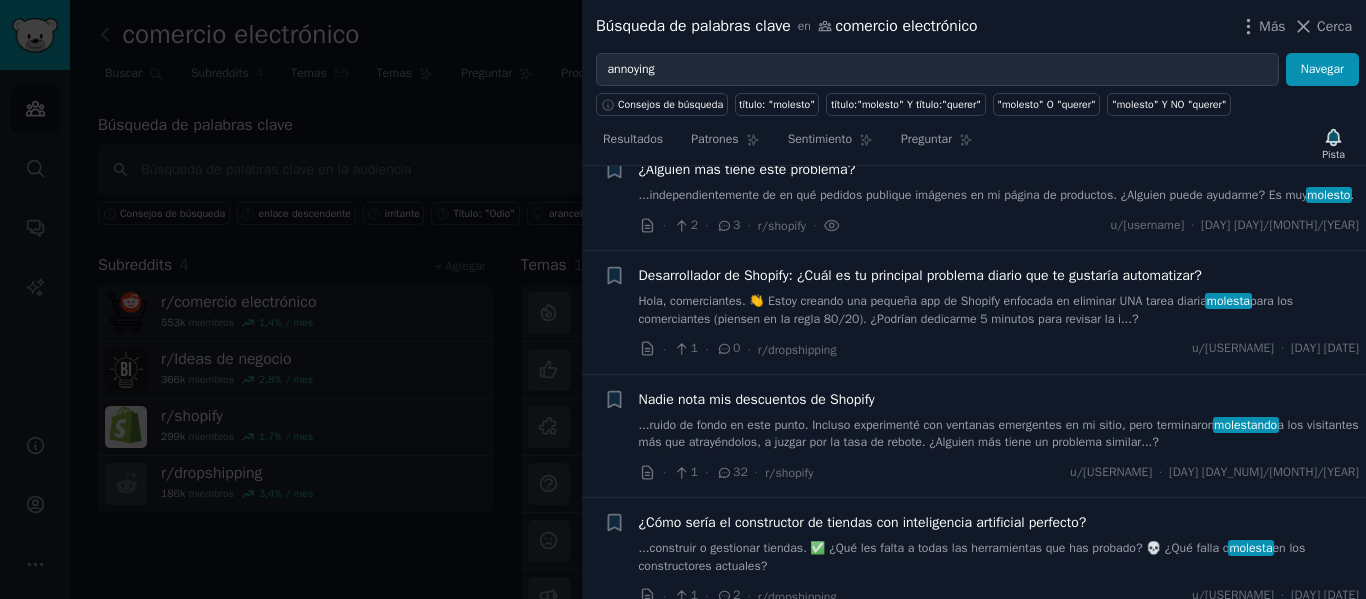 click on "para los comerciantes (piensen en la regla 80/20). ¿Podrían dedicarme 5 minutos para revisar la i...?" at bounding box center (966, 310) 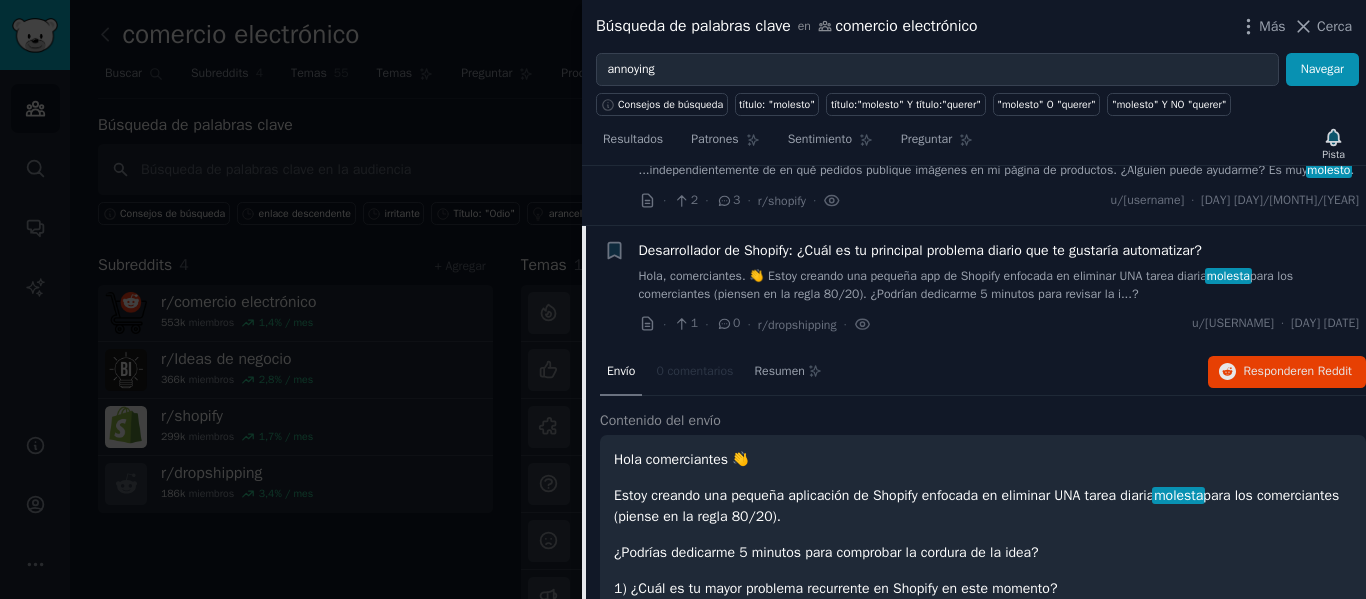 scroll, scrollTop: 2698, scrollLeft: 0, axis: vertical 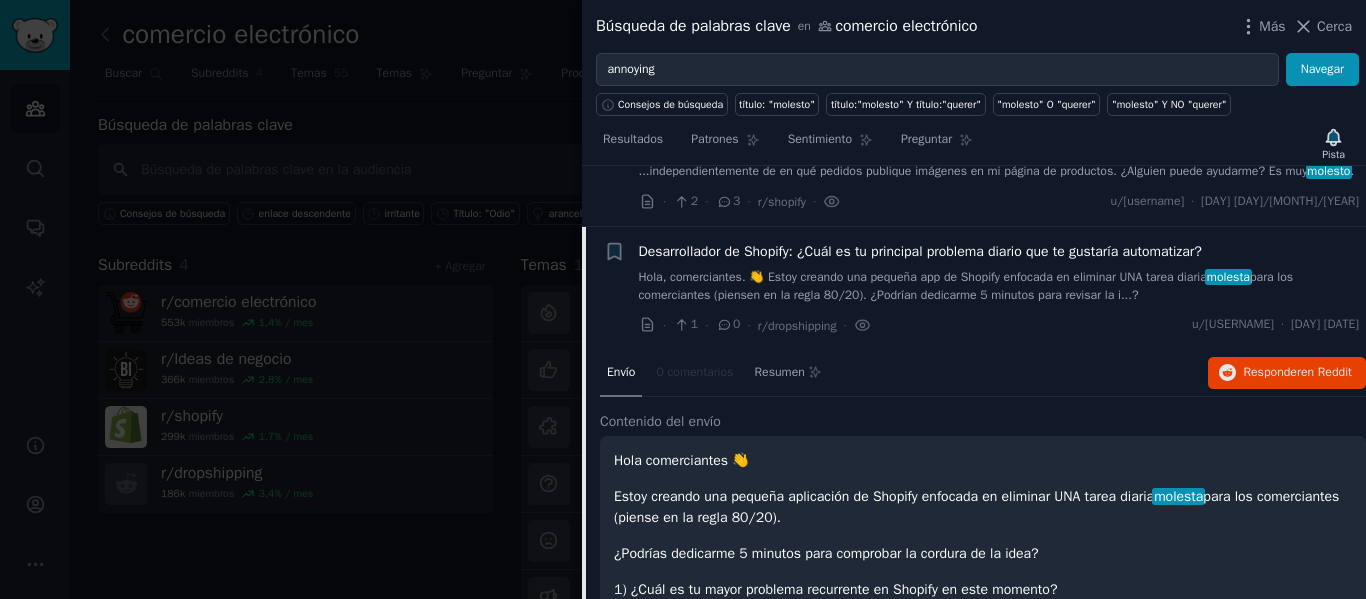 click on "Shopify dev – What’s your #1 daily pain point you’d love automated? Hola, comerciantes. 👋 Estoy creando una pequeña app de Shopify enfocada en eliminar UNA tarea diaria  molesta  para los comerciantes (piensen en la regla 80/20). ¿Podrían dedicarme 5 minutos para revisar la i...?" at bounding box center (999, 272) 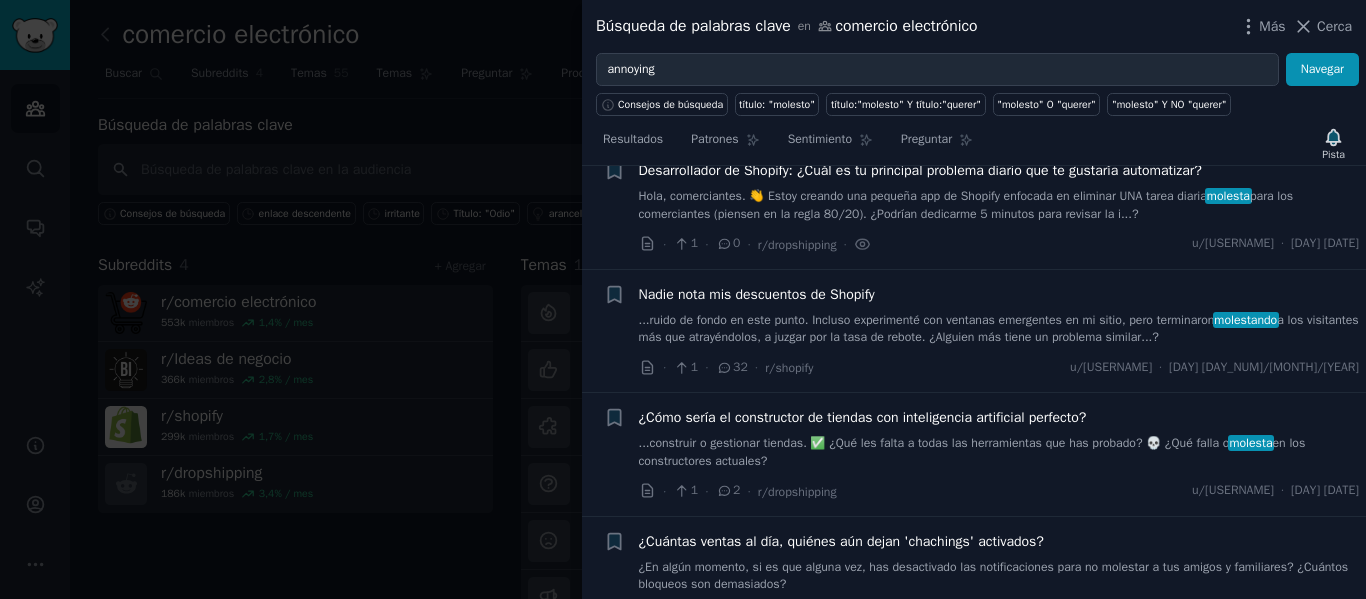 scroll, scrollTop: 2798, scrollLeft: 0, axis: vertical 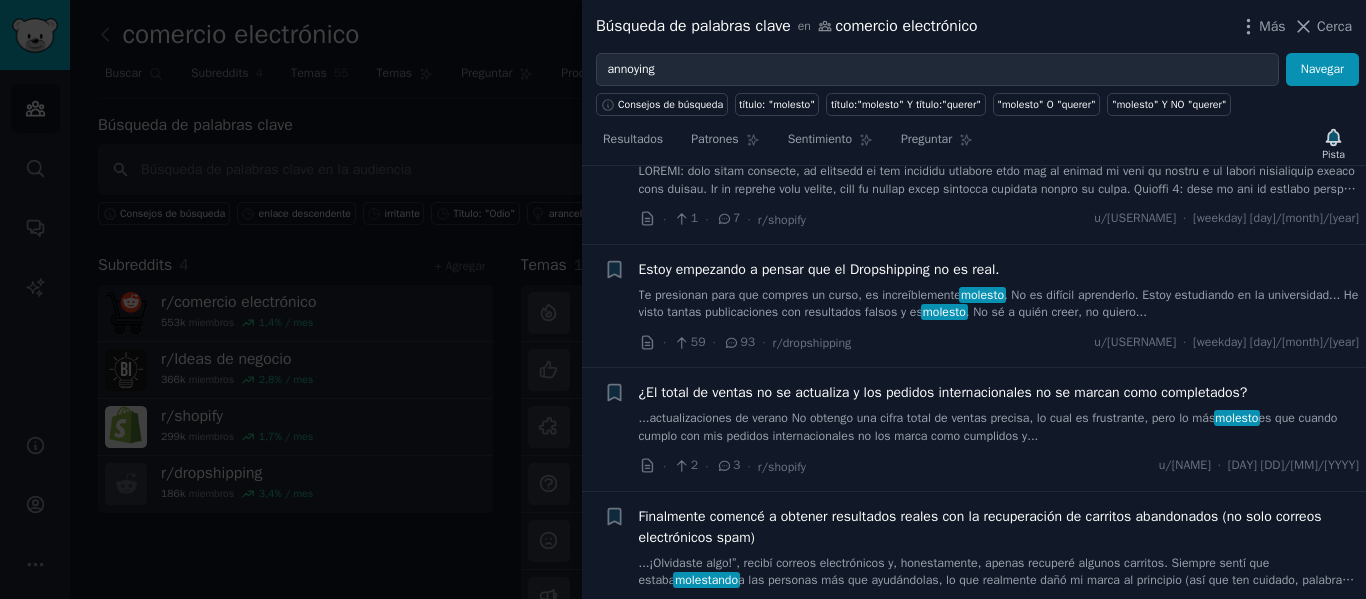 click at bounding box center (683, 299) 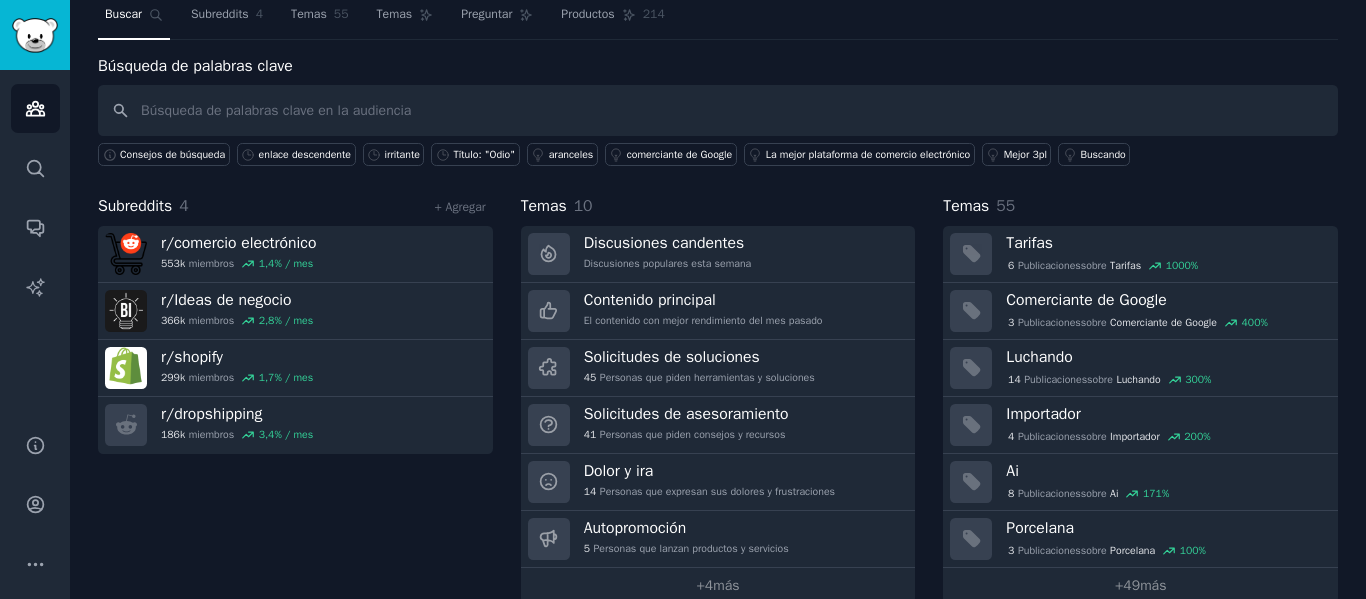scroll, scrollTop: 91, scrollLeft: 0, axis: vertical 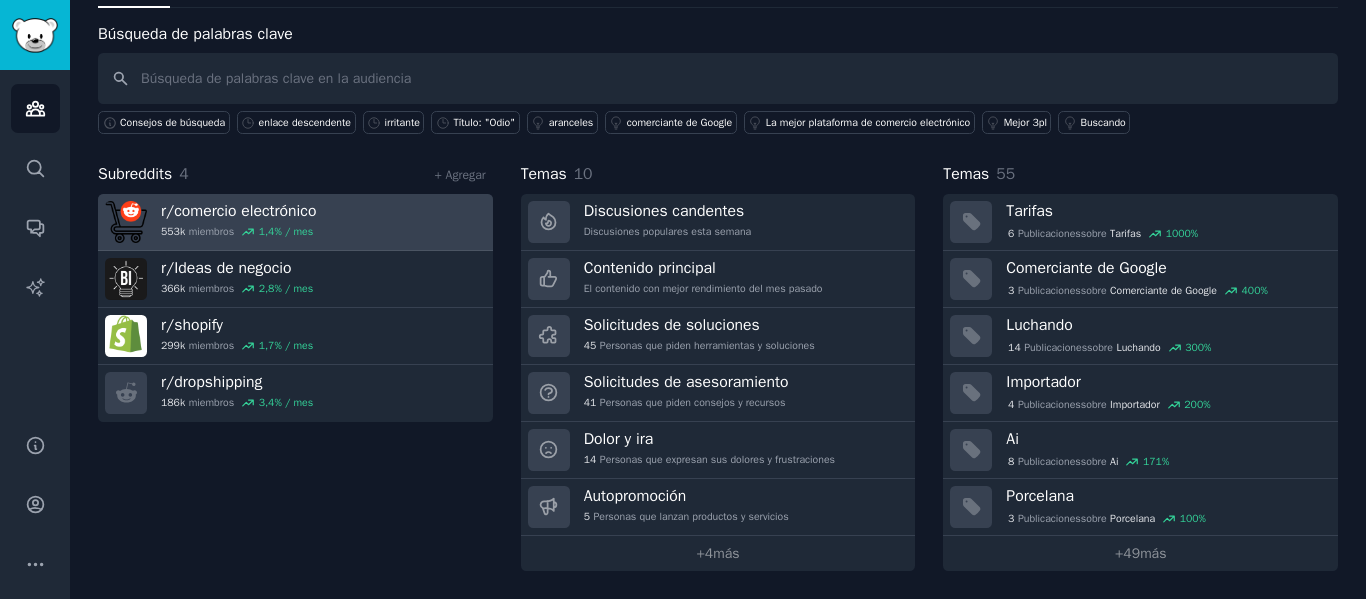 click on "r/ comercio electrónico [NUMBER]k miembros [NUMBER] % / mes" at bounding box center (295, 222) 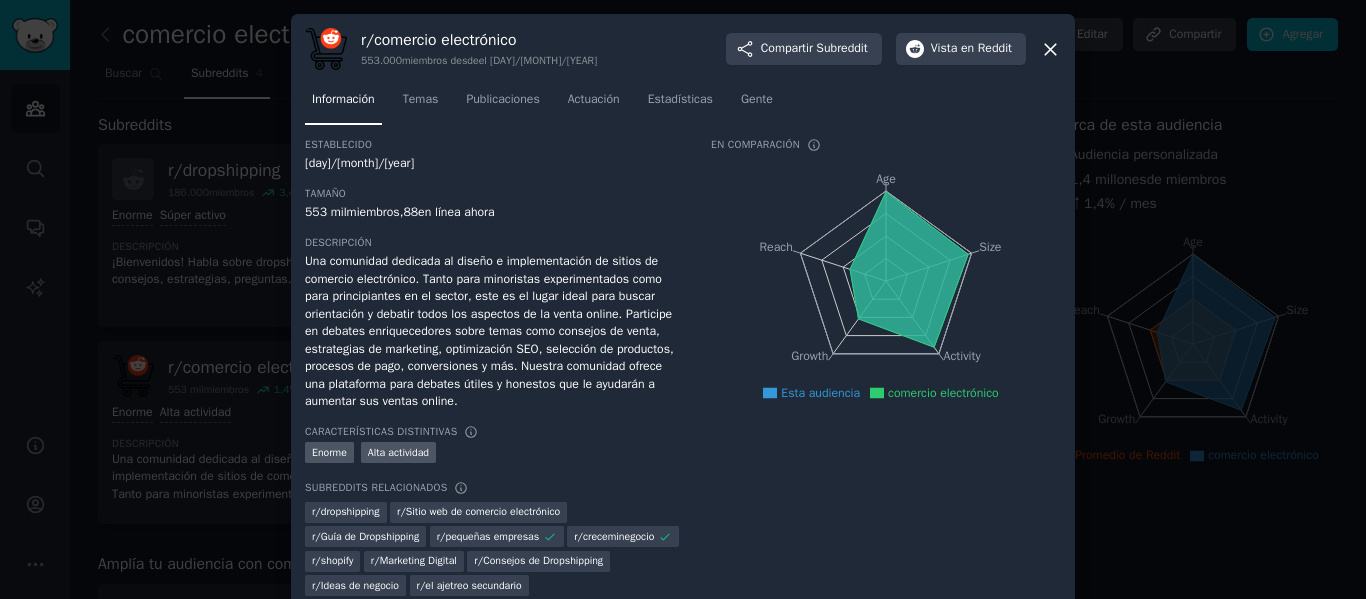 click 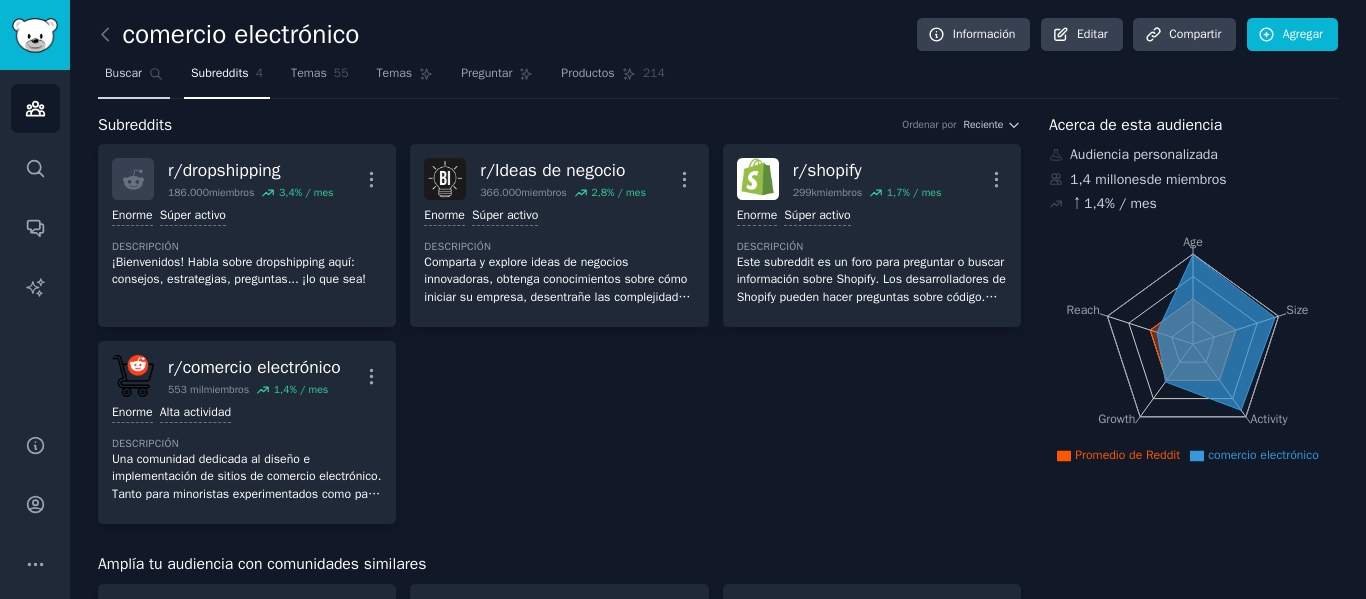 click on "Buscar" at bounding box center [123, 73] 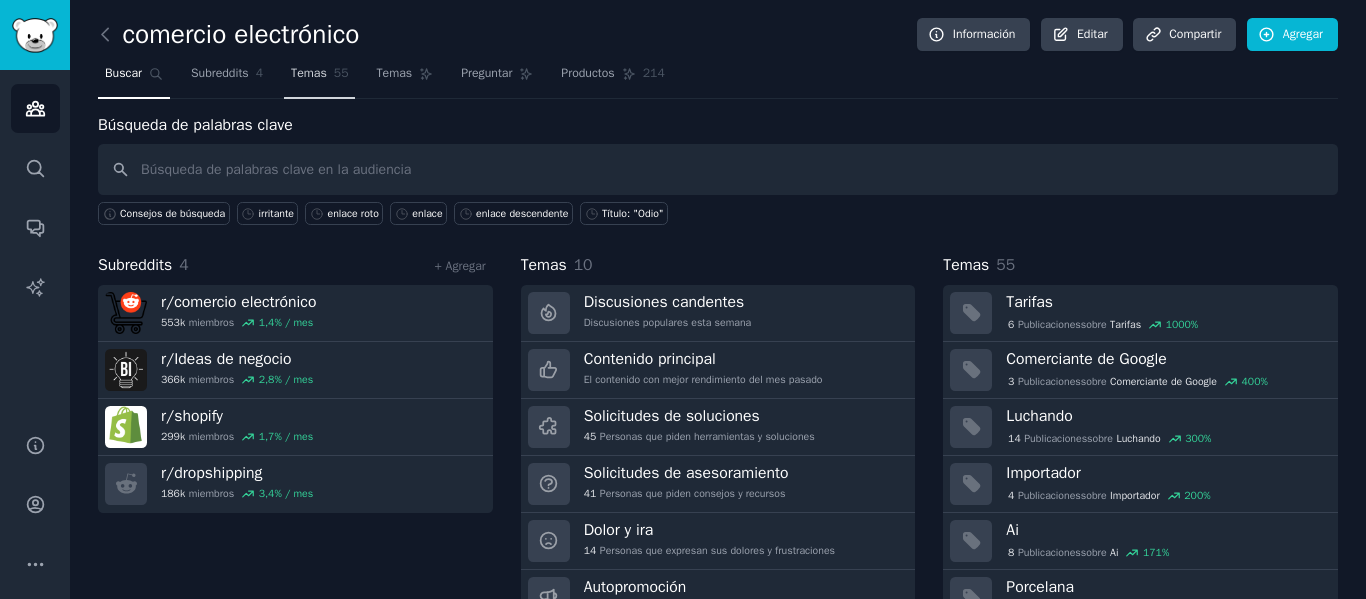 click on "Temas 55" at bounding box center [319, 78] 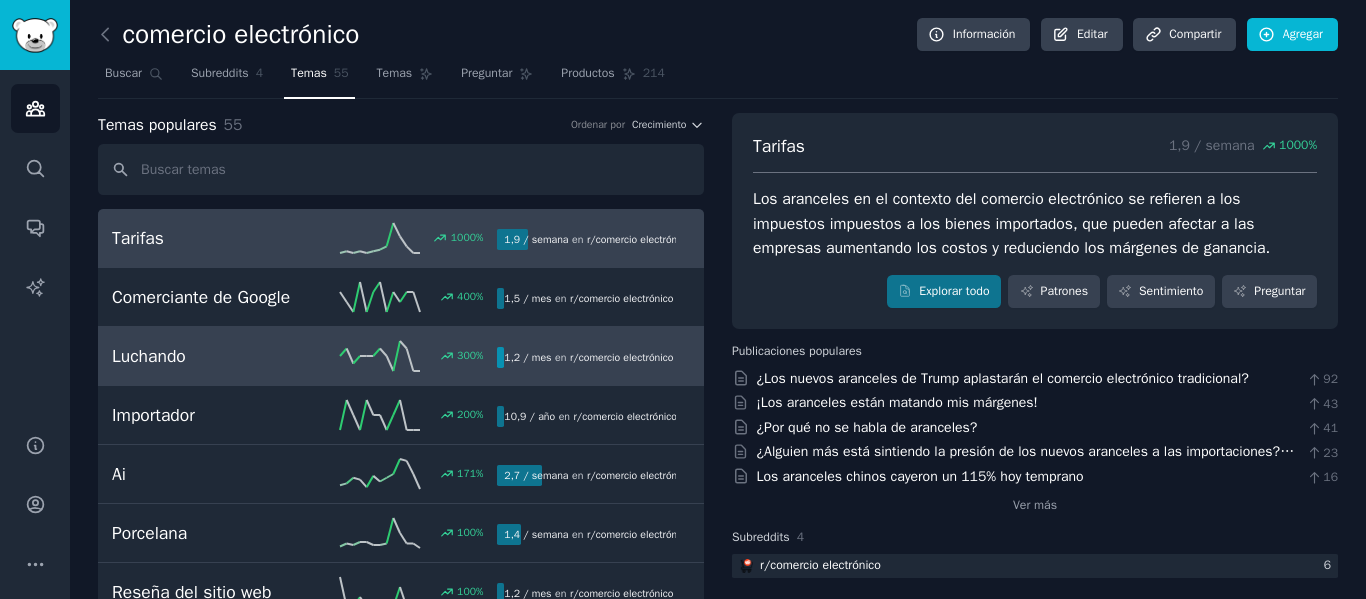 click on "Luchando" at bounding box center (208, 356) 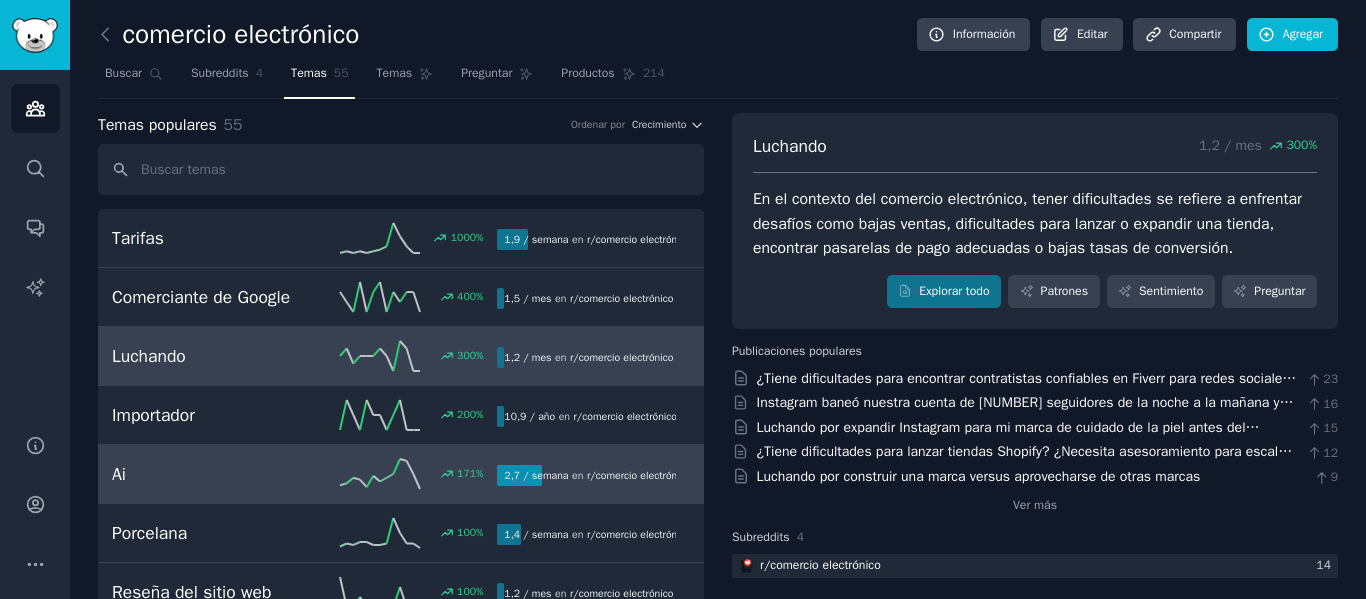 scroll, scrollTop: 100, scrollLeft: 0, axis: vertical 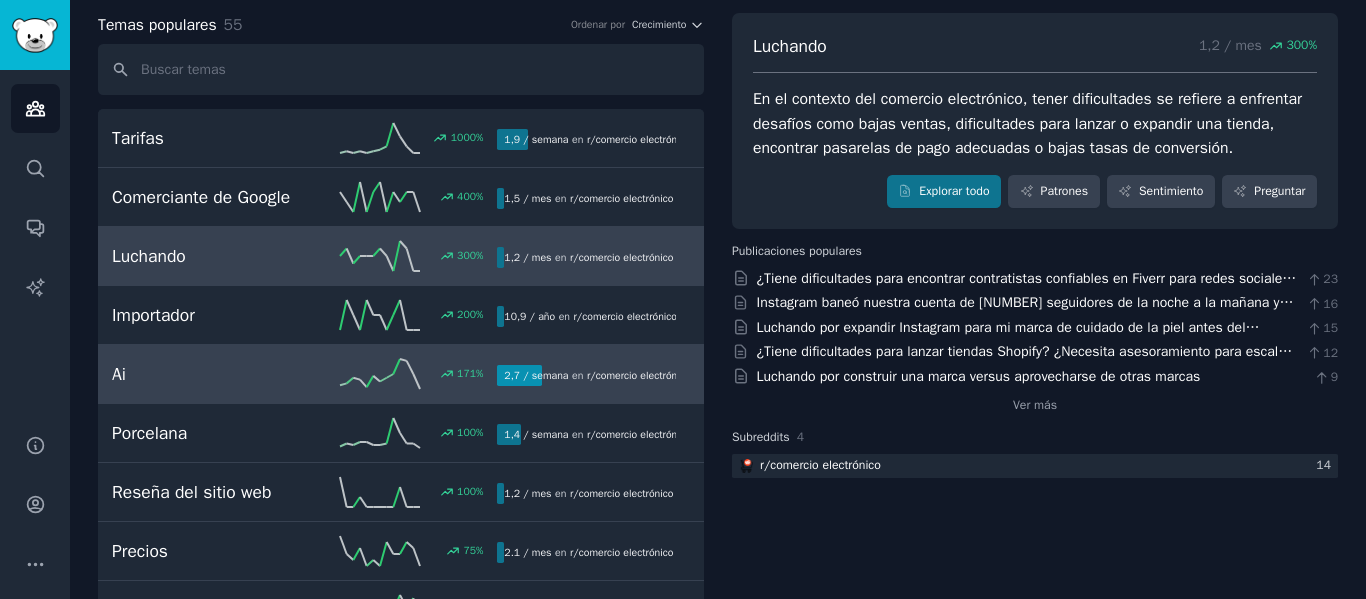 click on "Ai" at bounding box center (208, 374) 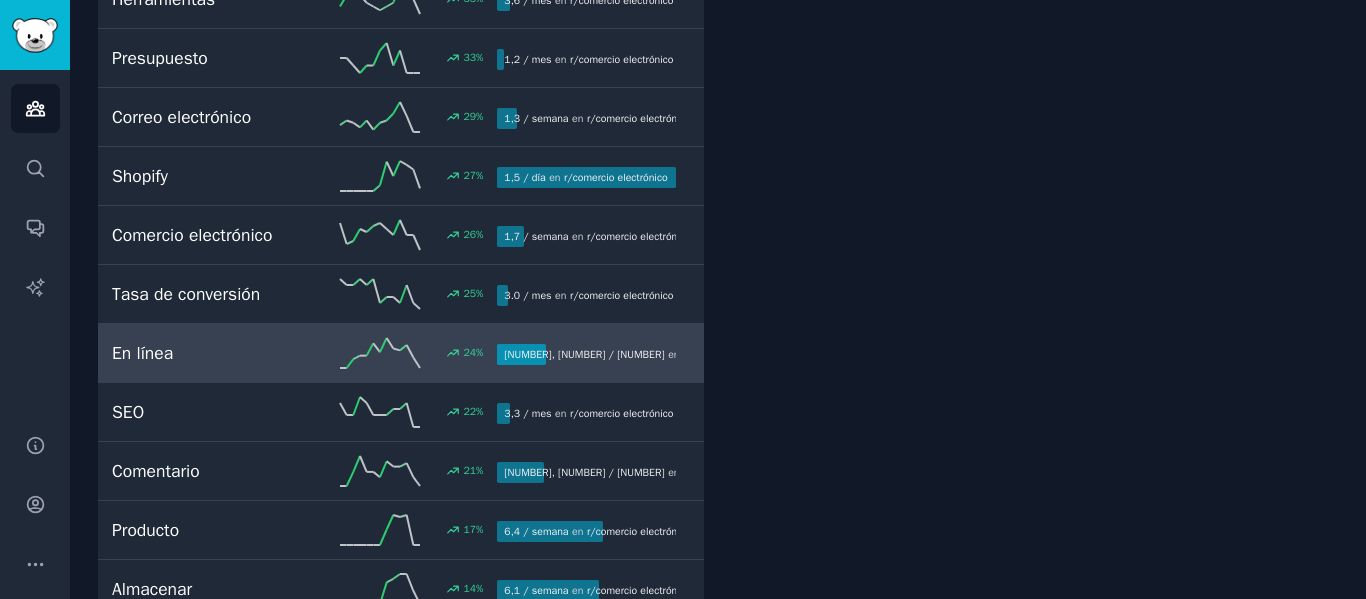 scroll, scrollTop: 1100, scrollLeft: 0, axis: vertical 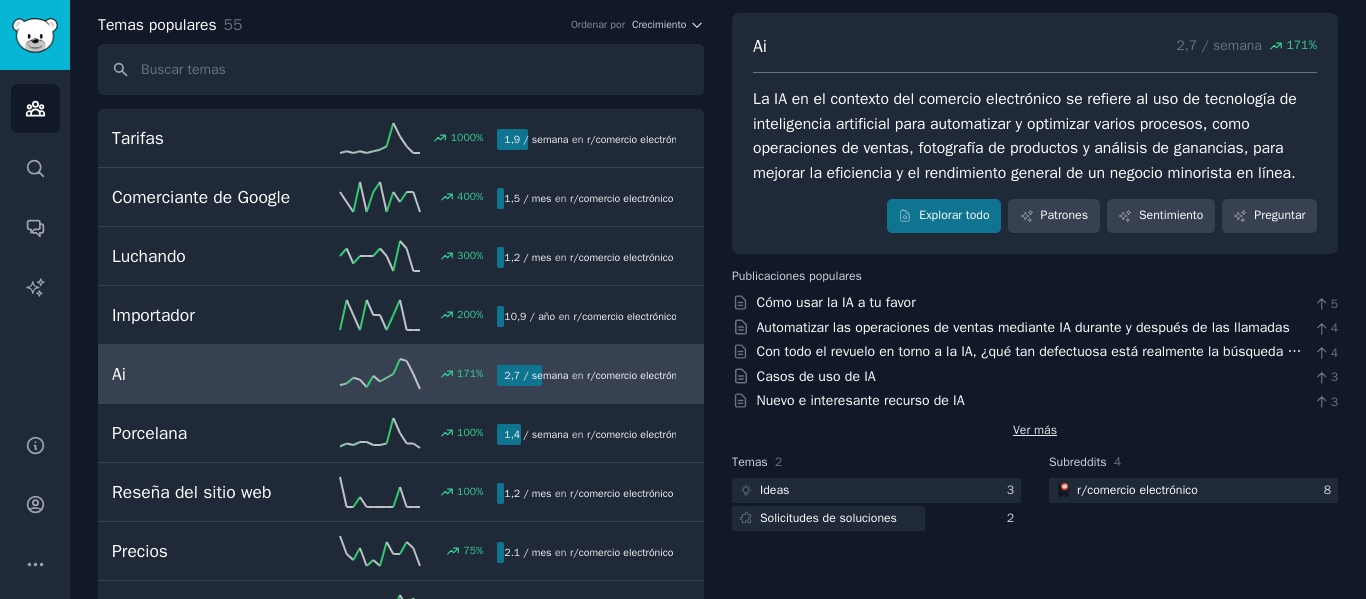 click on "Ver más" at bounding box center [1035, 430] 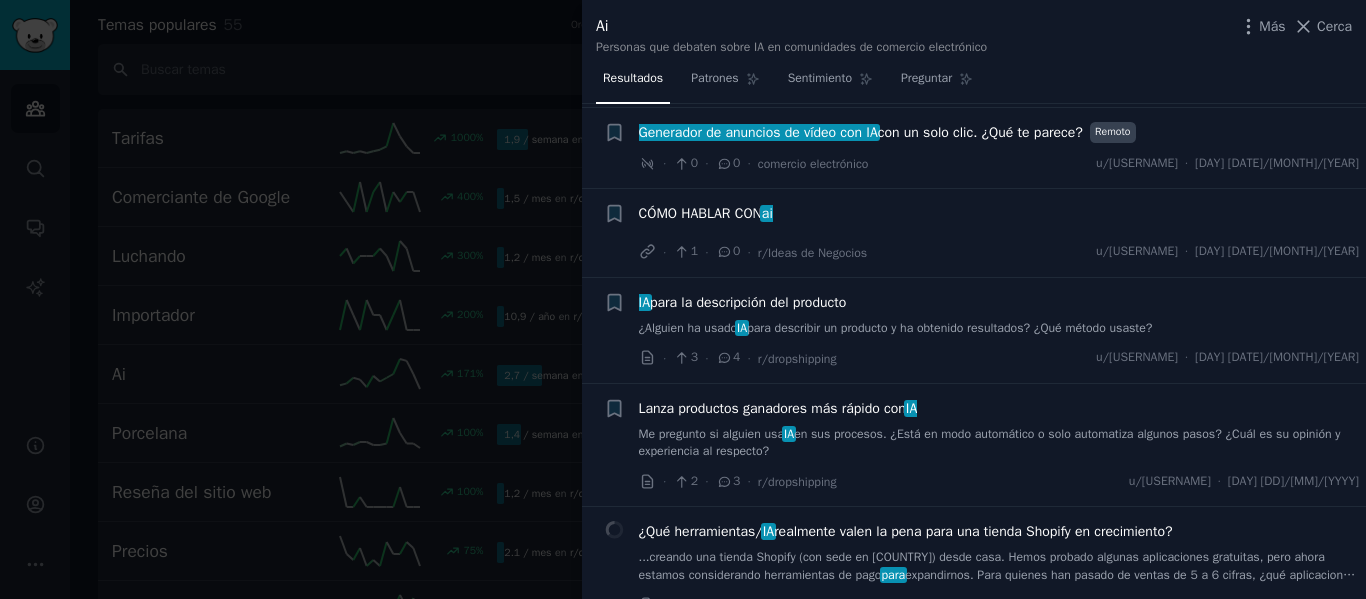 scroll, scrollTop: 400, scrollLeft: 0, axis: vertical 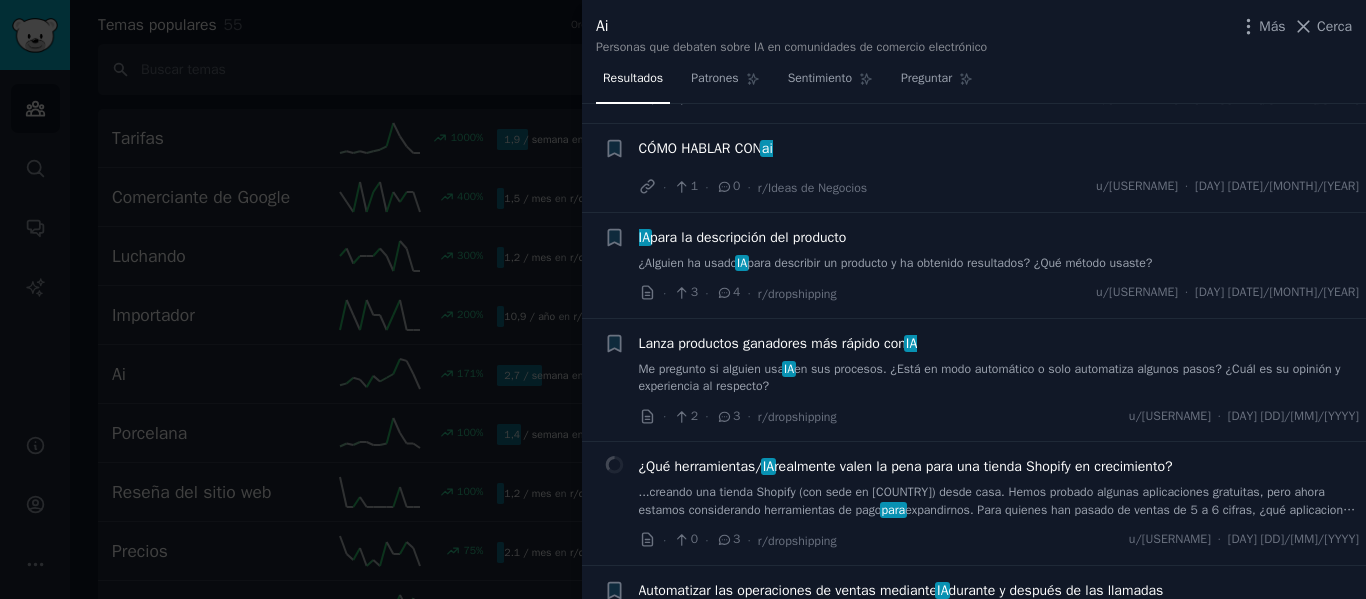 click on "para describir un producto y ha obtenido resultados? ¿Qué método usaste?" at bounding box center [949, 263] 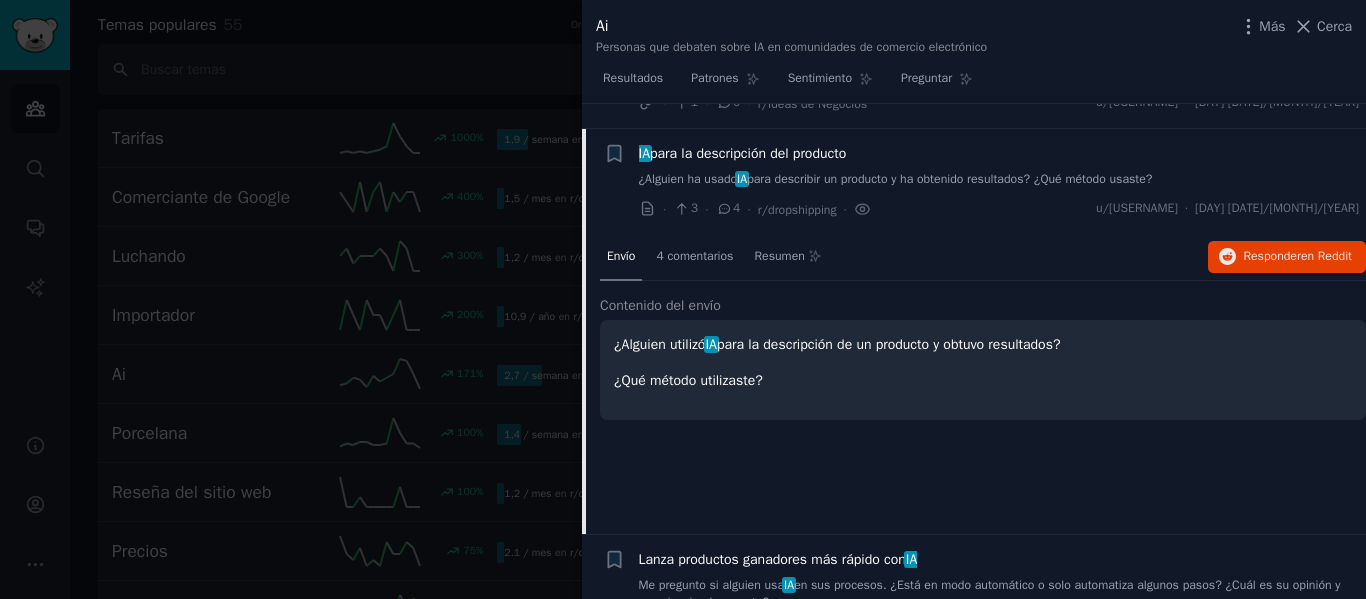 scroll, scrollTop: 509, scrollLeft: 0, axis: vertical 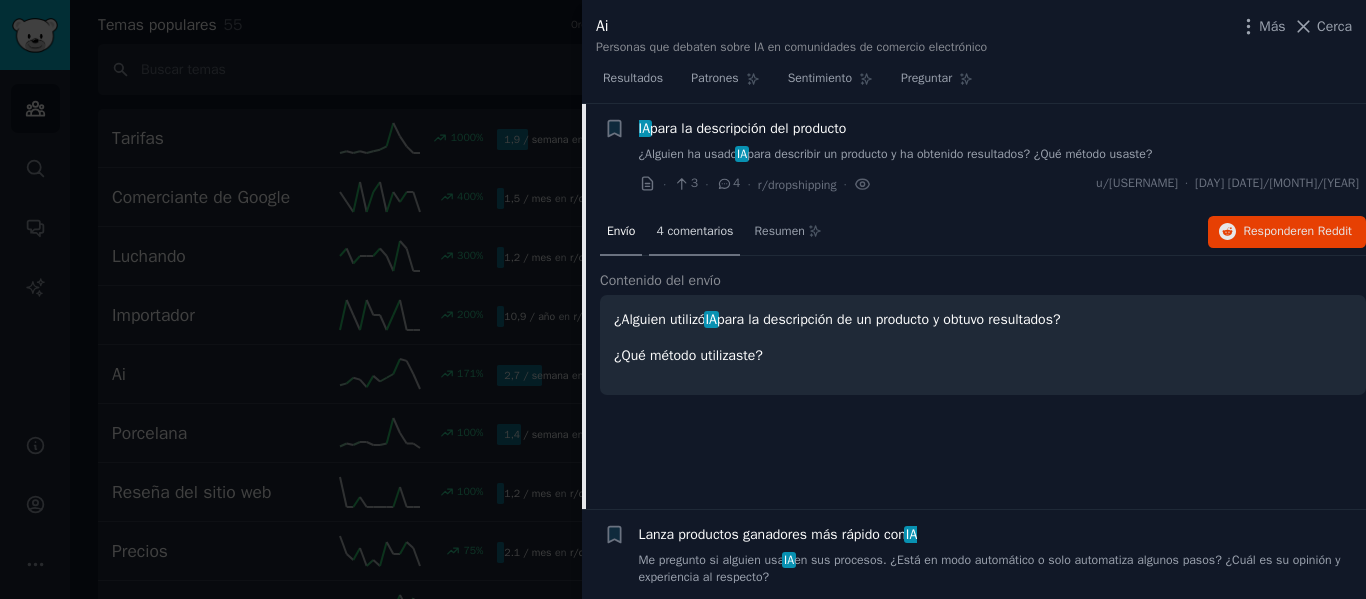 click on "4 comentarios" at bounding box center [694, 231] 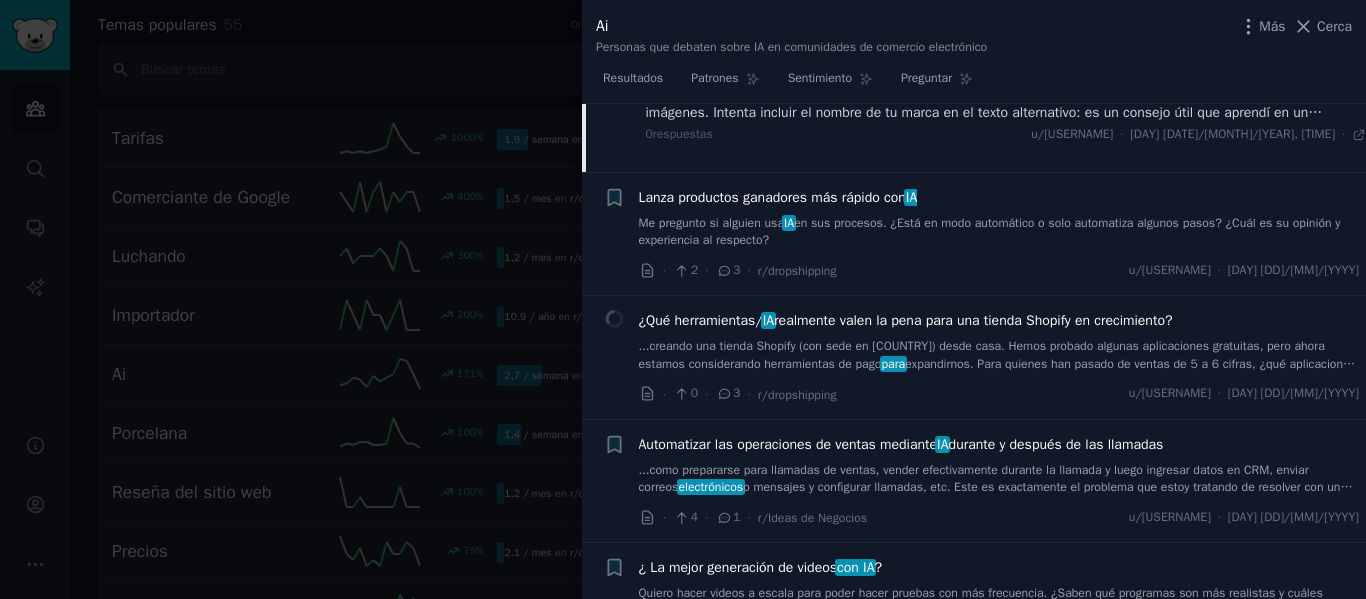 scroll, scrollTop: 909, scrollLeft: 0, axis: vertical 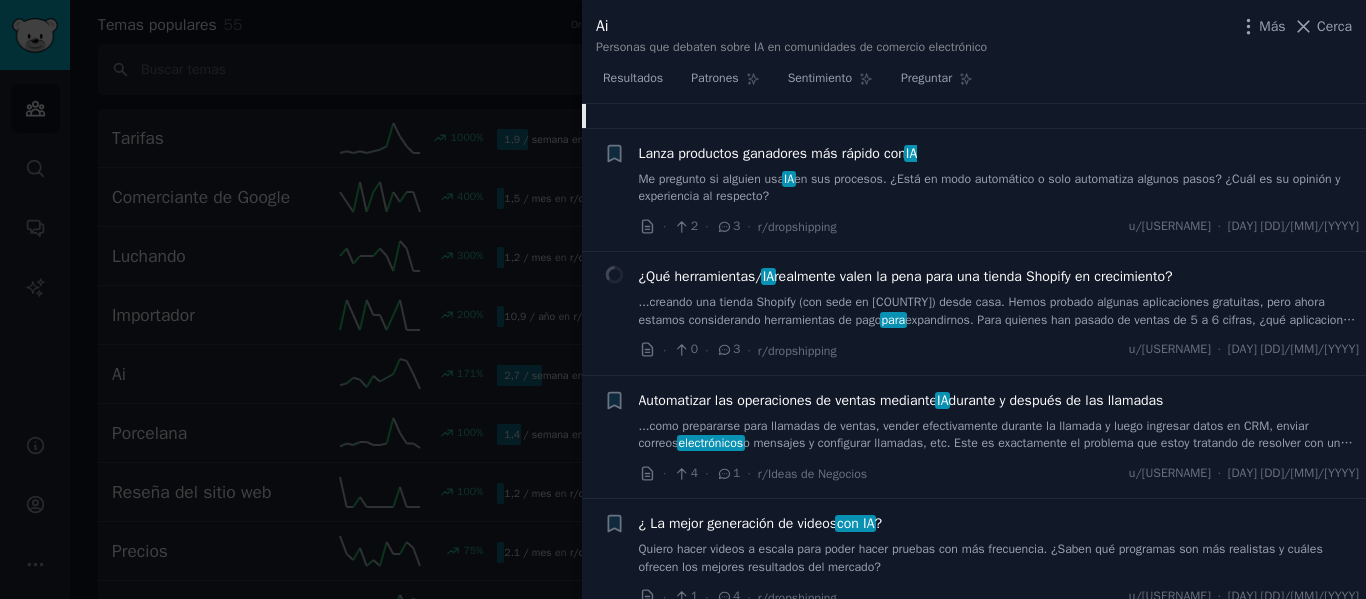 click on "o mensajes y configurar llamadas, etc. Este es exactamente el problema que estoy tratando de resolver con un amigo..." at bounding box center [996, 452] 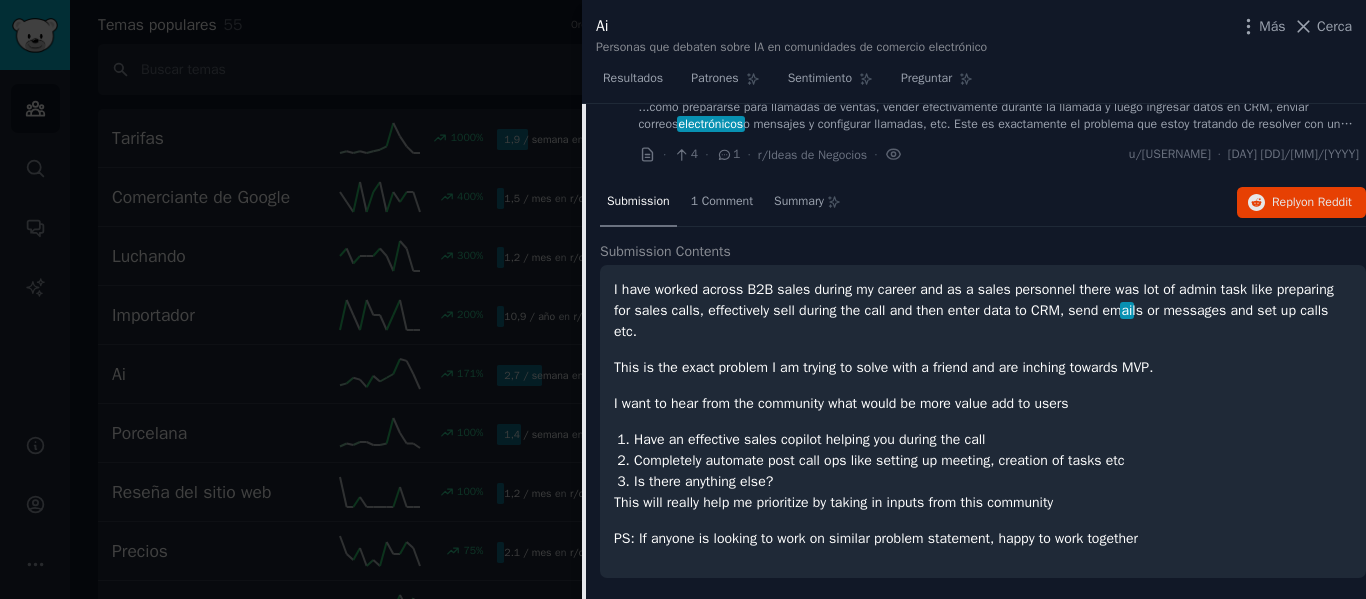 scroll, scrollTop: 862, scrollLeft: 0, axis: vertical 